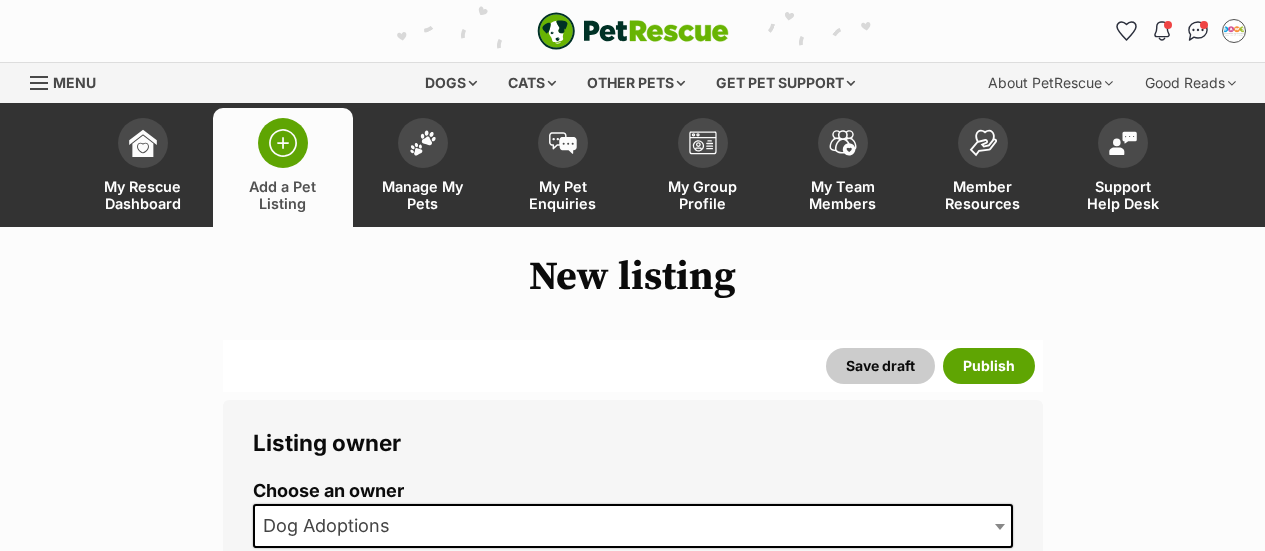 scroll, scrollTop: 1361, scrollLeft: 0, axis: vertical 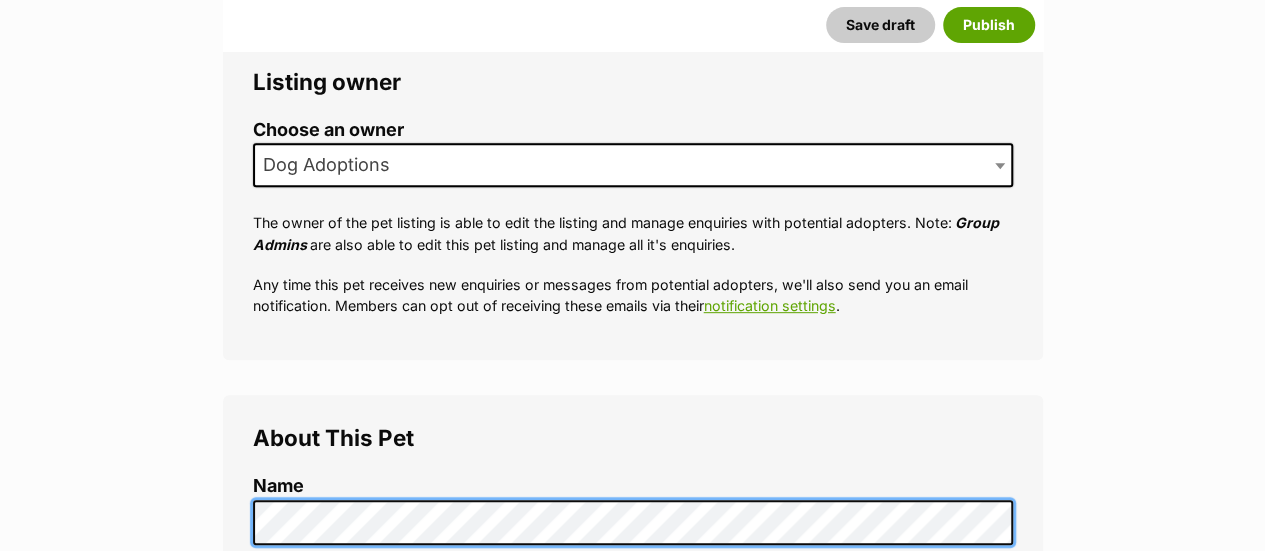 click on "Listing owner Choose an owner Dog Adoptions
The owner of the pet listing is able to edit the listing and manage enquiries with potential adopters. Note:
Group Admins
are also able to edit this pet listing and manage all it's enquiries.
Any time this pet receives new enquiries or messages from potential adopters, we'll also send you an email notification. Members can opt out of receiving these emails via their
notification settings .
About This Pet Name
Henlo there, it looks like you might be using the pet name field to indicate that this pet is now on hold - we recommend updating the status to on hold from the listing page instead!
Every pet deserves a name. If you don’t know the pet’s name, make one up! It can be something simple and sweet like ‘Fluffy’, or get creative and have some fun with it. A name helps potential adopters connect with the pet.
Species
Best feature (optional)
Personality [NUMBER]  characters remaining
for more tips and our" at bounding box center [633, 3424] 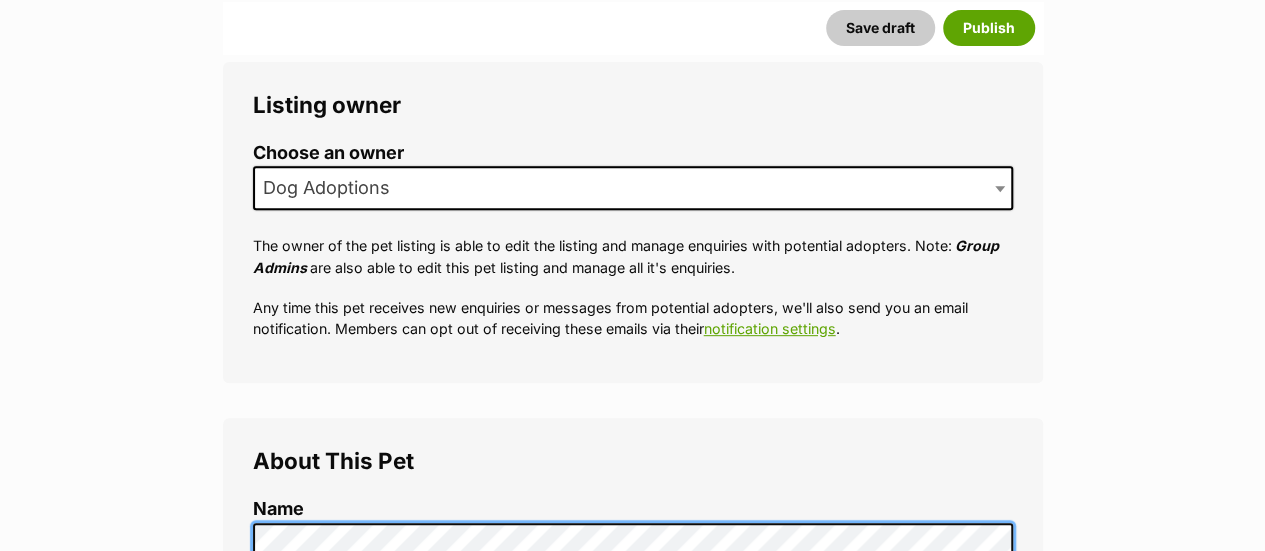 scroll, scrollTop: 0, scrollLeft: 0, axis: both 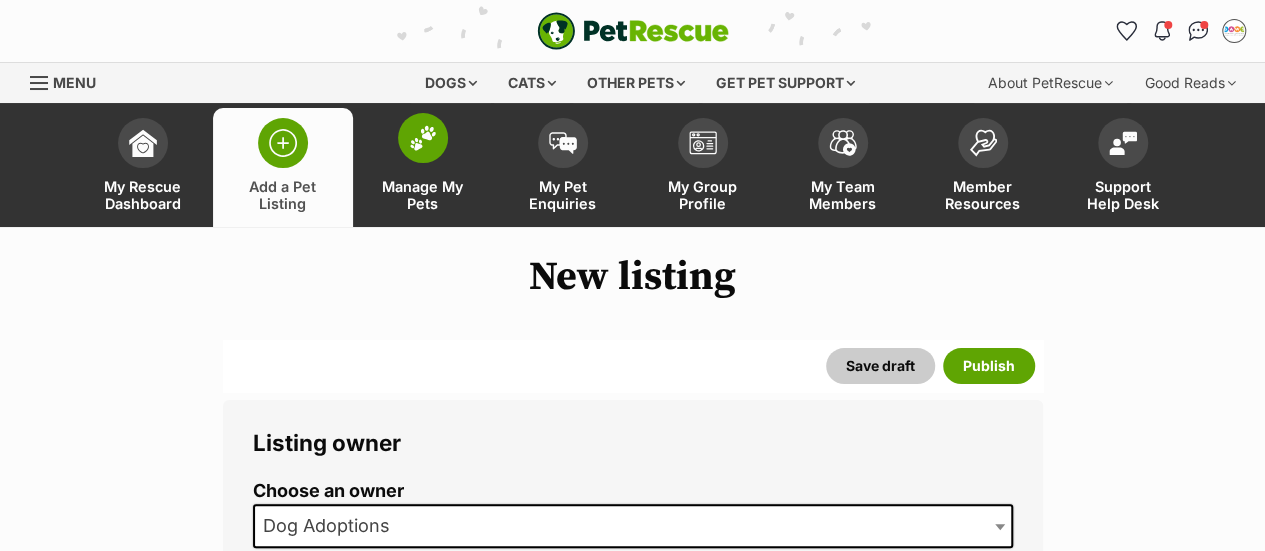 click on "Manage My Pets" at bounding box center [423, 167] 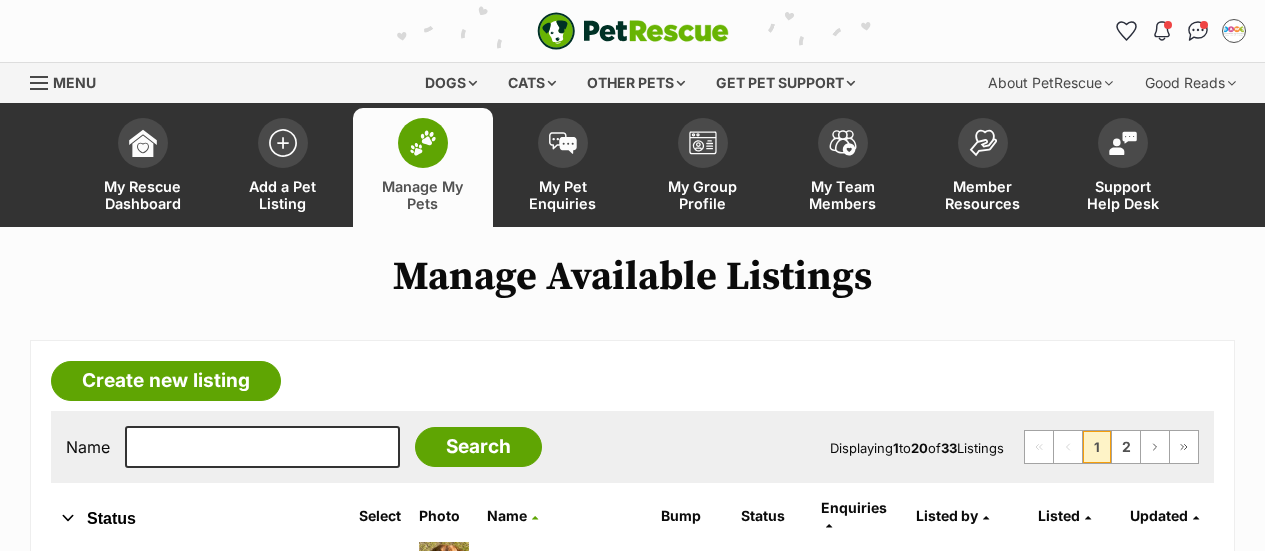 scroll, scrollTop: 400, scrollLeft: 0, axis: vertical 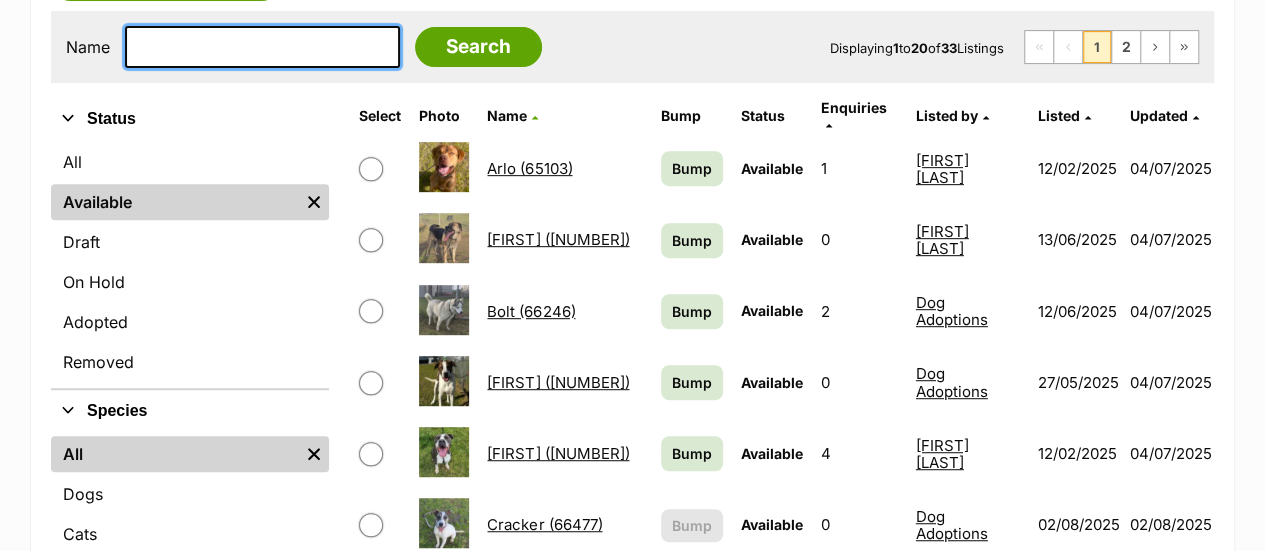 click at bounding box center (262, 47) 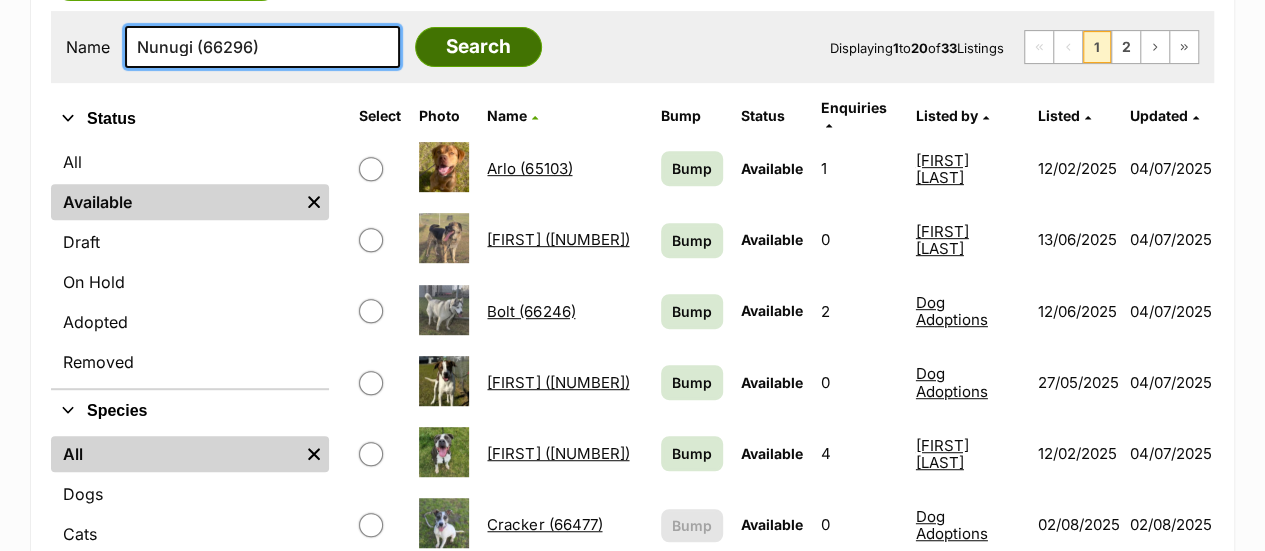 type on "Nunugi (66296)" 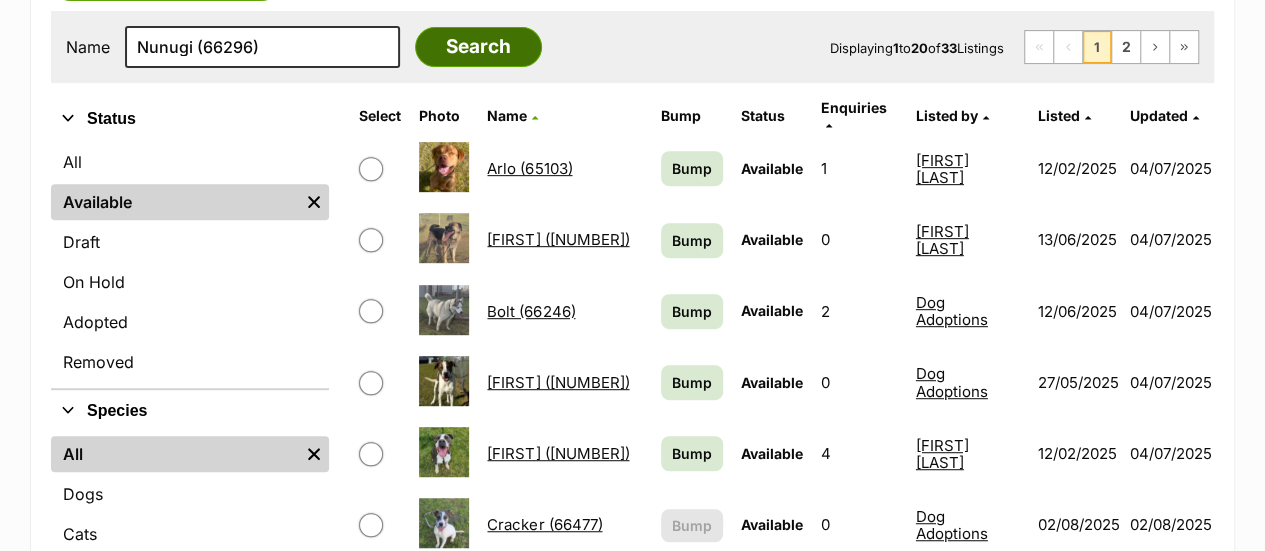 click on "Search" at bounding box center [478, 47] 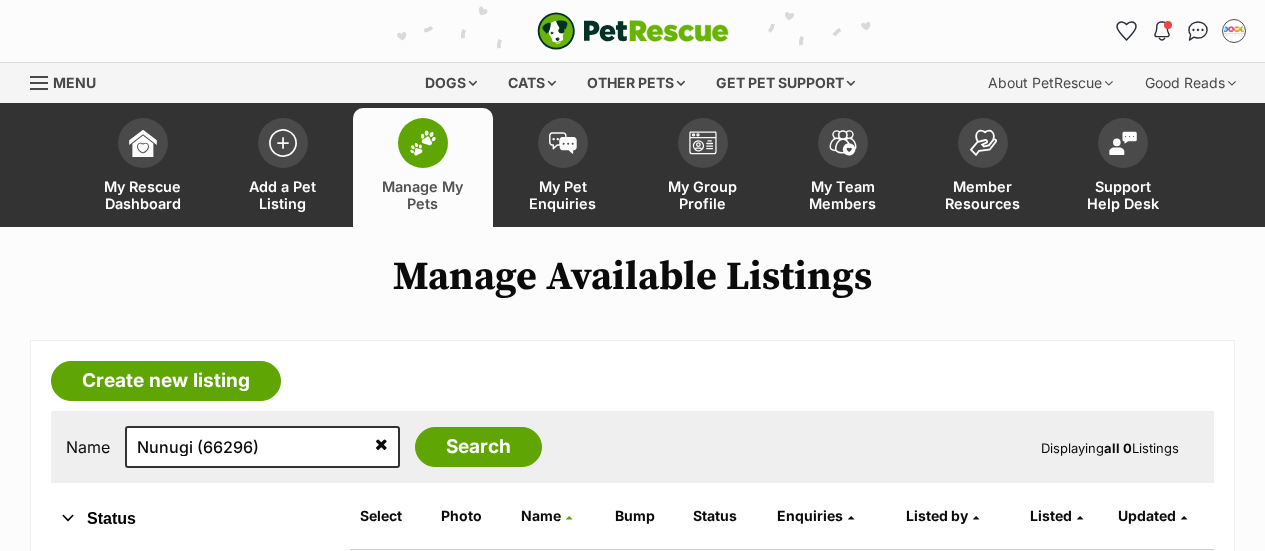 scroll, scrollTop: 0, scrollLeft: 0, axis: both 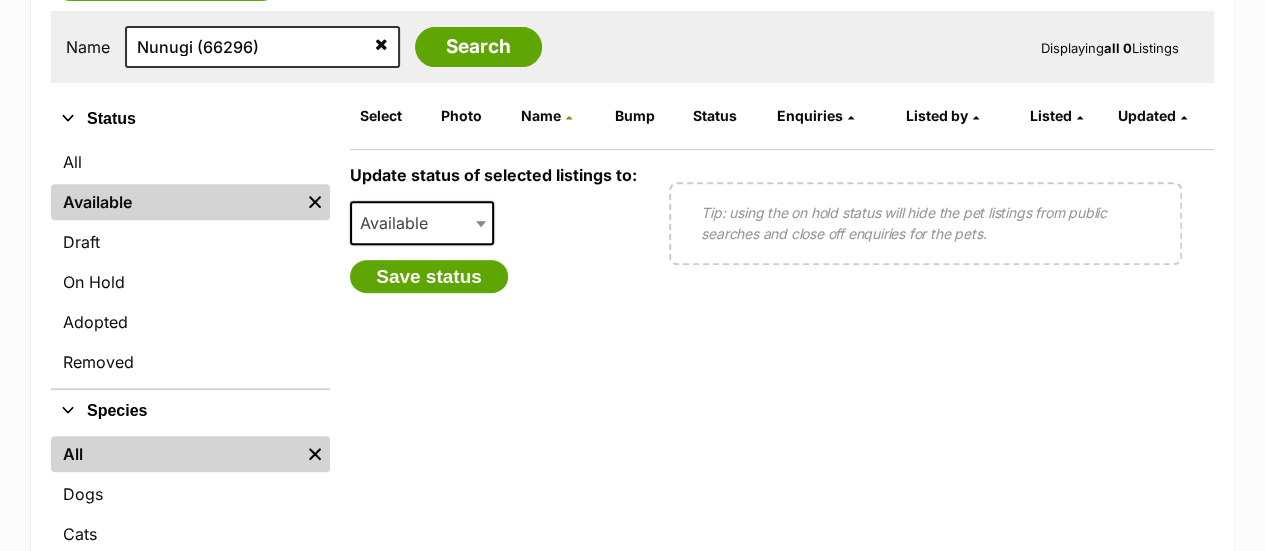 click on "Available" at bounding box center (400, 223) 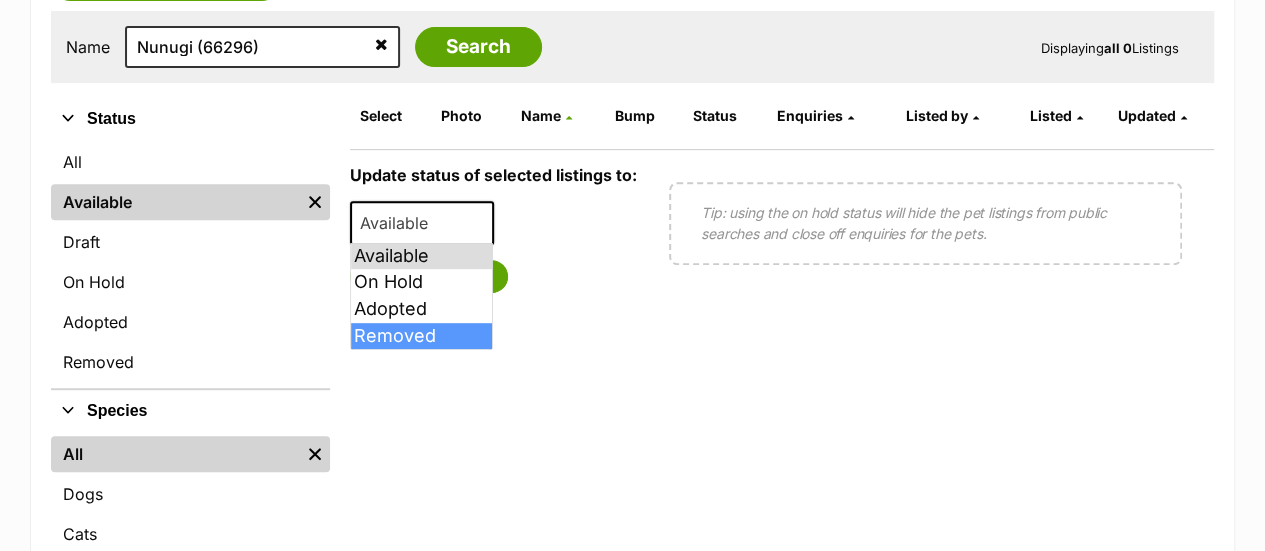 select on "removed" 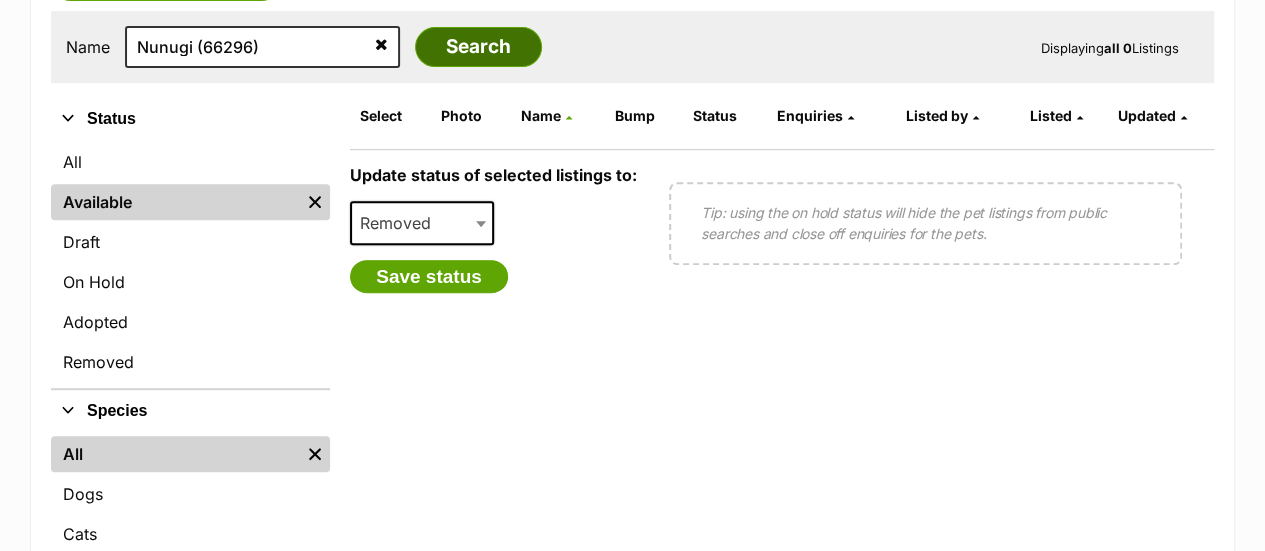 click on "Search" at bounding box center [478, 47] 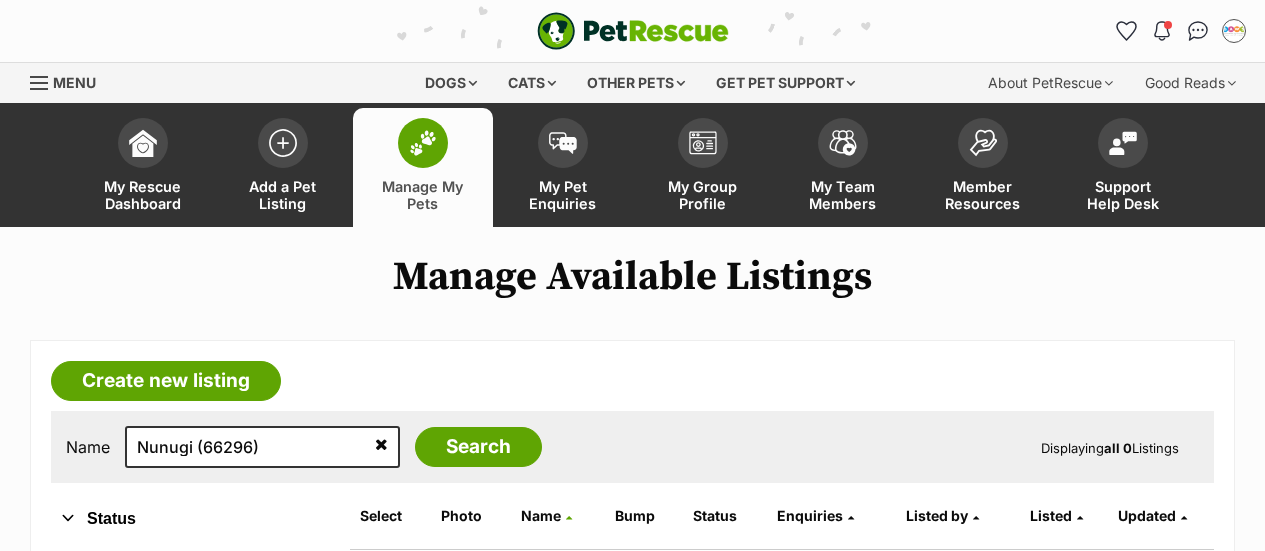 scroll, scrollTop: 285, scrollLeft: 0, axis: vertical 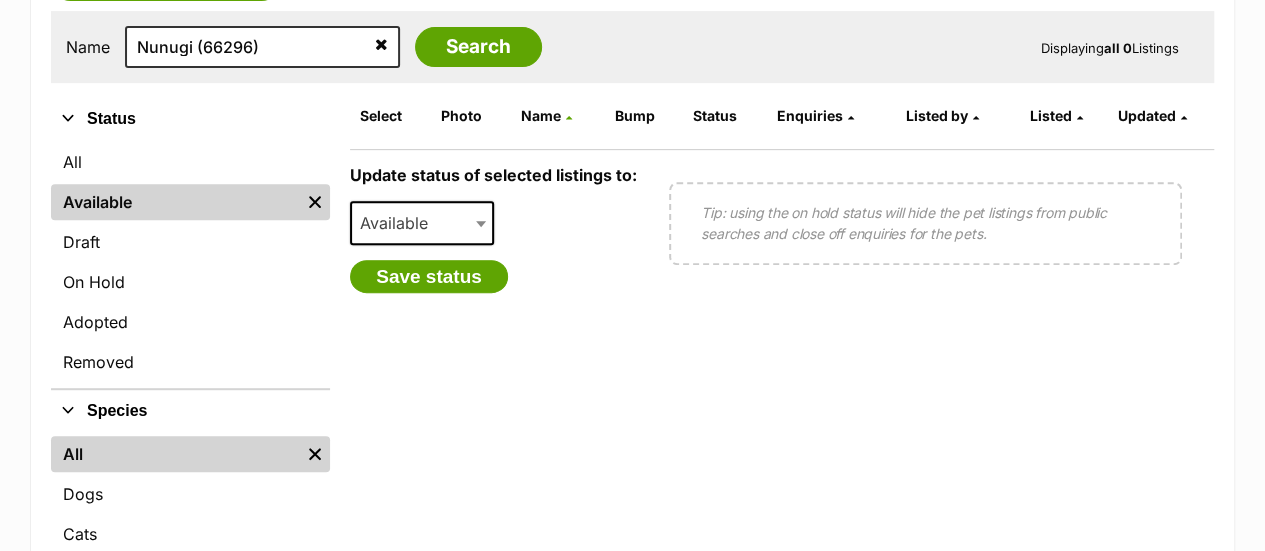 click on "Available" at bounding box center (400, 223) 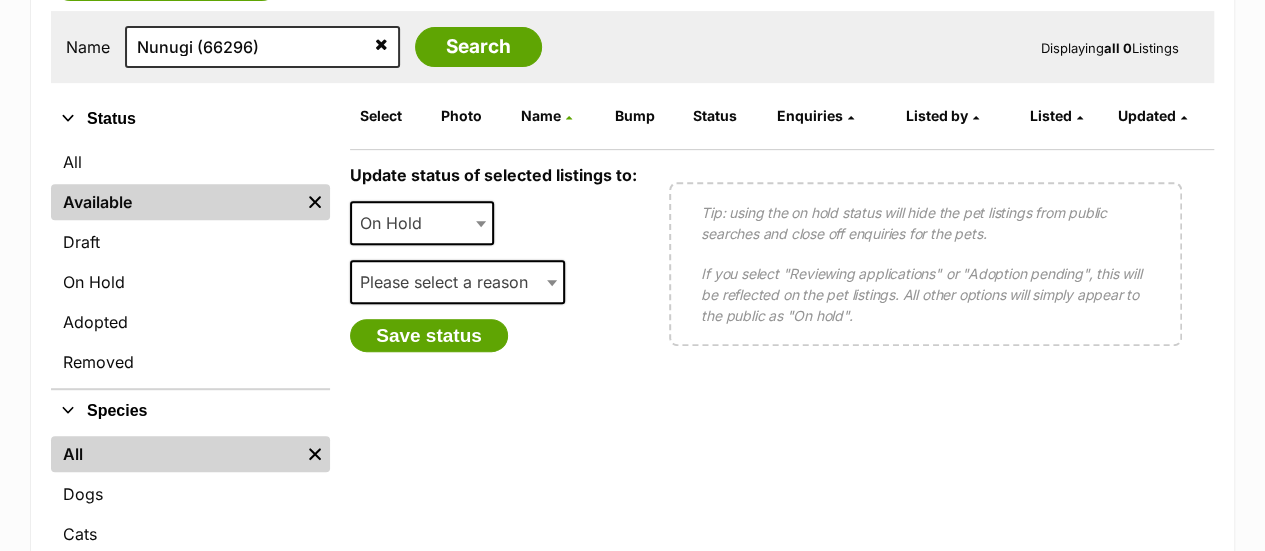 click at bounding box center [483, 223] 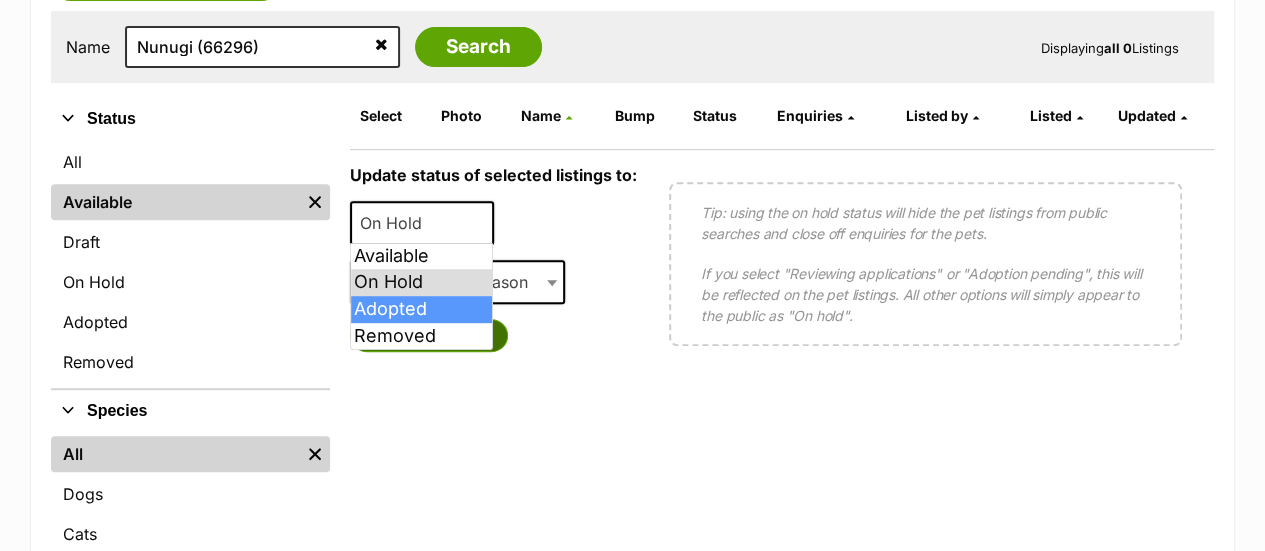 drag, startPoint x: 453, startPoint y: 305, endPoint x: 452, endPoint y: 290, distance: 15.033297 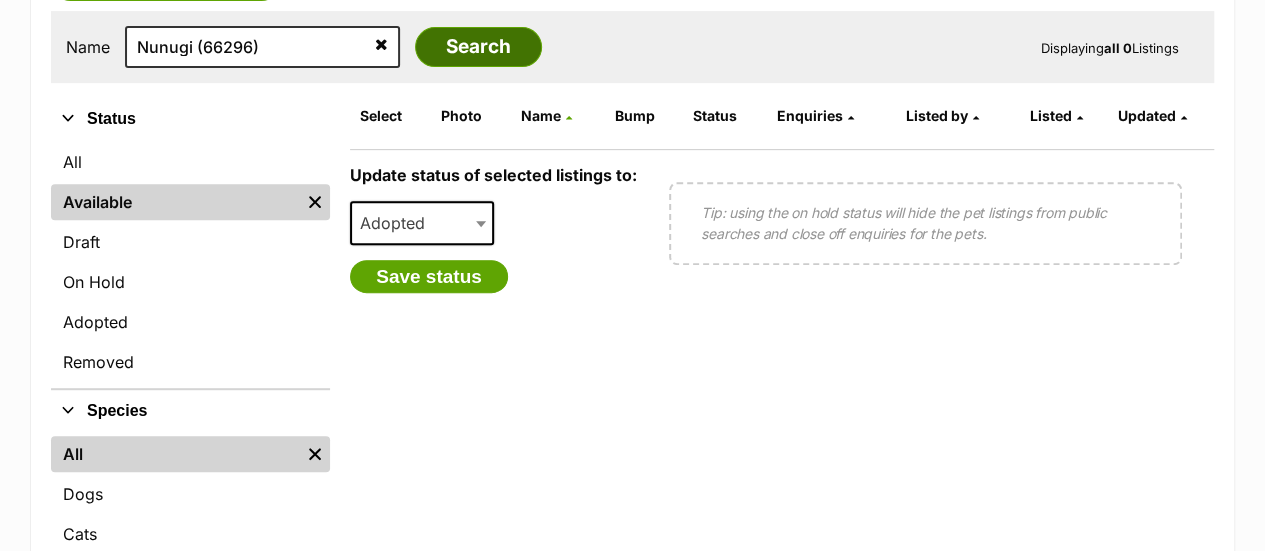 click on "Search" at bounding box center [478, 47] 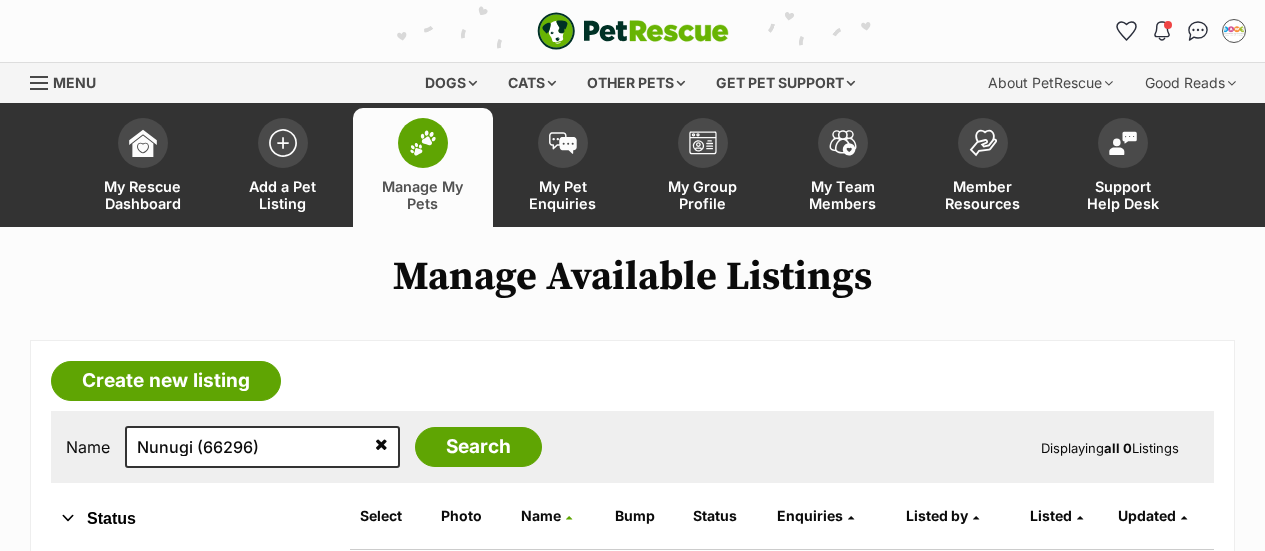scroll, scrollTop: 136, scrollLeft: 0, axis: vertical 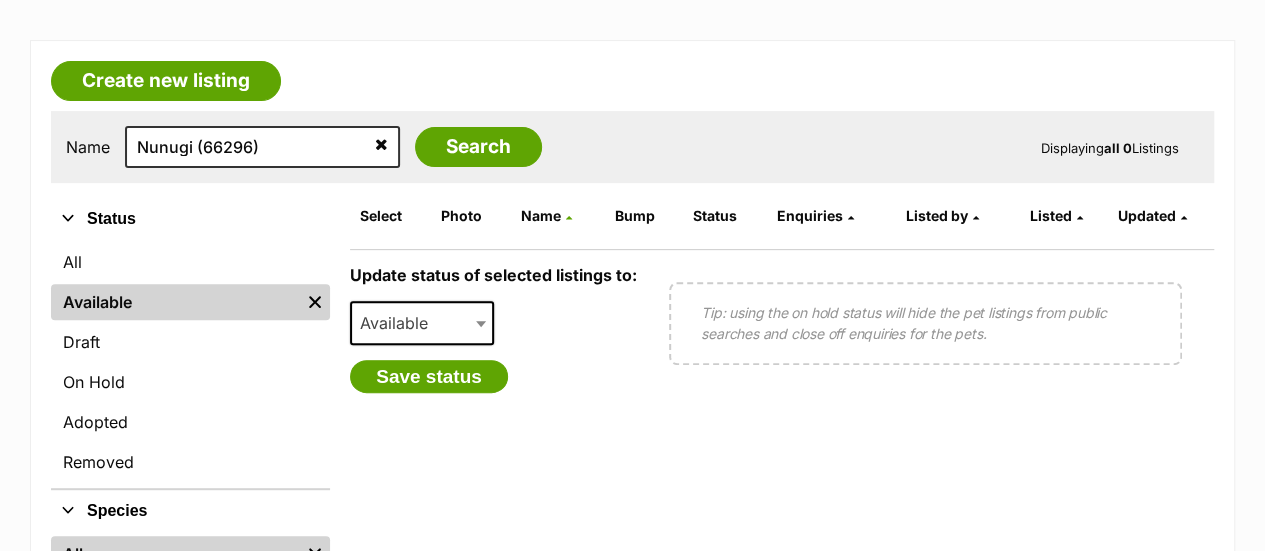 click on "Available" at bounding box center (175, 302) 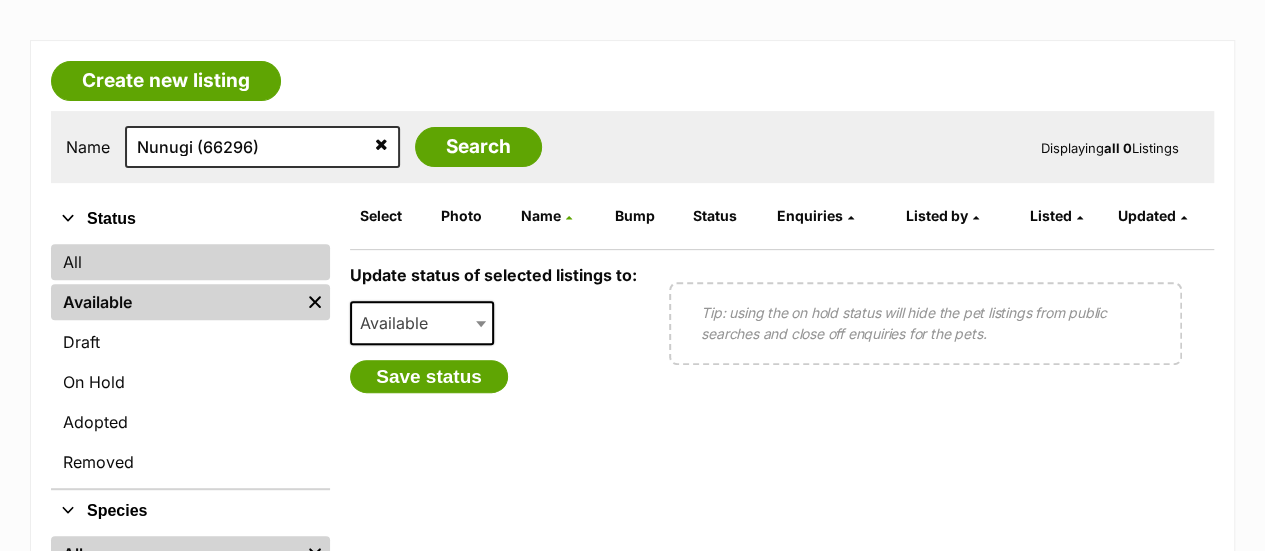 click on "All" at bounding box center [190, 262] 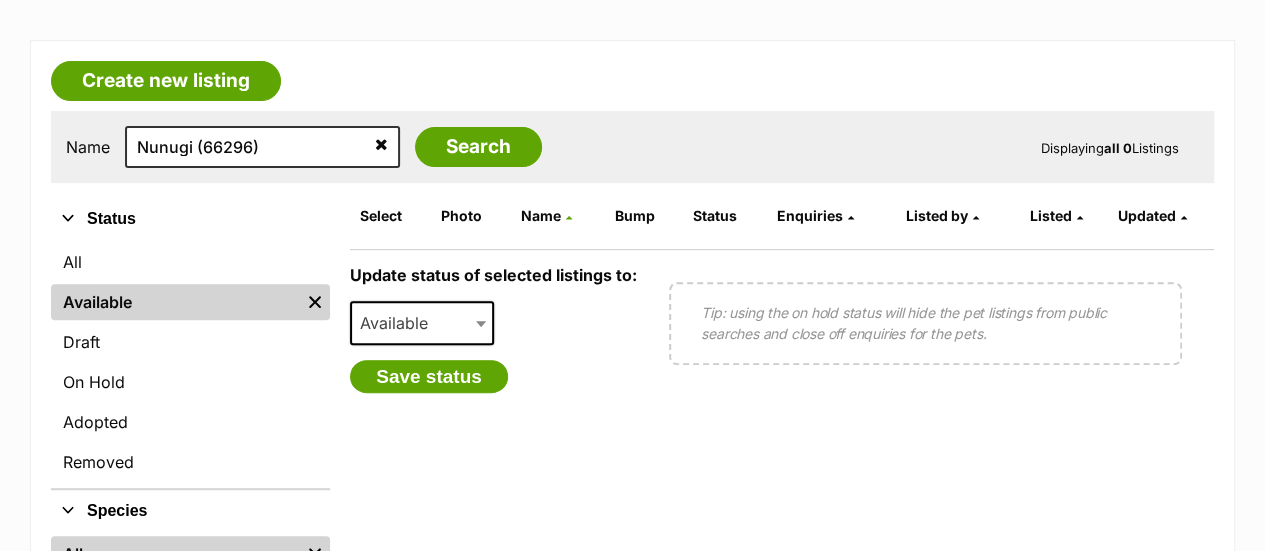 click on "Status" at bounding box center [190, 219] 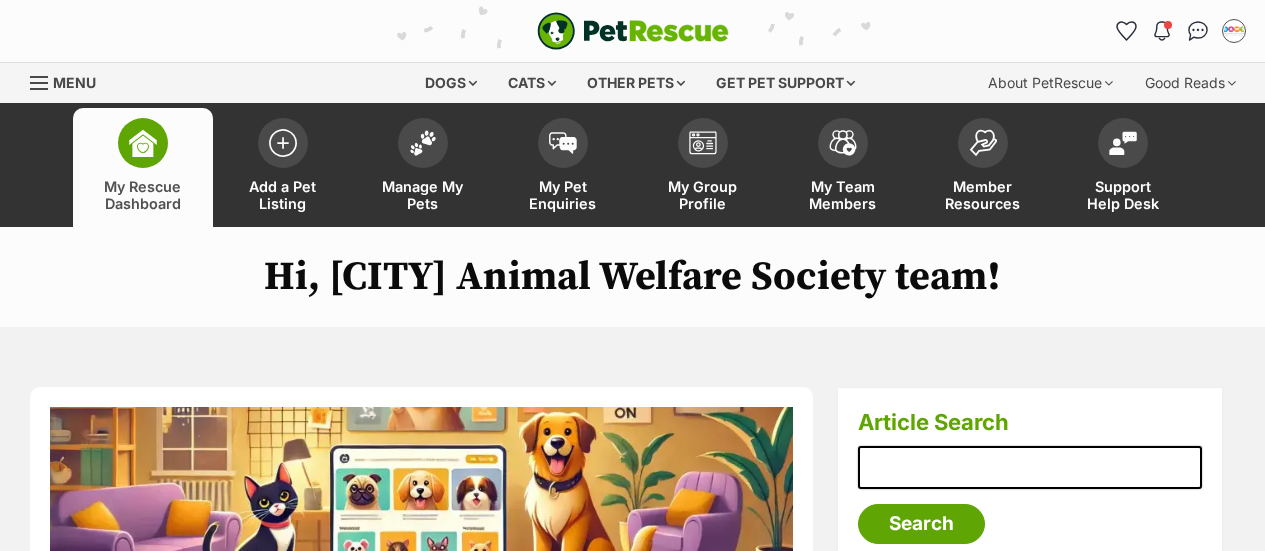 scroll, scrollTop: 0, scrollLeft: 0, axis: both 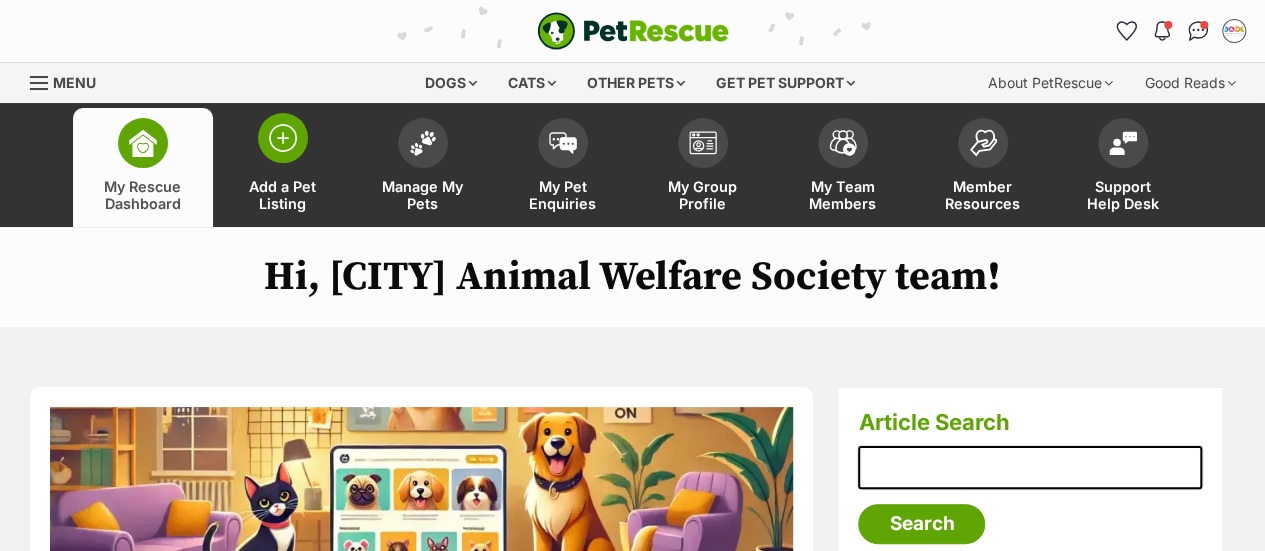 click on "Add a Pet Listing" at bounding box center [283, 167] 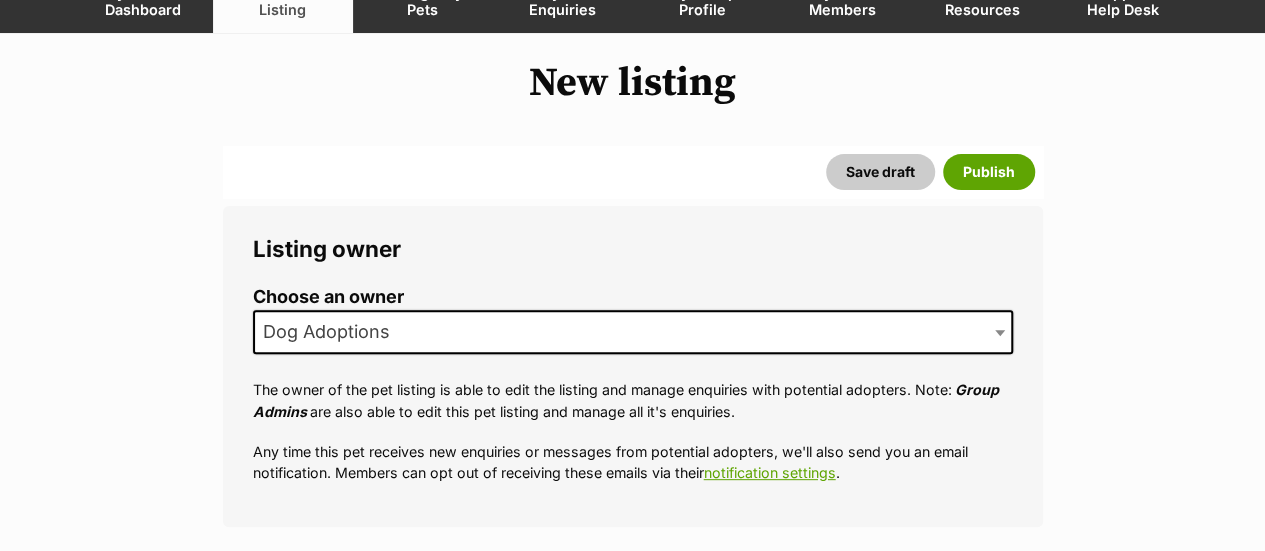 scroll, scrollTop: 0, scrollLeft: 0, axis: both 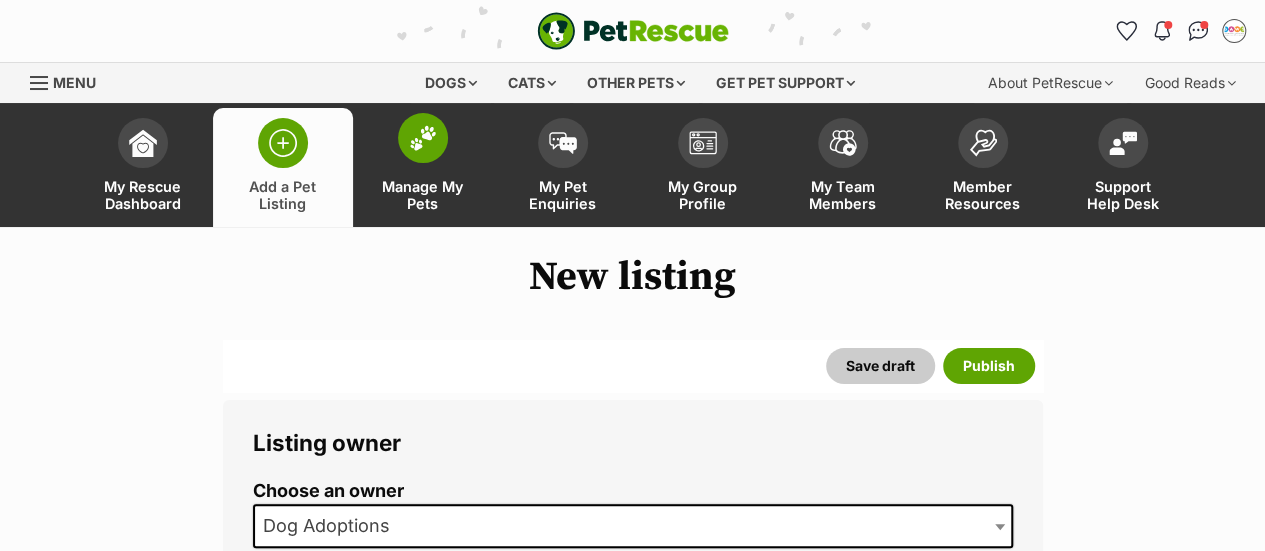 click on "Manage My Pets" at bounding box center [423, 167] 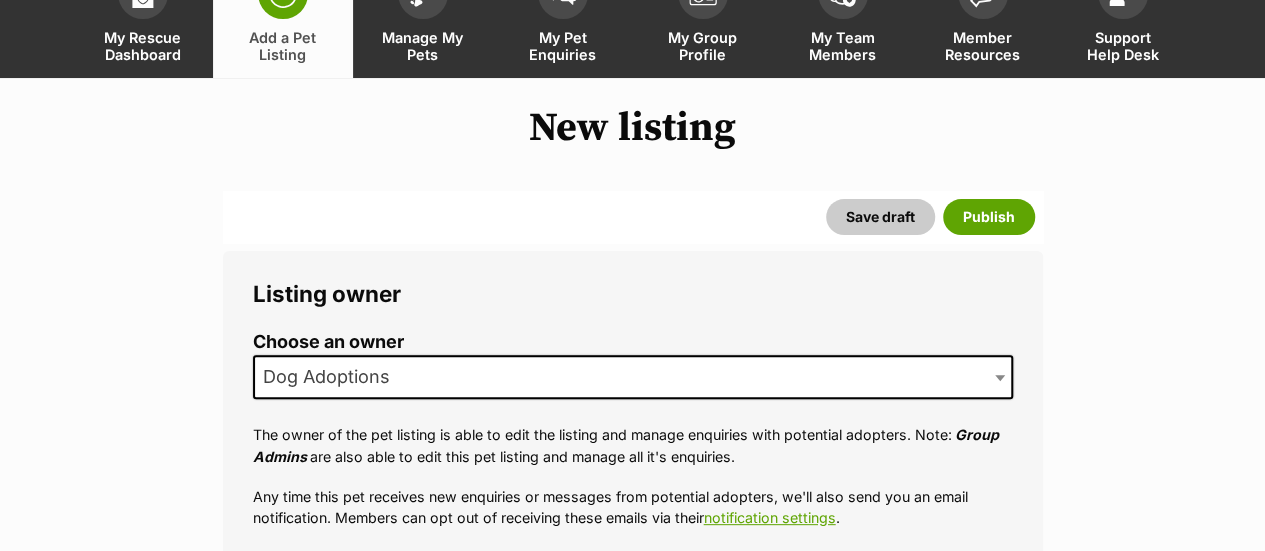 scroll, scrollTop: 200, scrollLeft: 0, axis: vertical 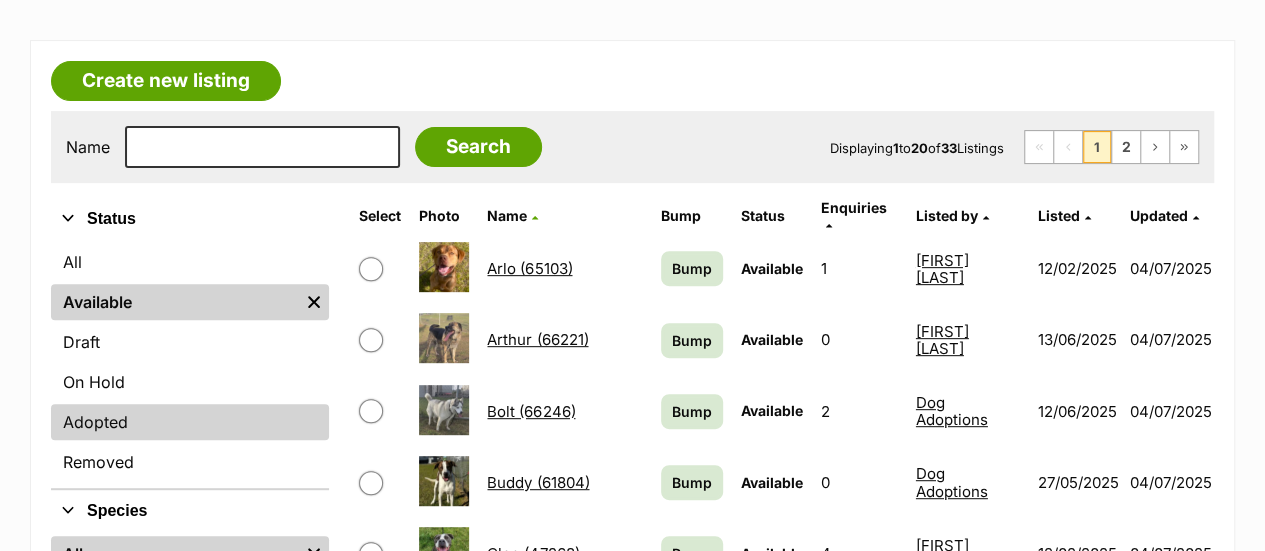 click on "Adopted" at bounding box center [190, 422] 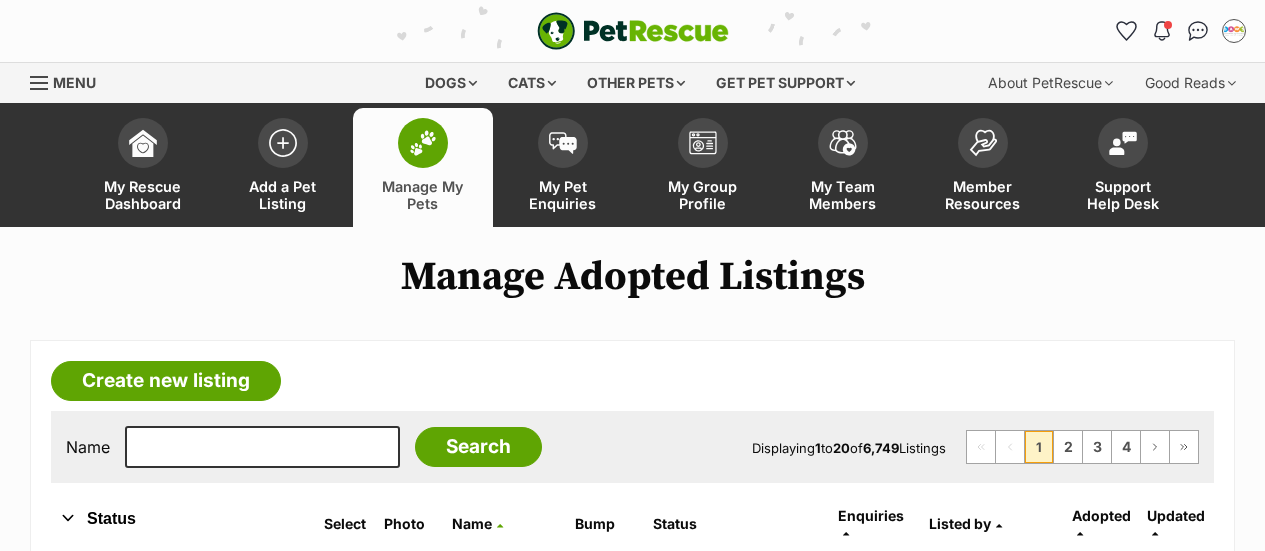 scroll, scrollTop: 70, scrollLeft: 0, axis: vertical 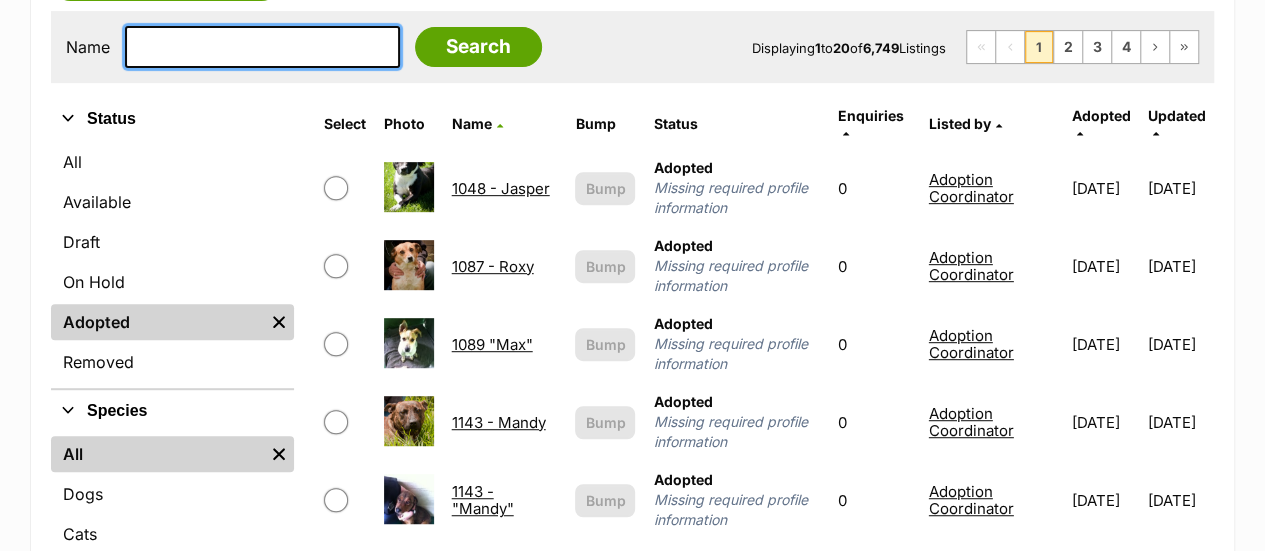 click at bounding box center [262, 47] 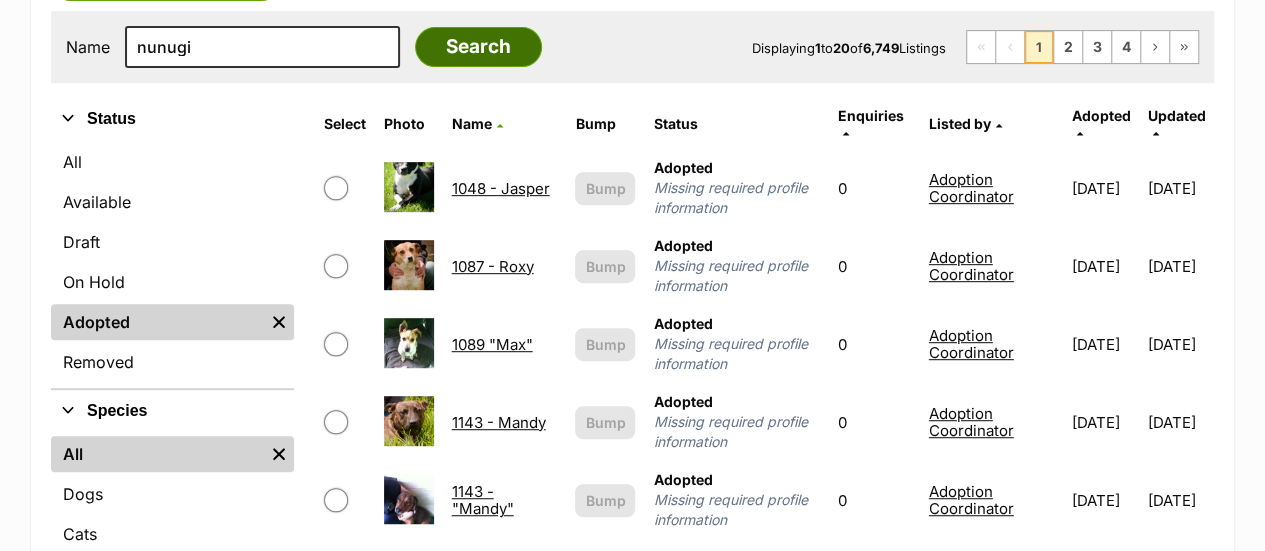 click on "Search" at bounding box center (478, 47) 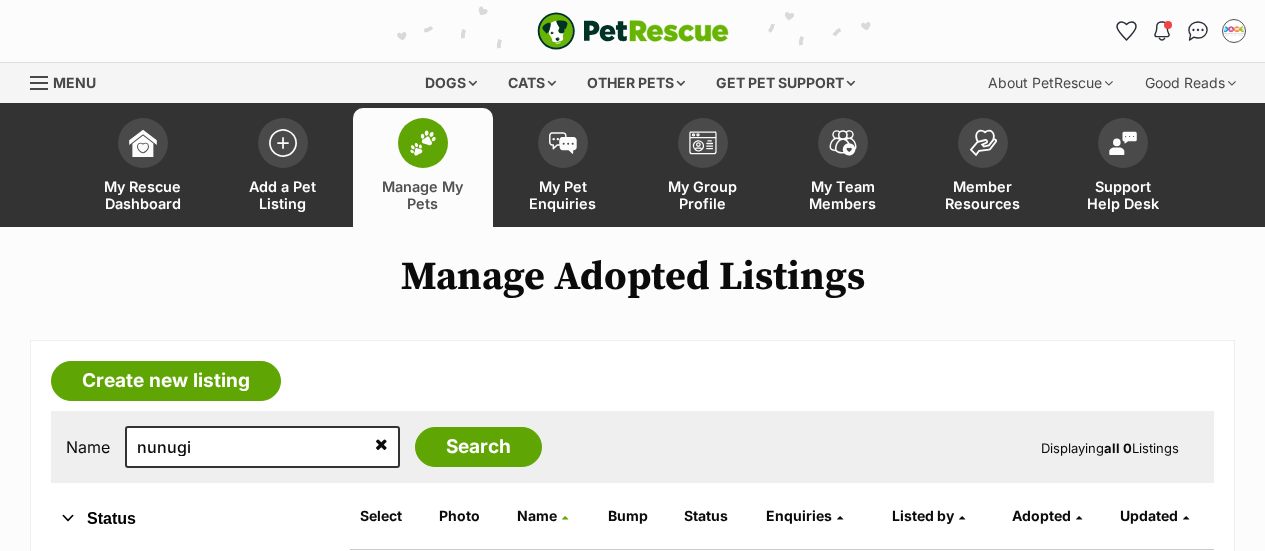 scroll, scrollTop: 0, scrollLeft: 0, axis: both 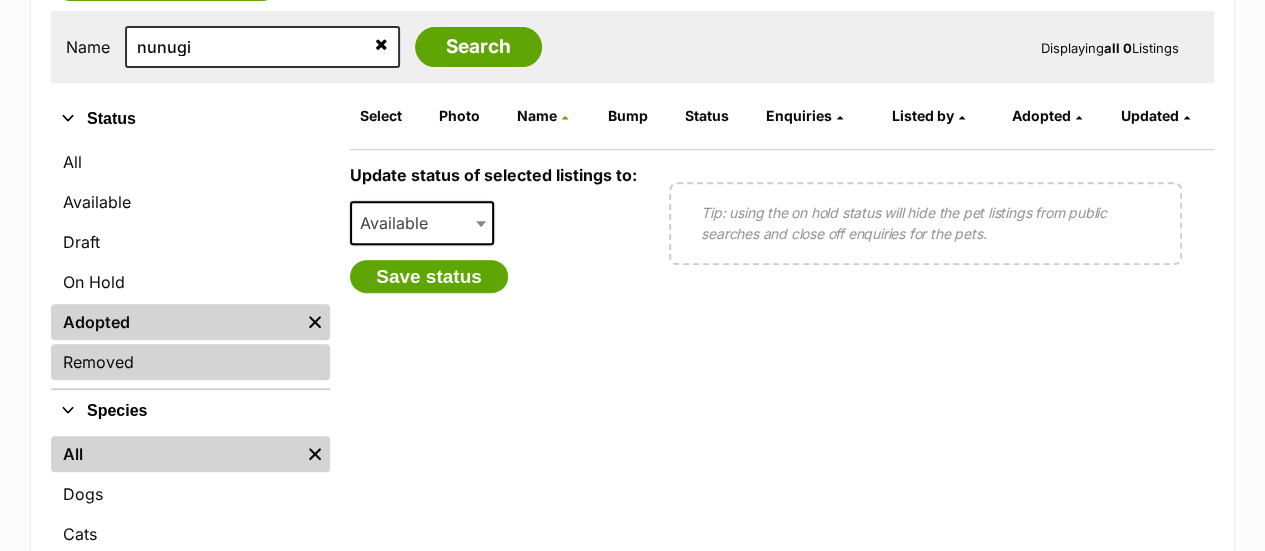 click on "Removed" at bounding box center [190, 362] 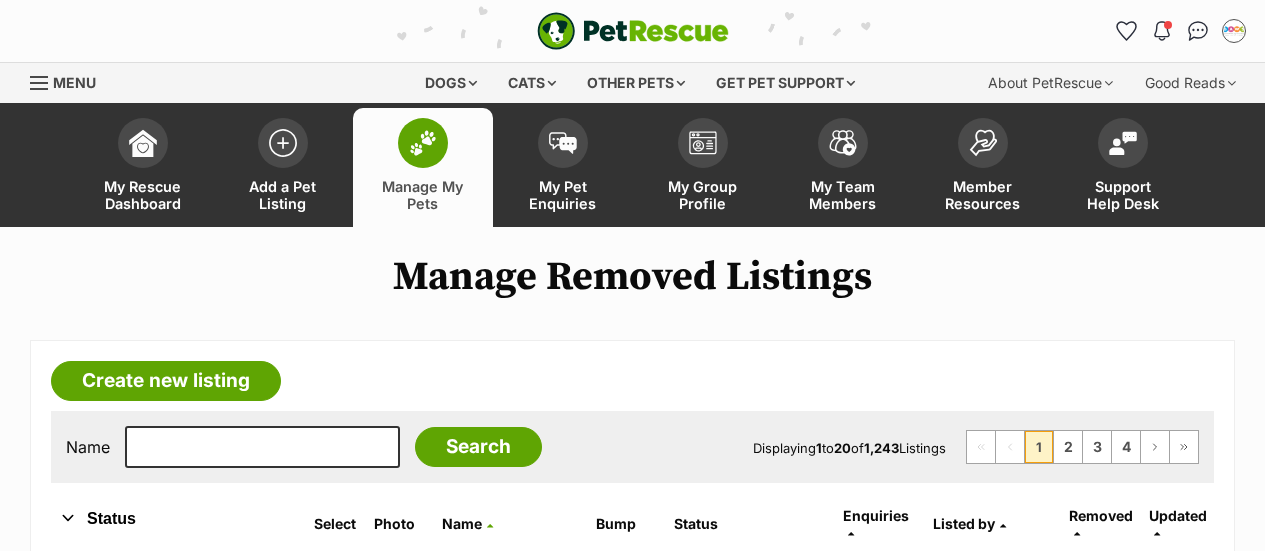 scroll, scrollTop: 0, scrollLeft: 0, axis: both 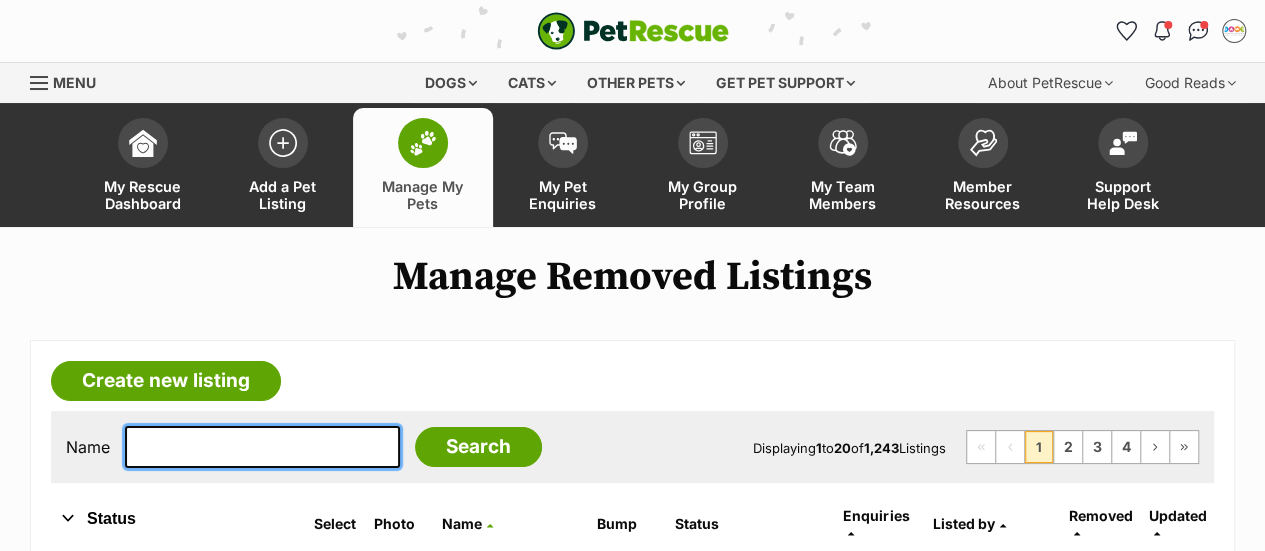 click at bounding box center (262, 447) 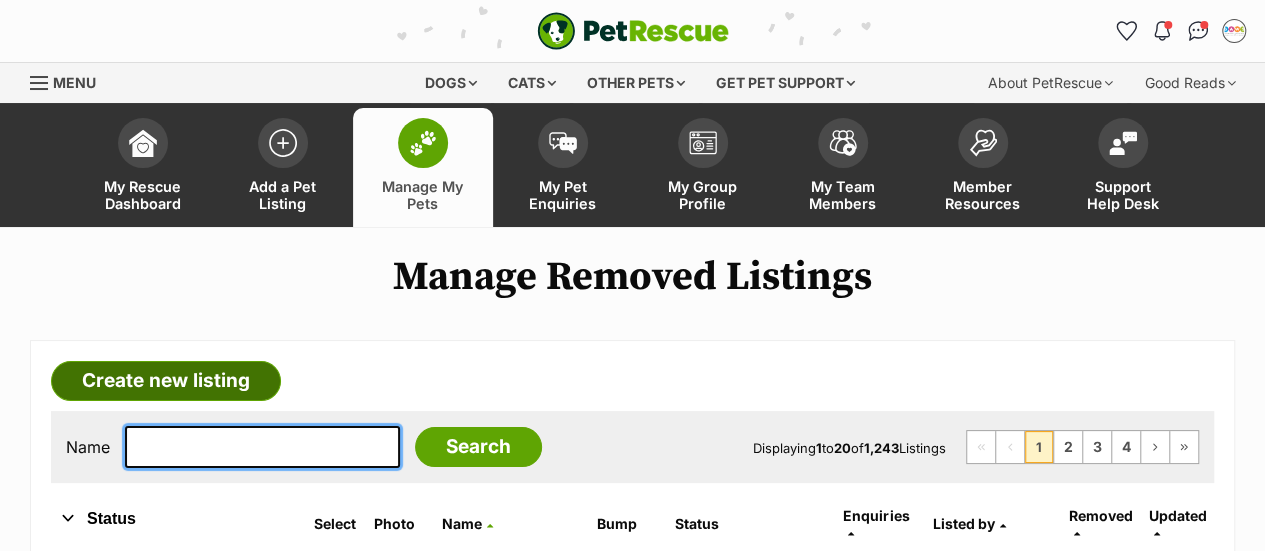 type on "nunugi" 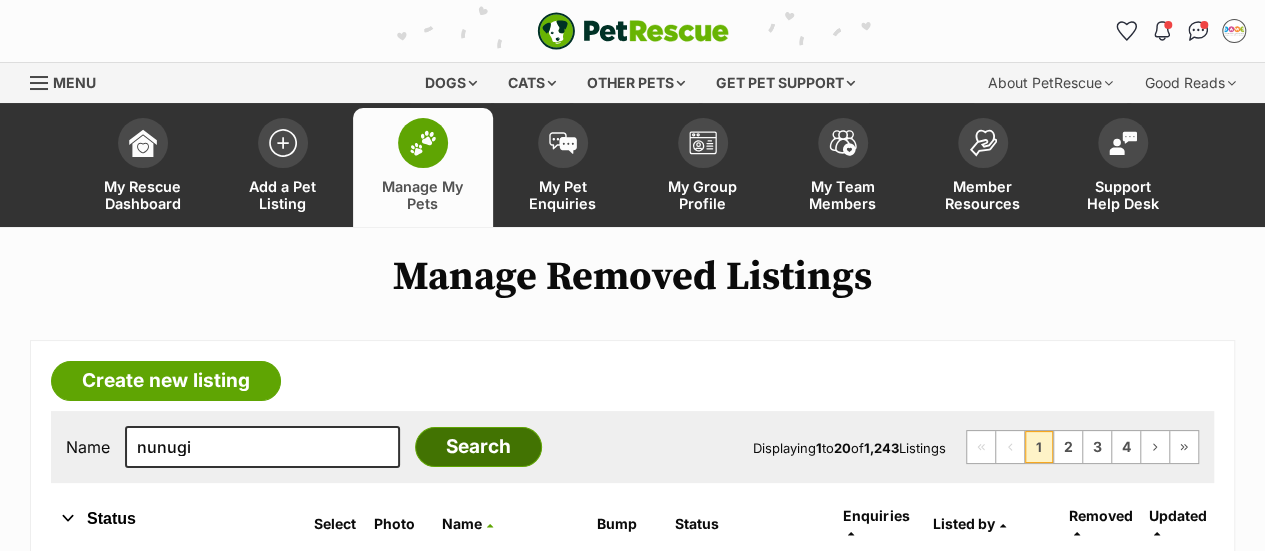 click on "Search" at bounding box center [478, 447] 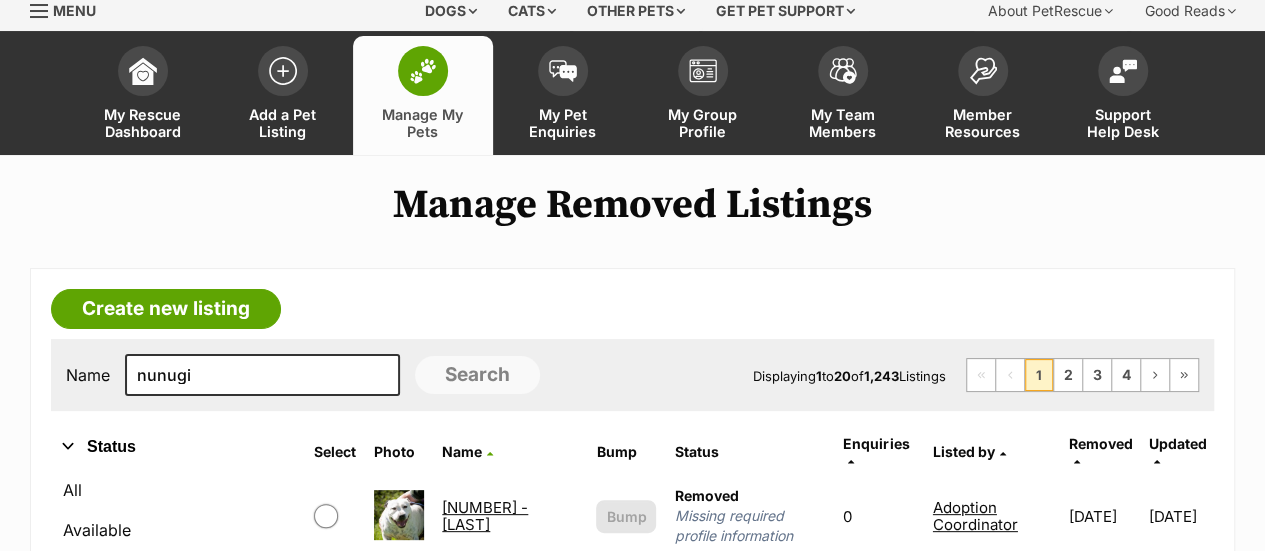 scroll, scrollTop: 313, scrollLeft: 0, axis: vertical 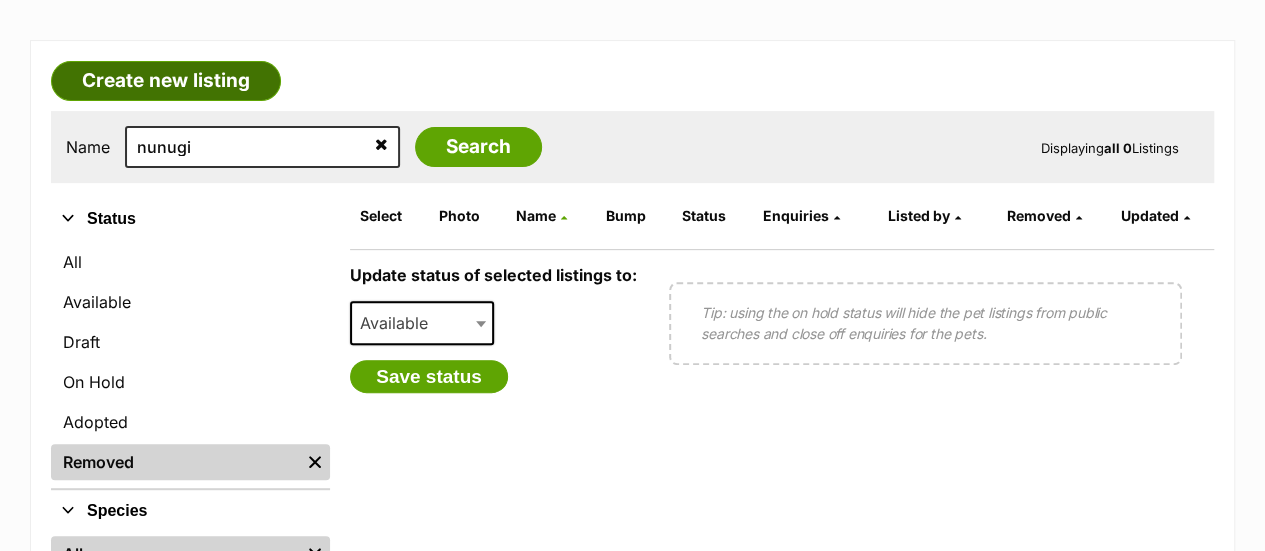 click on "Create new listing" at bounding box center (166, 81) 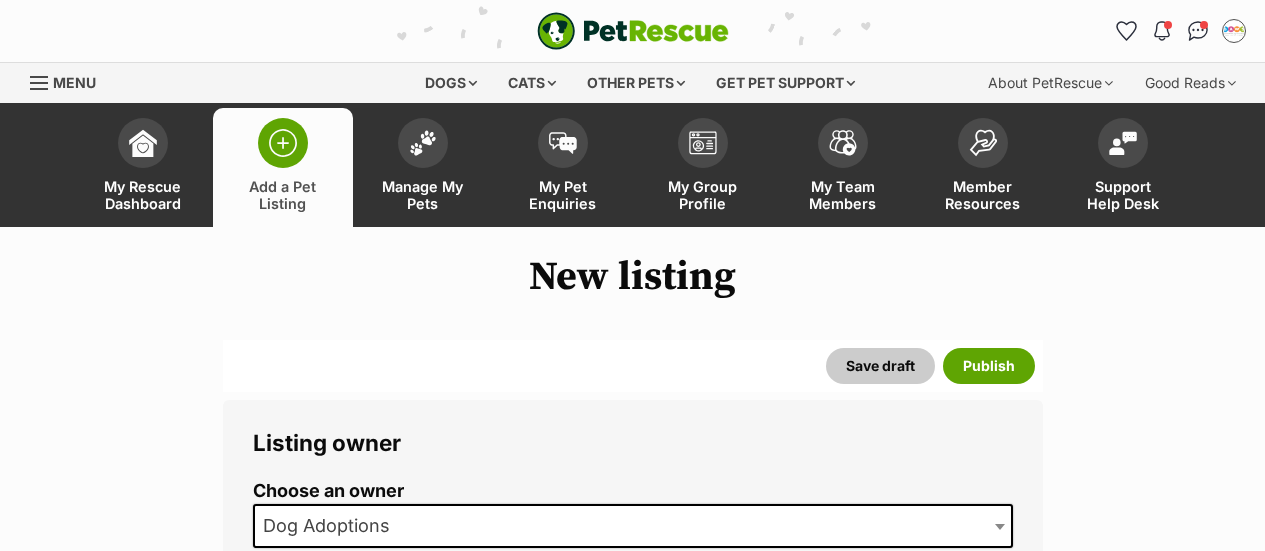 scroll, scrollTop: 300, scrollLeft: 0, axis: vertical 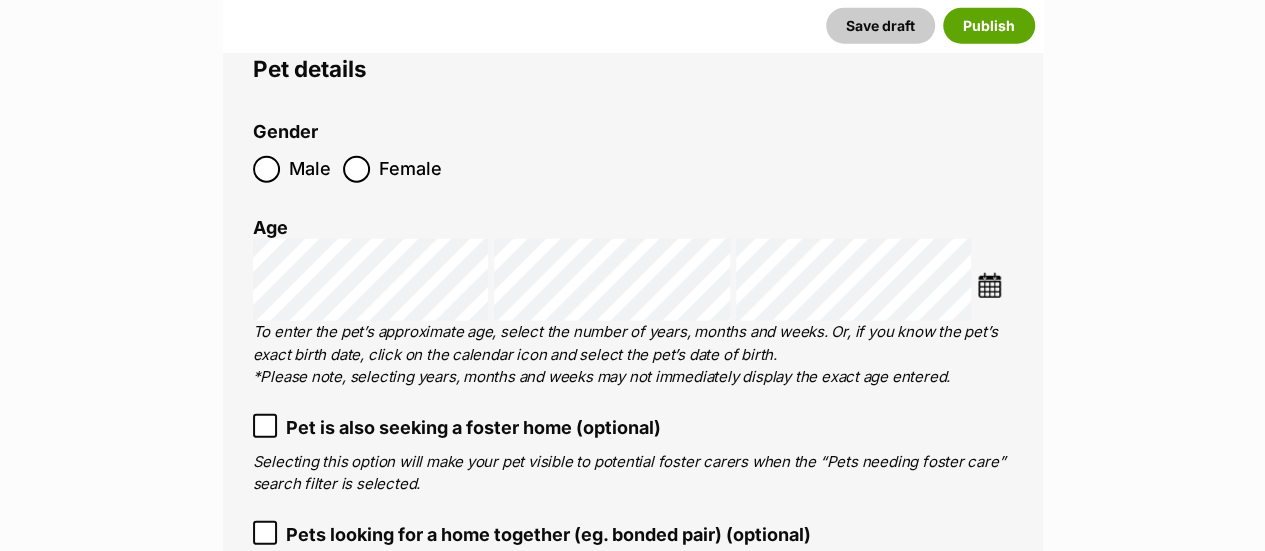 click on "Female" at bounding box center [410, 169] 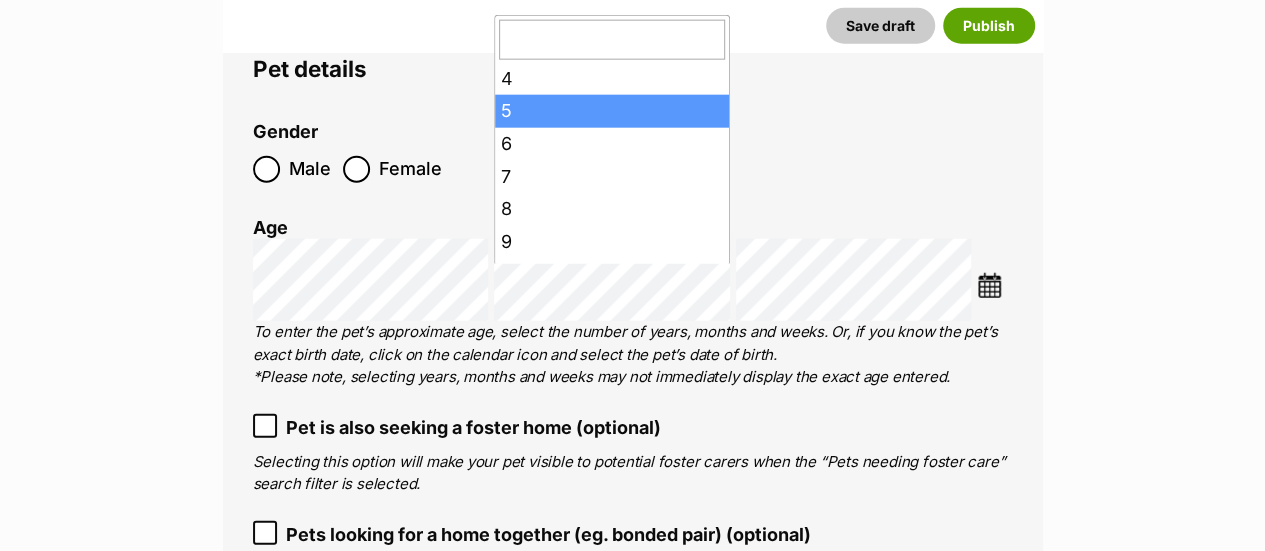 scroll, scrollTop: 225, scrollLeft: 0, axis: vertical 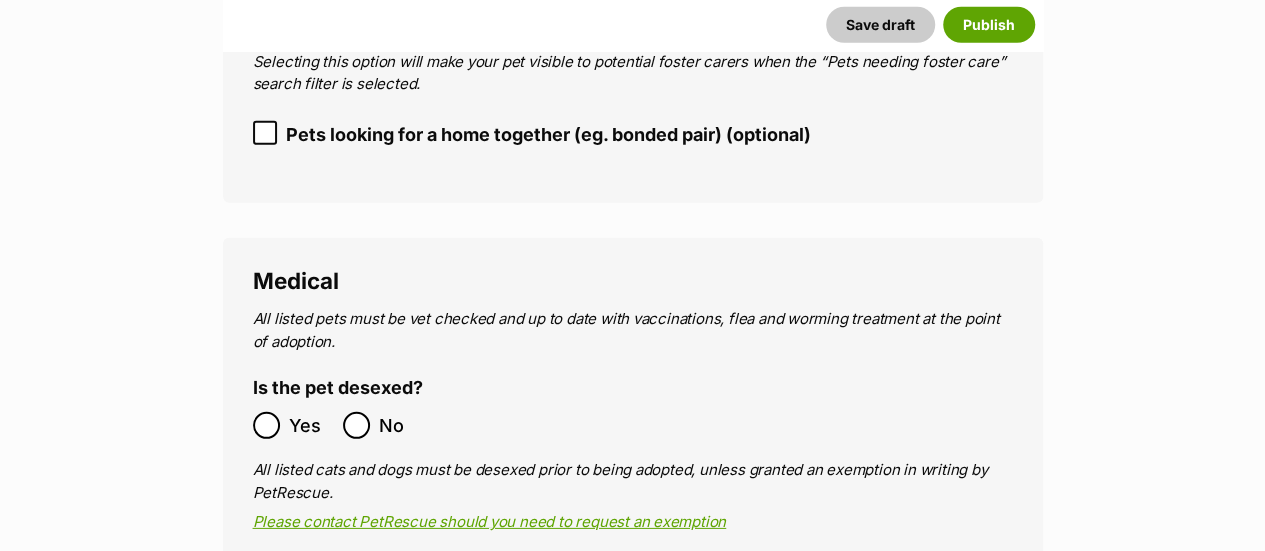 click on "Yes" at bounding box center [311, 425] 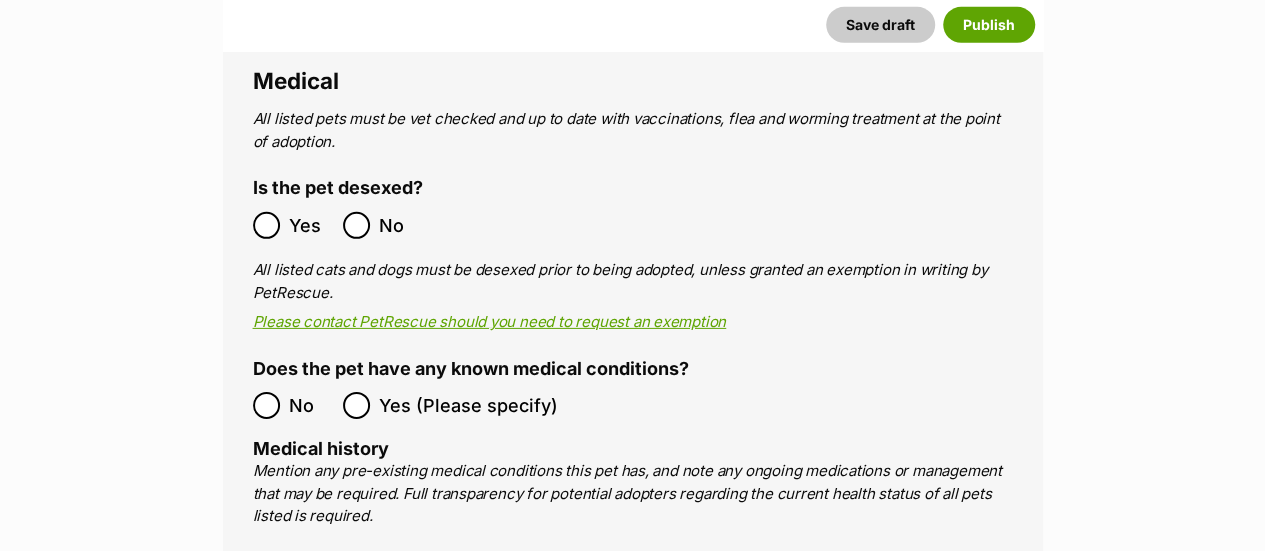 click on "No" at bounding box center (293, 405) 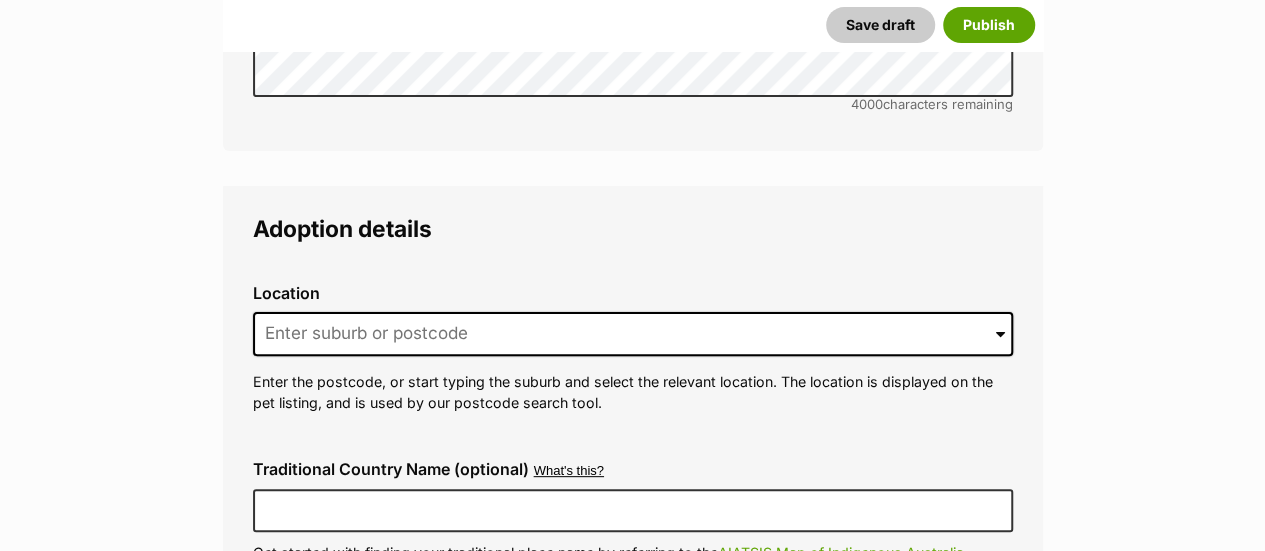 scroll, scrollTop: 3940, scrollLeft: 0, axis: vertical 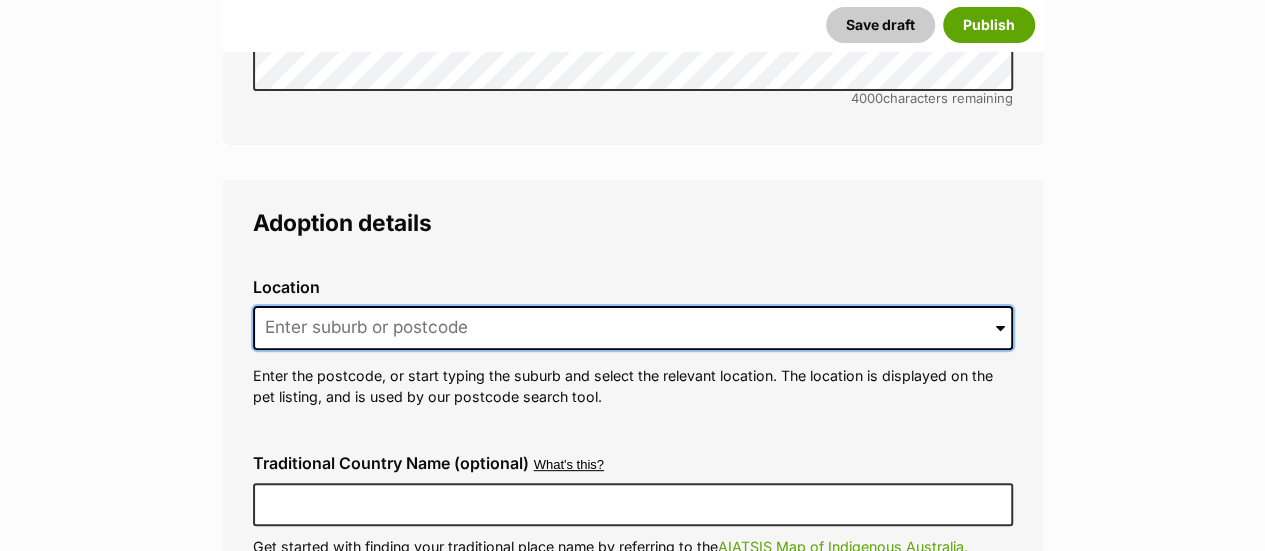 click at bounding box center (633, 328) 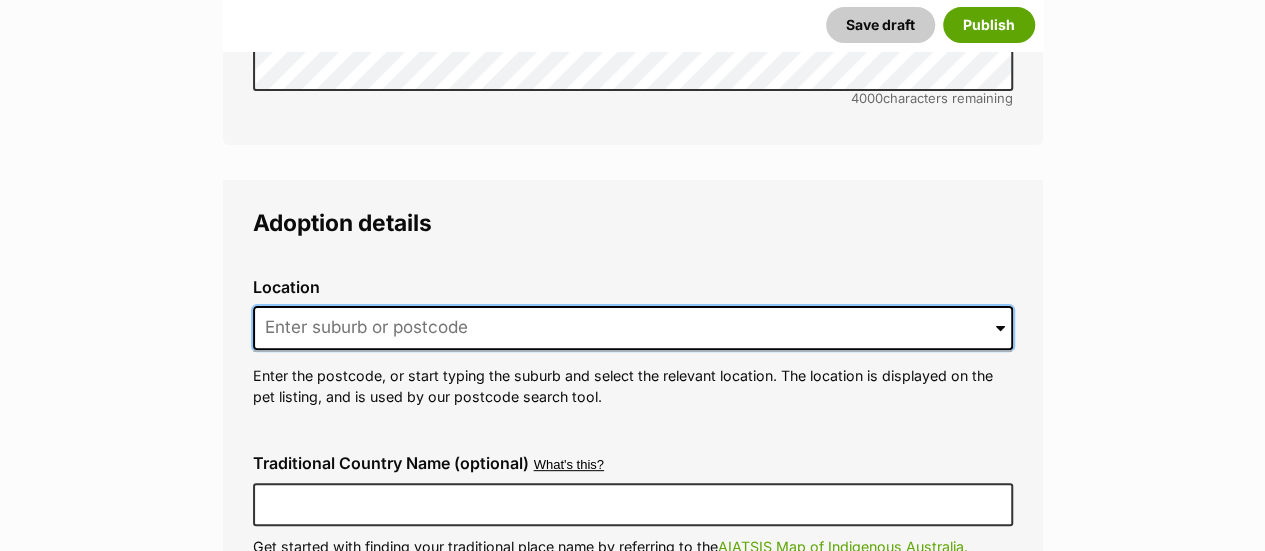 type on "MOOLAP" 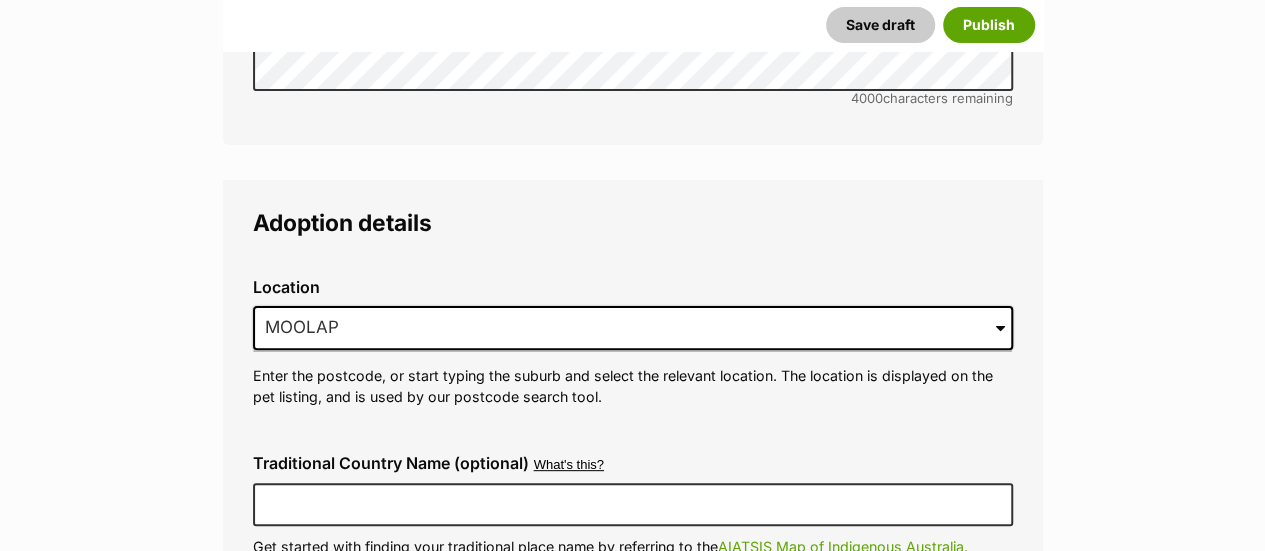 type on "Australia" 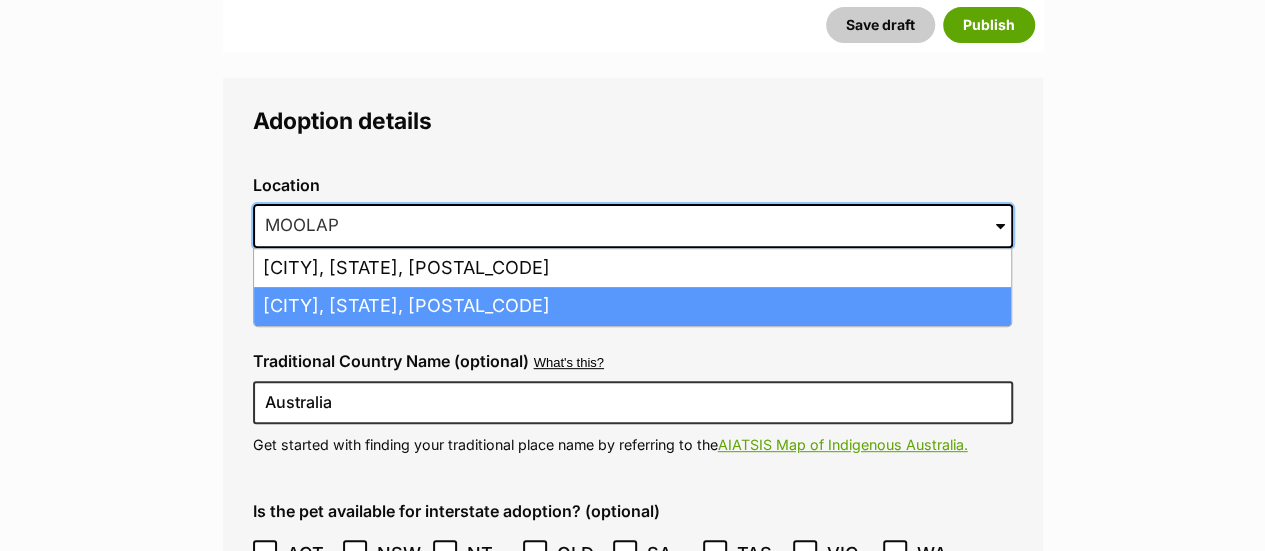 scroll, scrollTop: 4140, scrollLeft: 0, axis: vertical 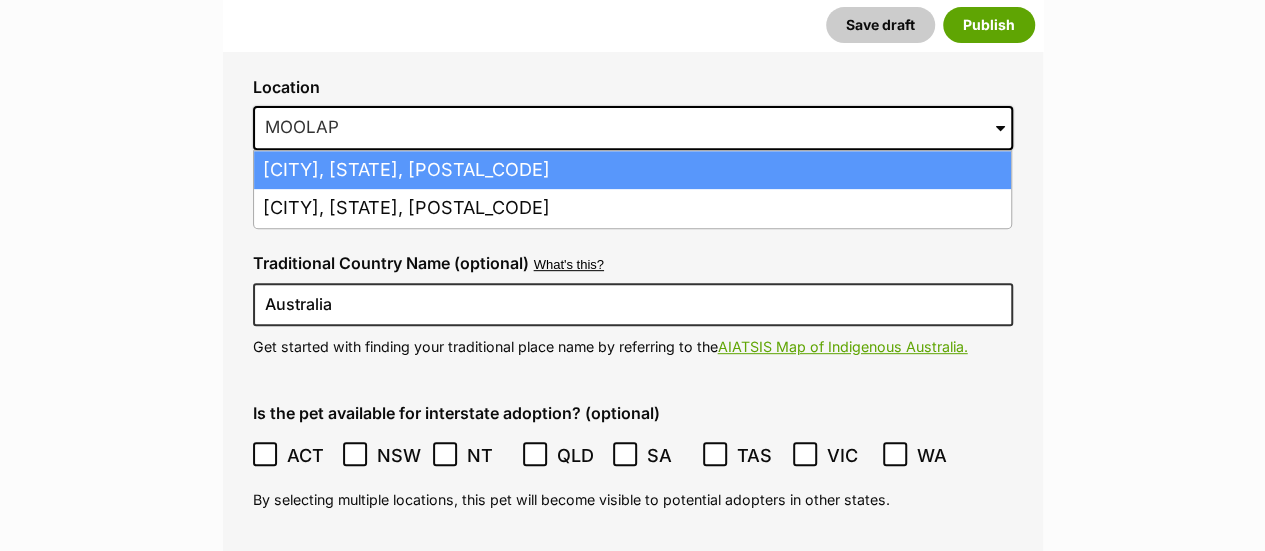click on "Moolap, Victoria, 3221" at bounding box center (632, 170) 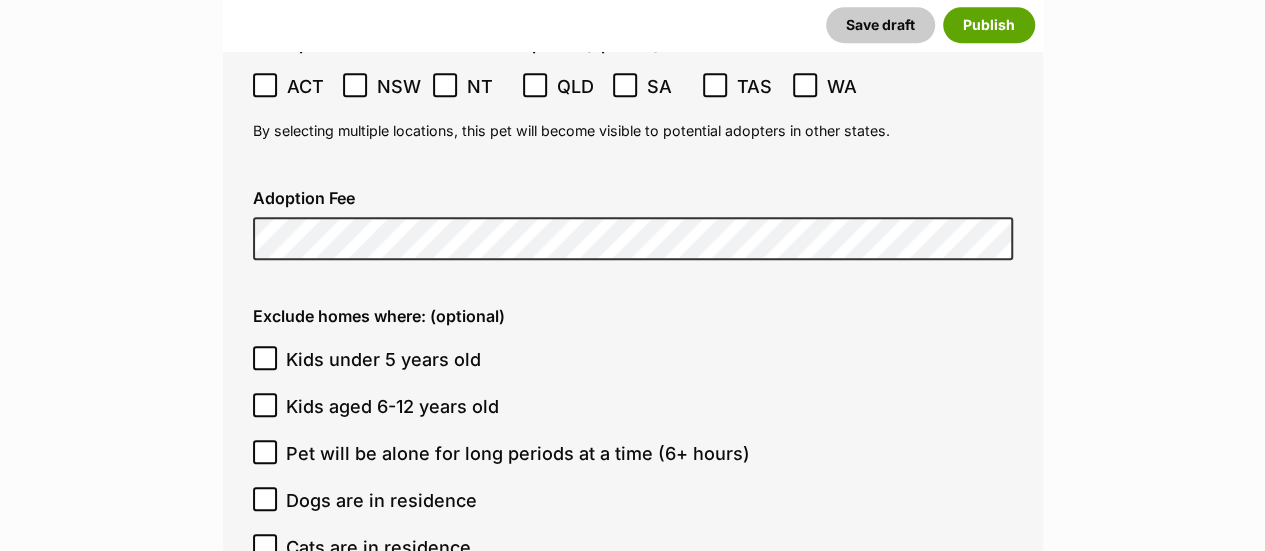 scroll, scrollTop: 4540, scrollLeft: 0, axis: vertical 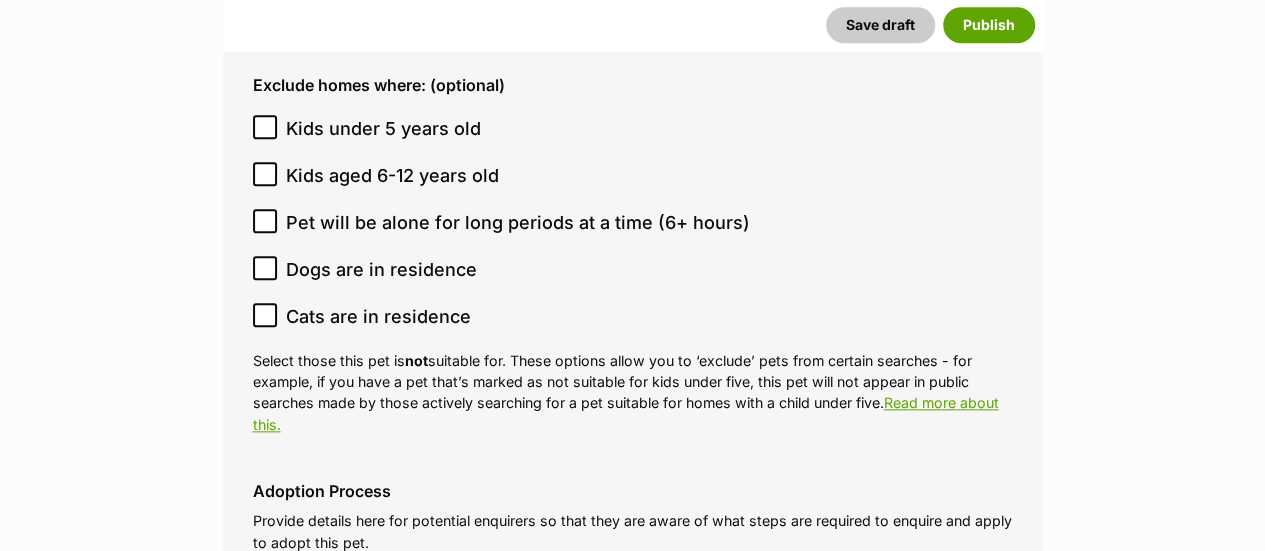 click on "Kids under 5 years old" at bounding box center (383, 128) 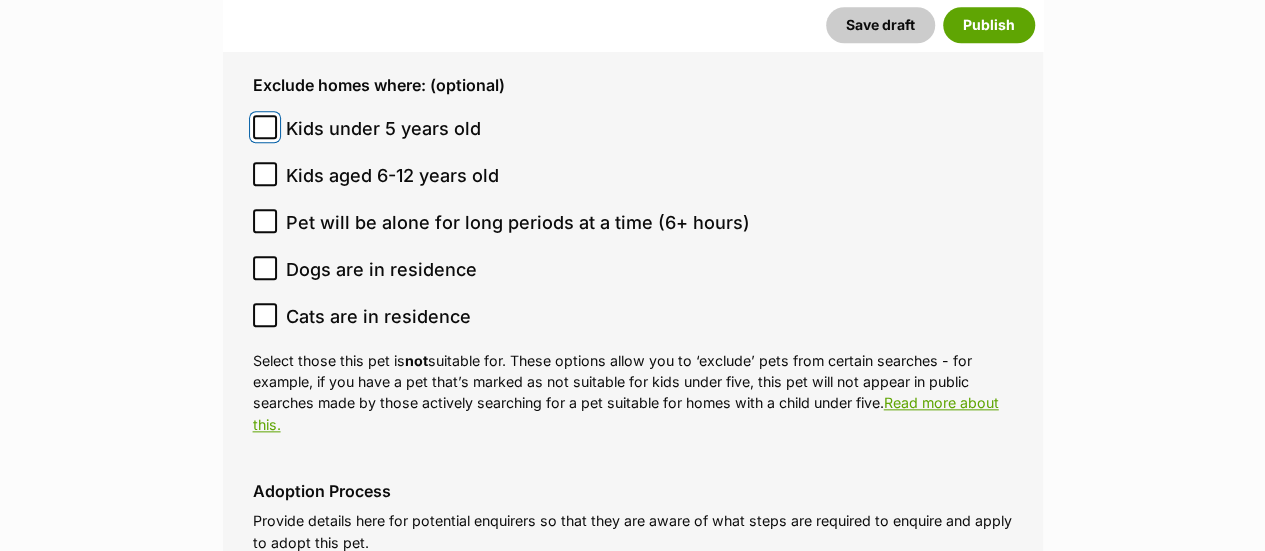 click on "Kids under 5 years old" at bounding box center [265, 127] 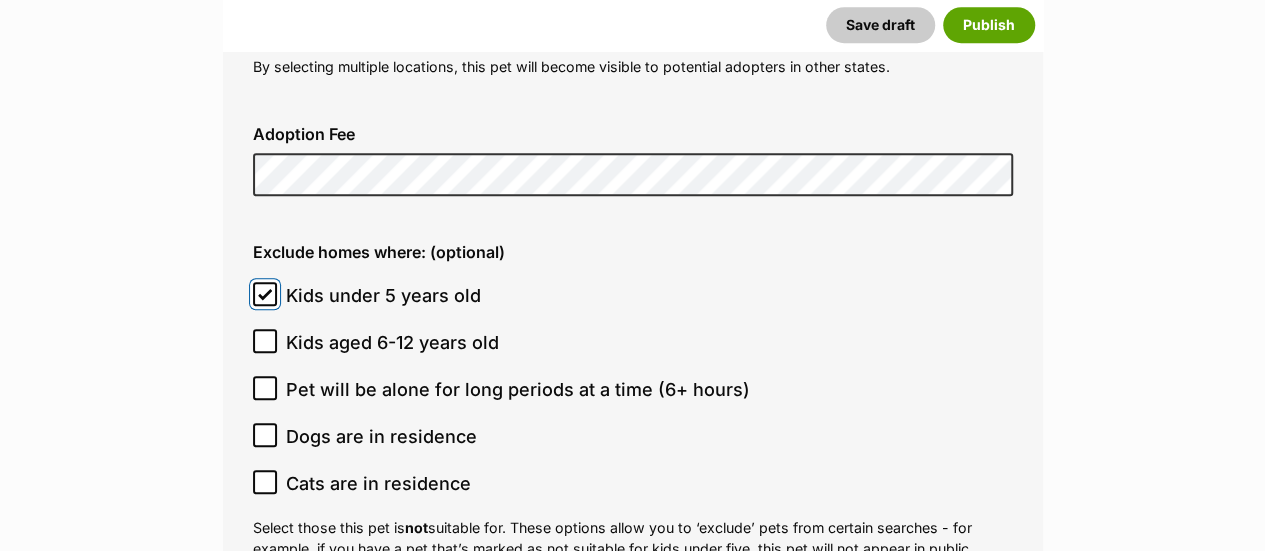 scroll, scrollTop: 4540, scrollLeft: 0, axis: vertical 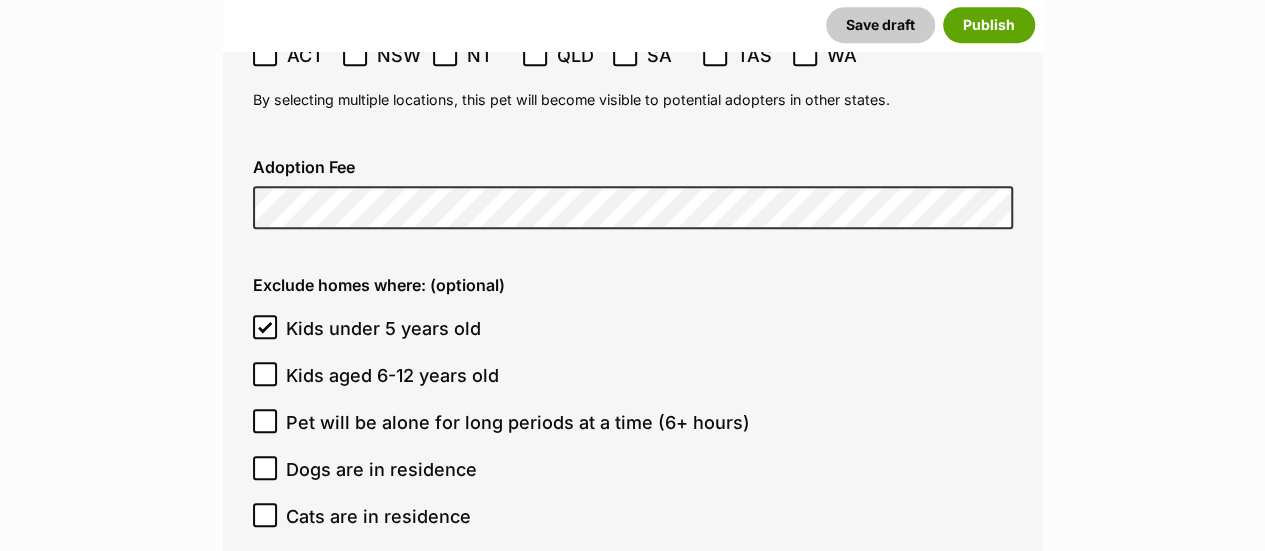 click on "Pet will be alone for long periods at a time (6+ hours)" at bounding box center [518, 422] 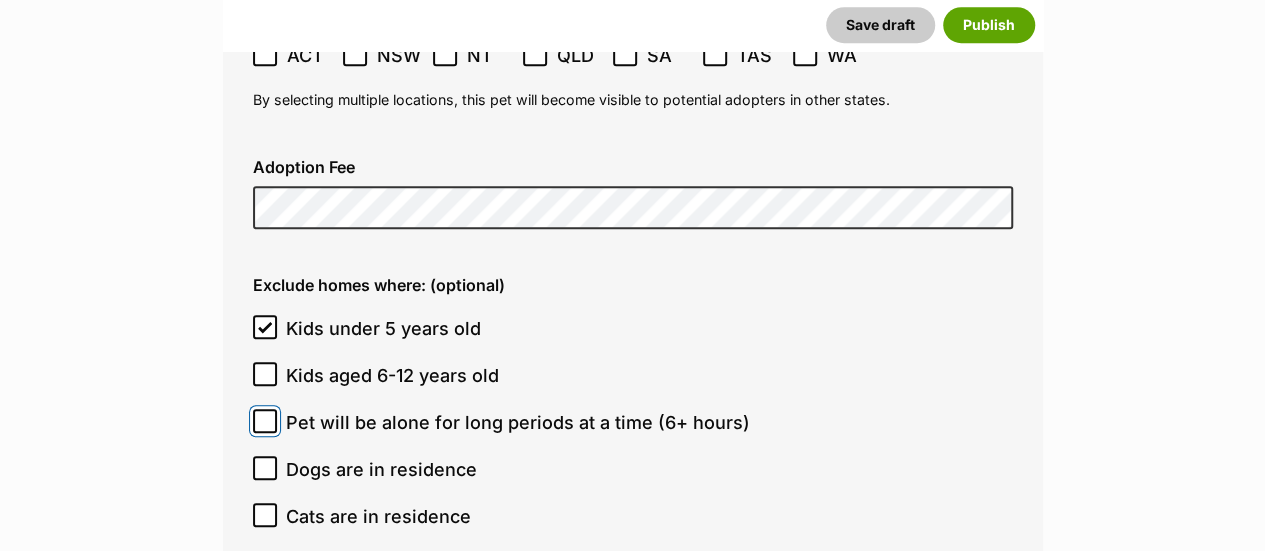 click on "Pet will be alone for long periods at a time (6+ hours)" at bounding box center [265, 421] 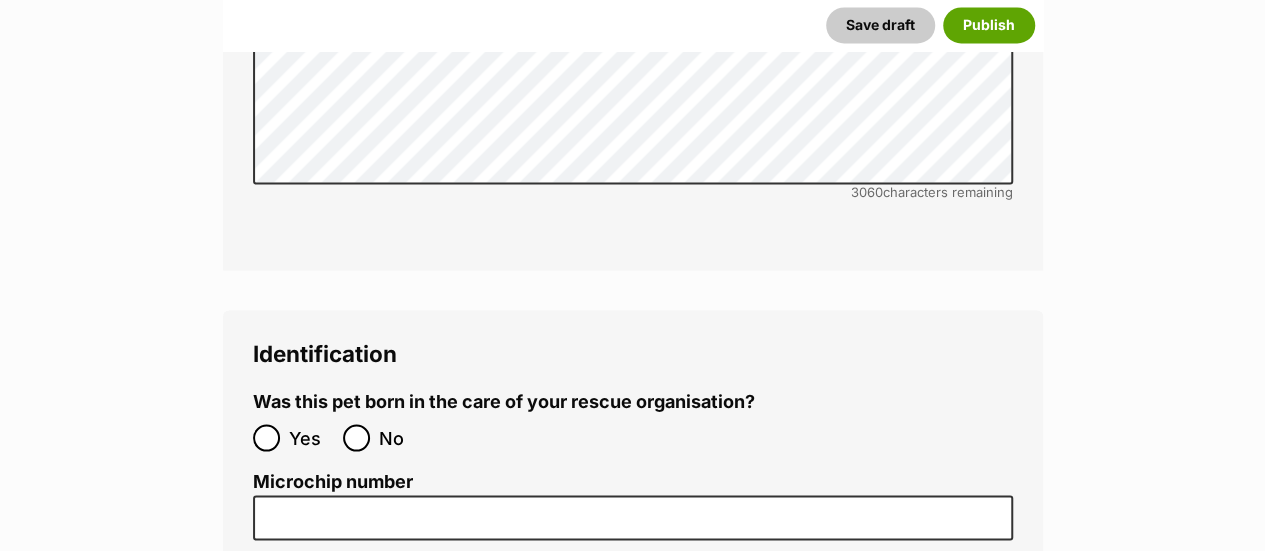 scroll, scrollTop: 5840, scrollLeft: 0, axis: vertical 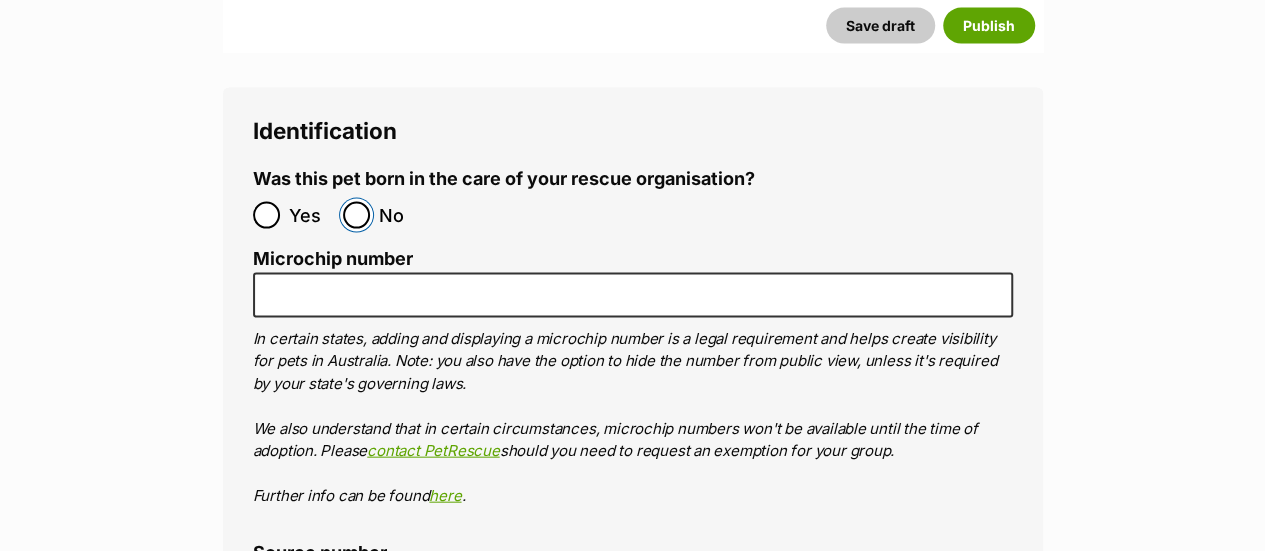 click on "No" at bounding box center [356, 215] 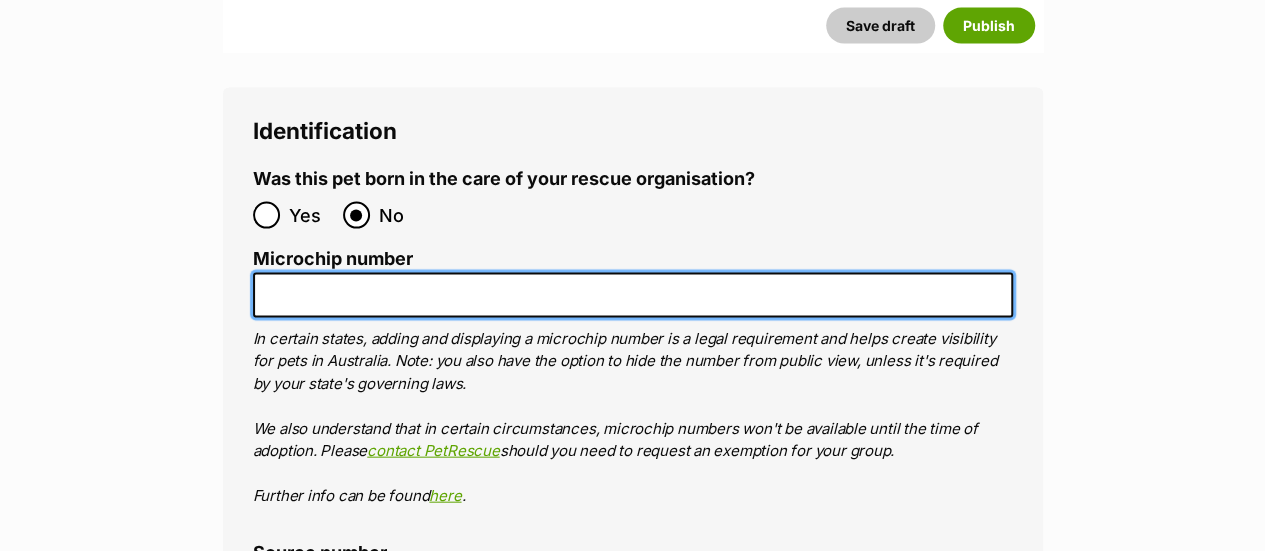 click on "Microchip number" at bounding box center (633, 295) 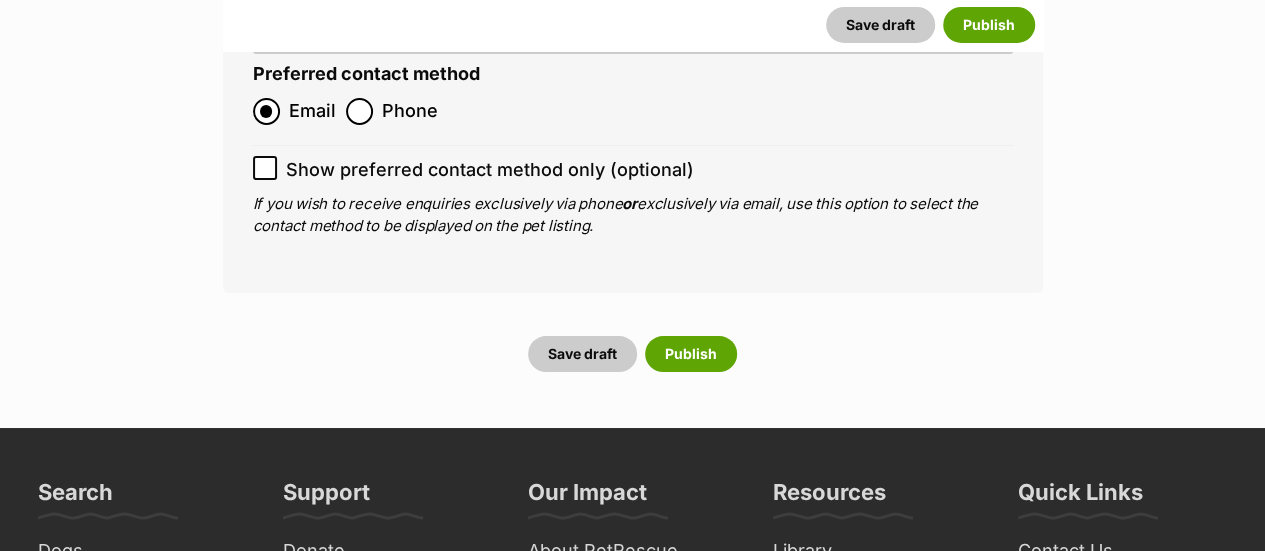 scroll, scrollTop: 7340, scrollLeft: 0, axis: vertical 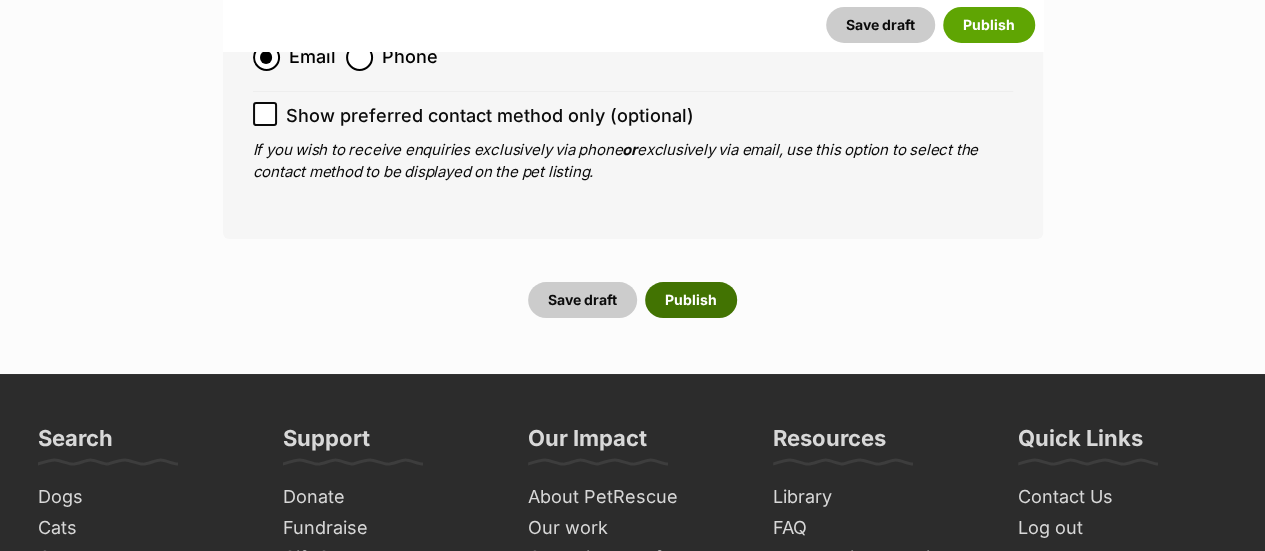 type on "956000016629487" 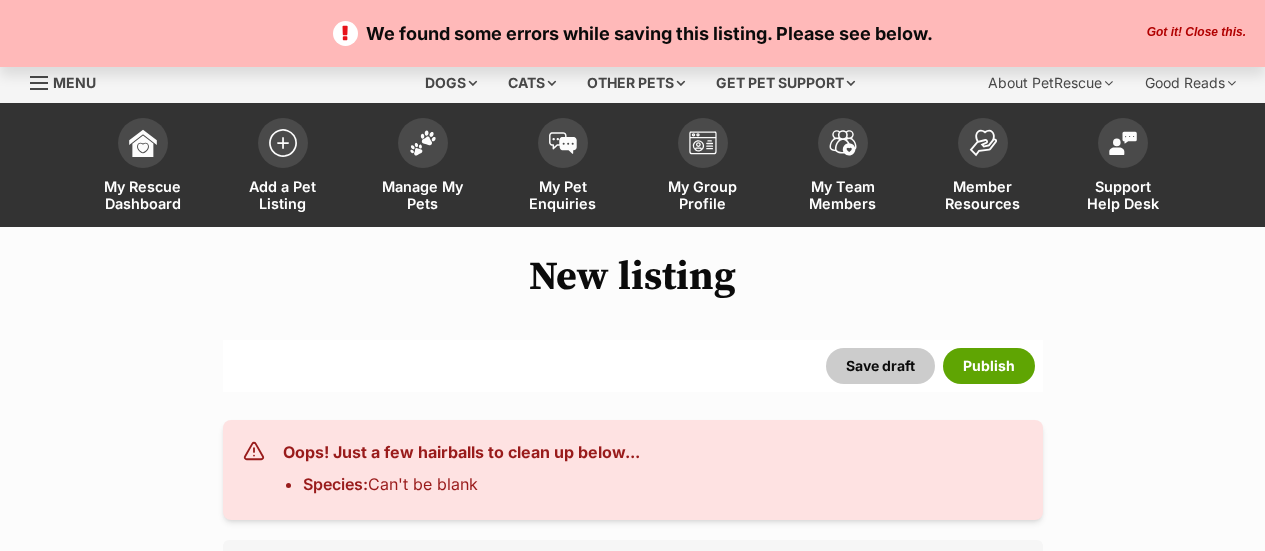 scroll, scrollTop: 296, scrollLeft: 0, axis: vertical 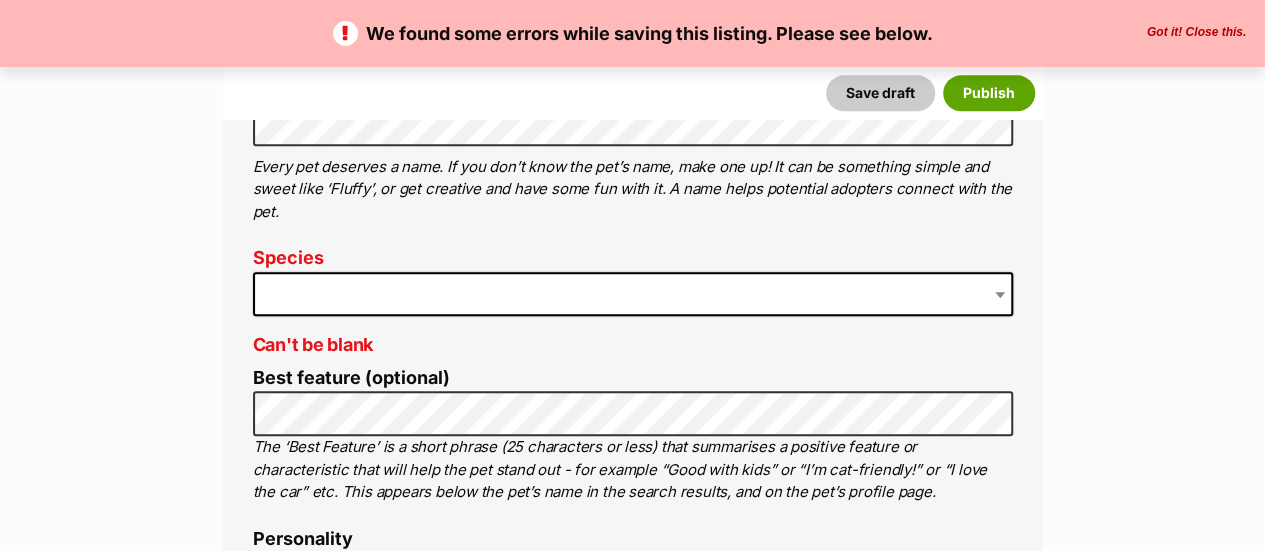 click at bounding box center (633, 294) 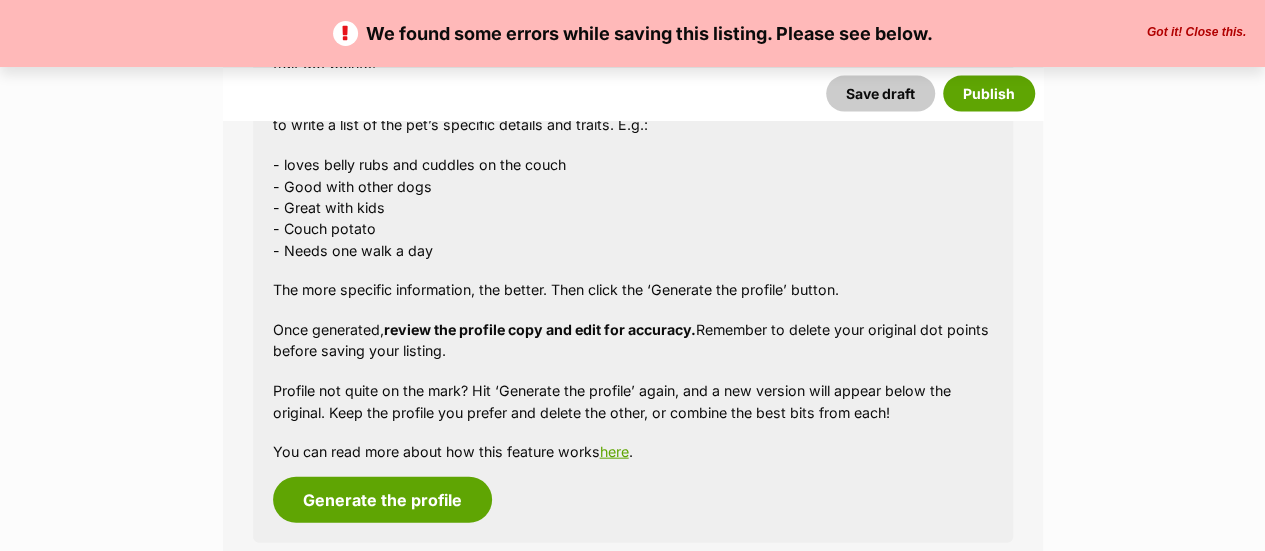 scroll, scrollTop: 2300, scrollLeft: 0, axis: vertical 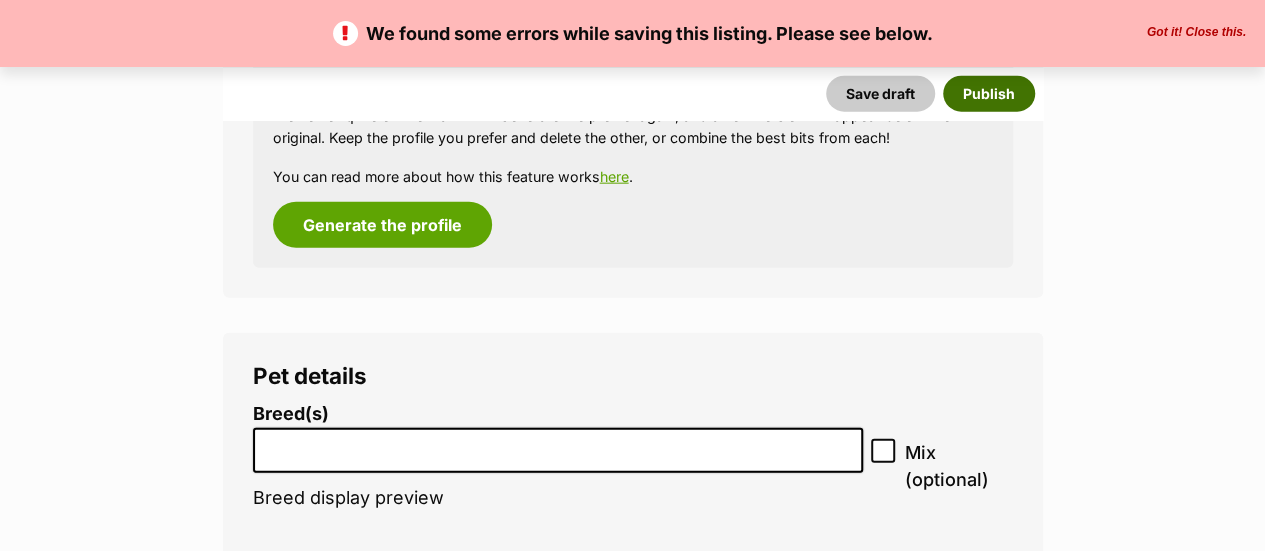 click on "Publish" at bounding box center [989, 93] 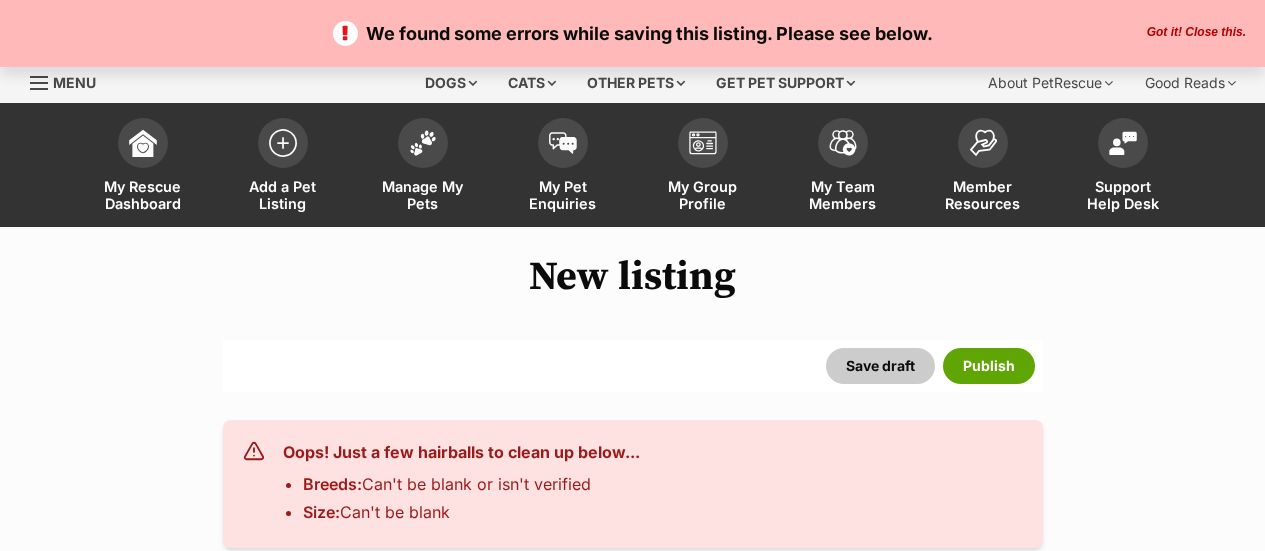 select 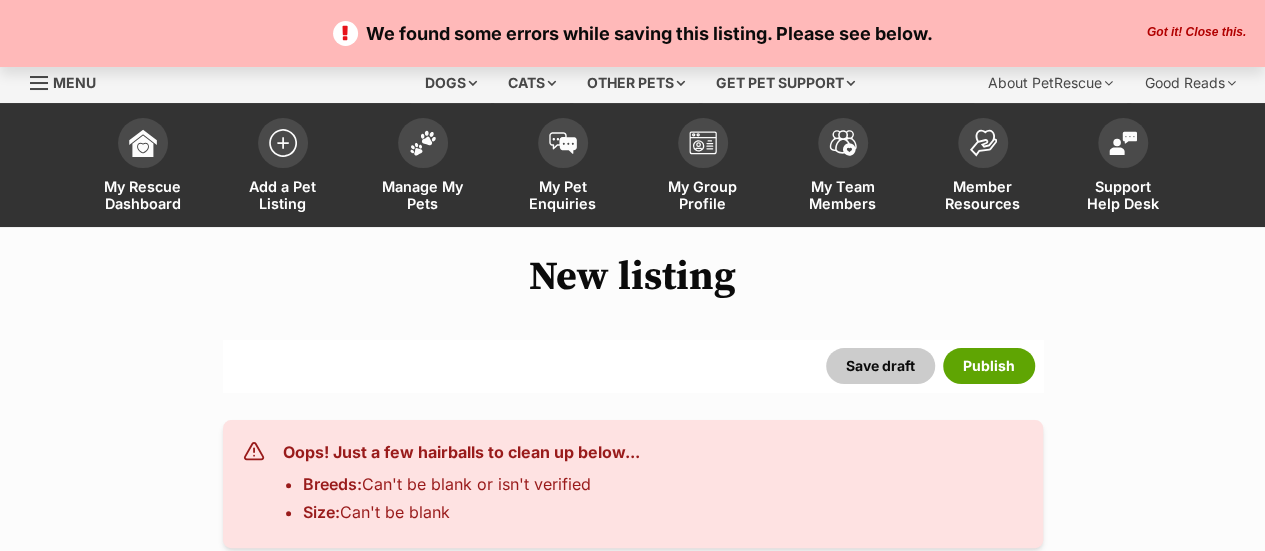 scroll, scrollTop: 0, scrollLeft: 0, axis: both 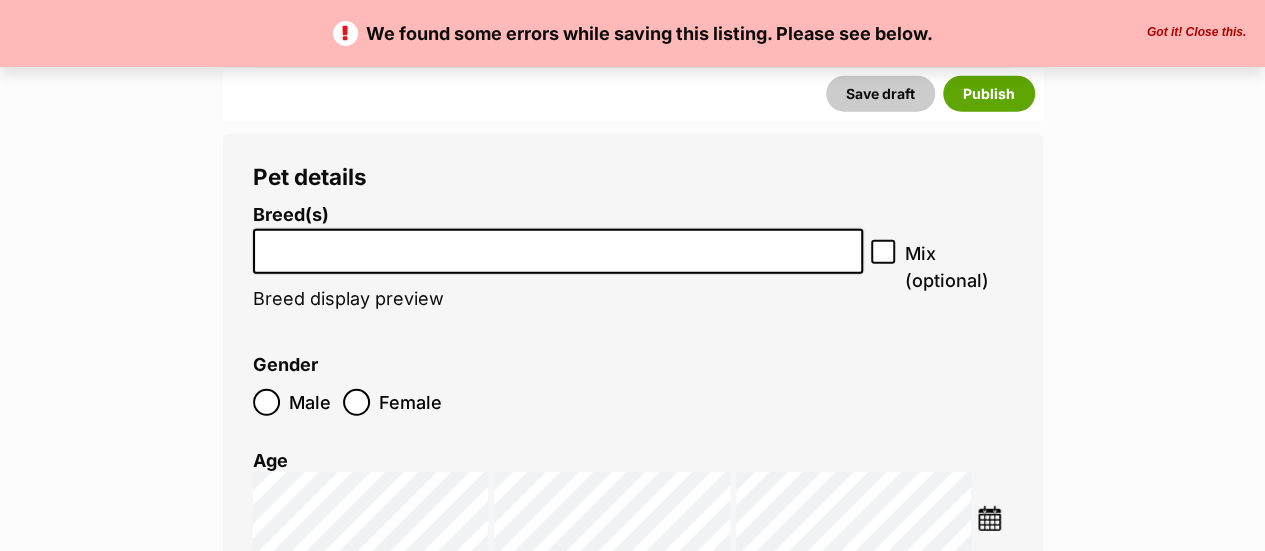 click at bounding box center (558, 246) 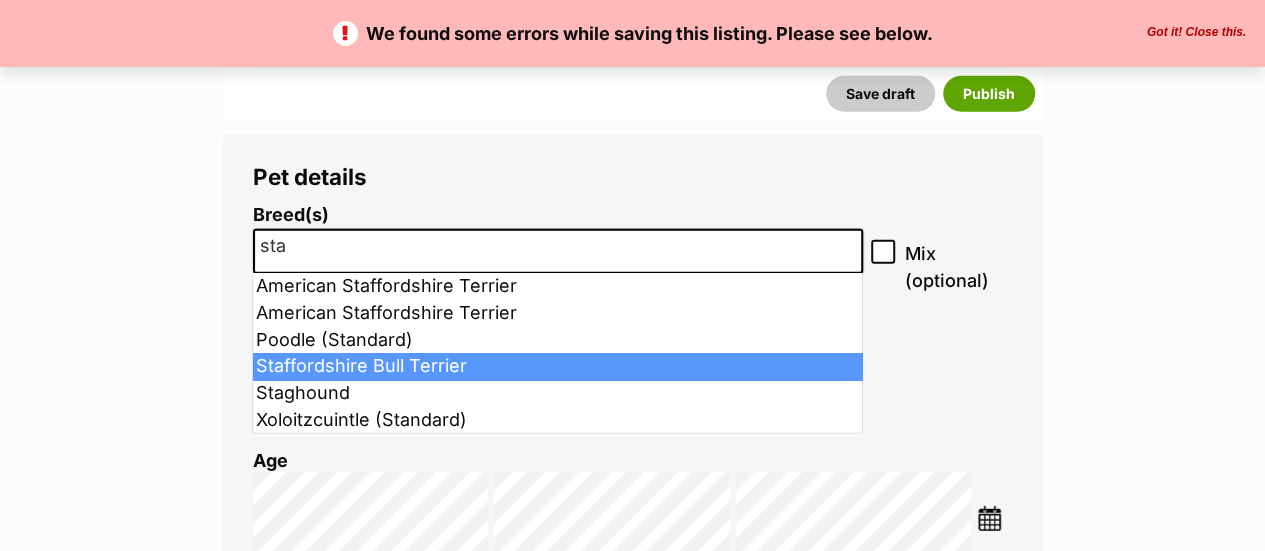type on "sta" 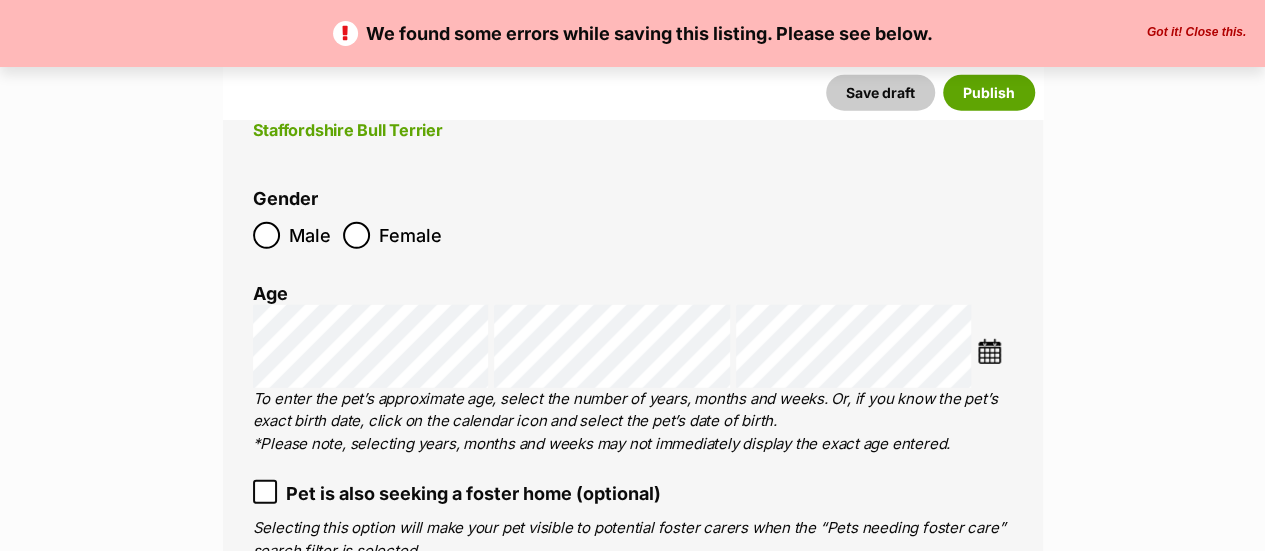 scroll, scrollTop: 2700, scrollLeft: 0, axis: vertical 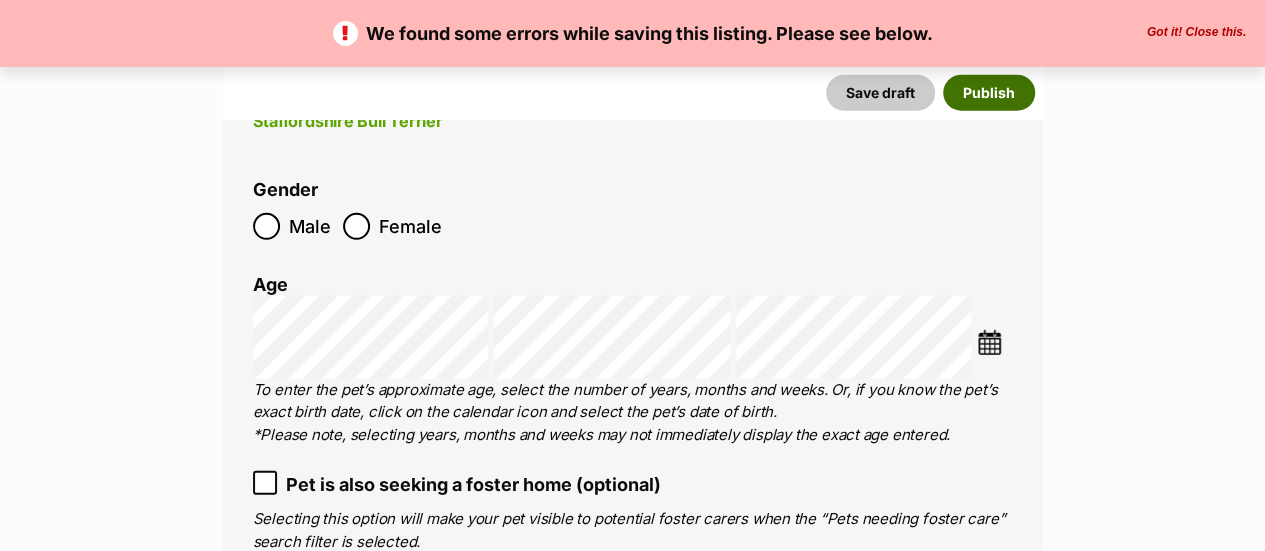 click on "Publish" at bounding box center (989, 93) 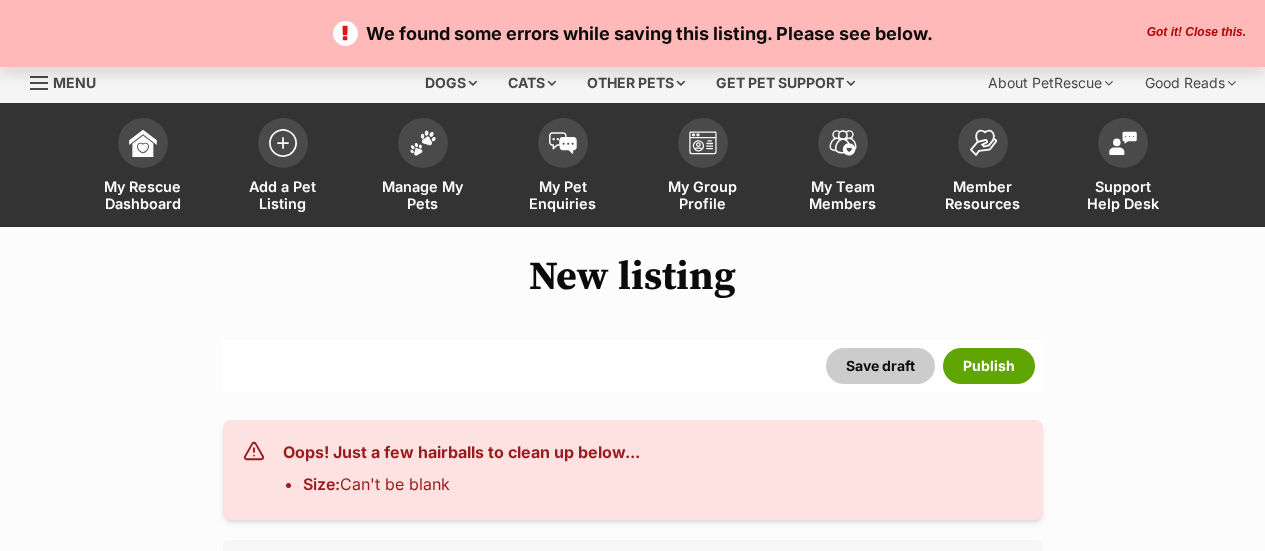 scroll, scrollTop: 0, scrollLeft: 0, axis: both 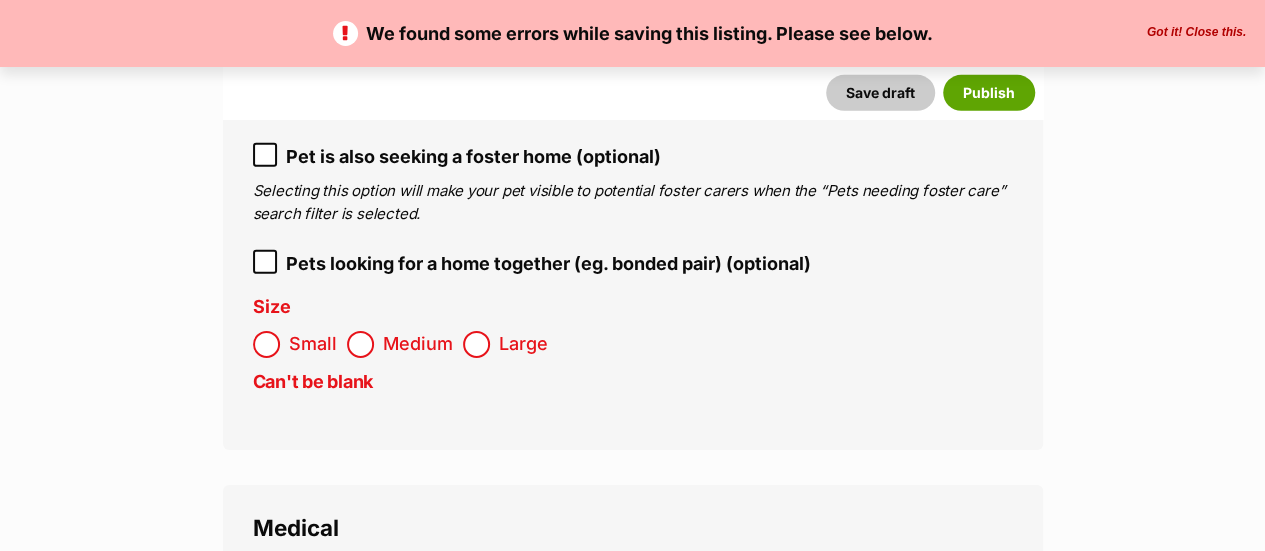 click on "Medium" at bounding box center (418, 344) 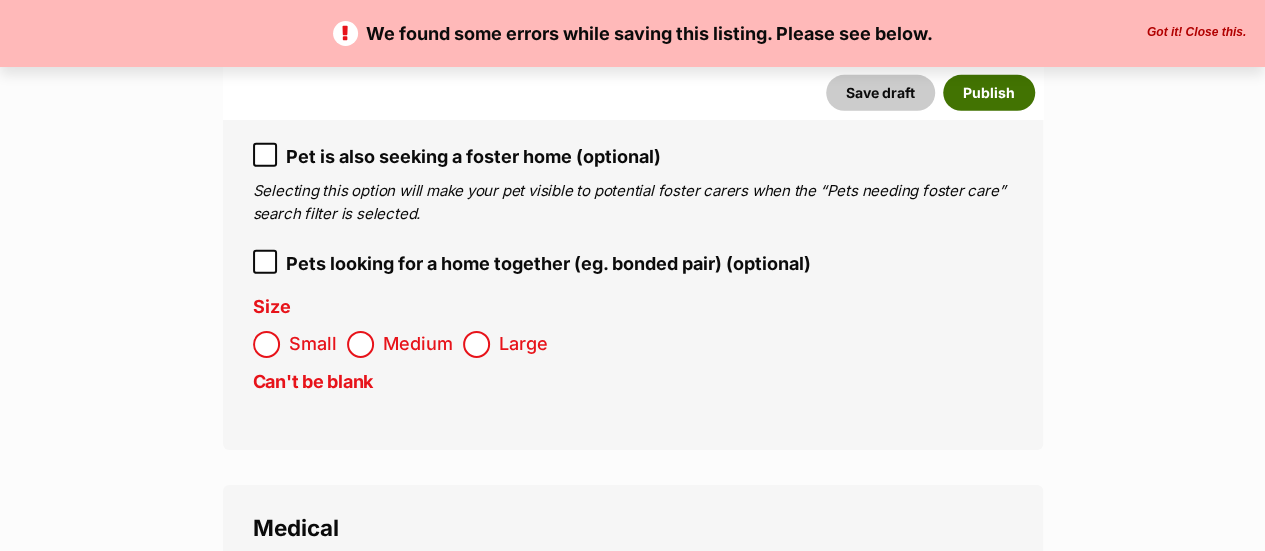 click on "Publish" at bounding box center (989, 93) 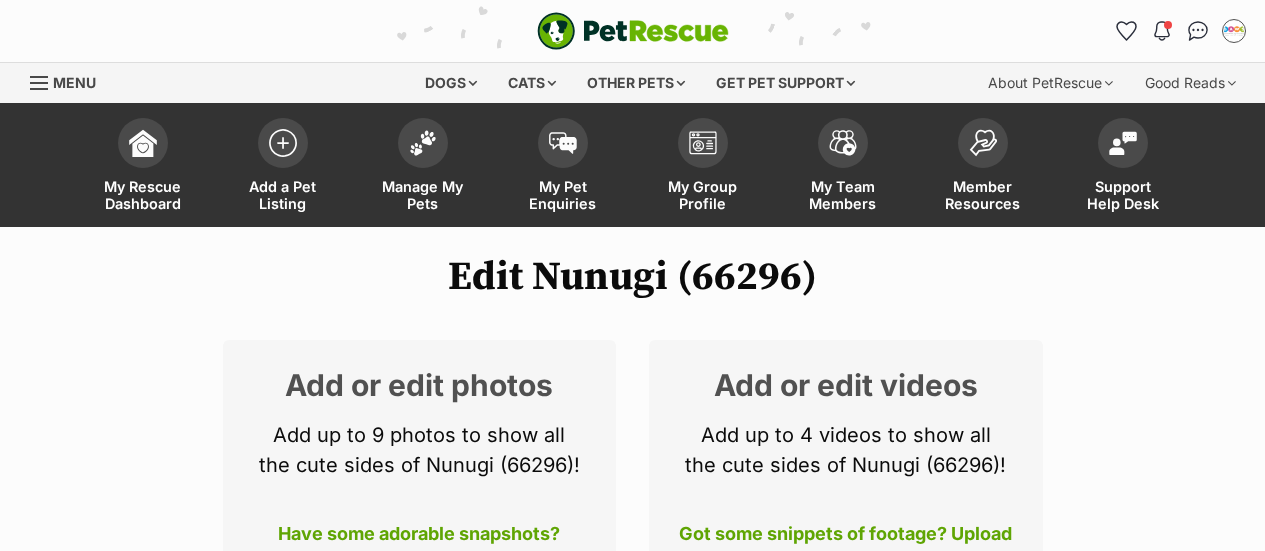 scroll, scrollTop: 0, scrollLeft: 0, axis: both 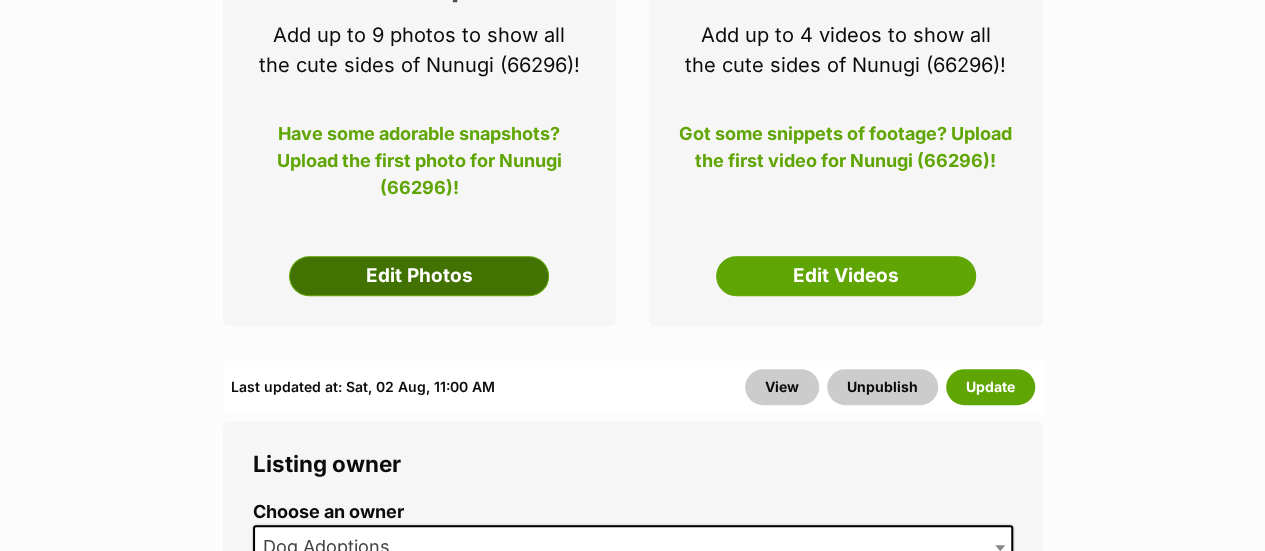 click on "Edit Photos" at bounding box center [419, 276] 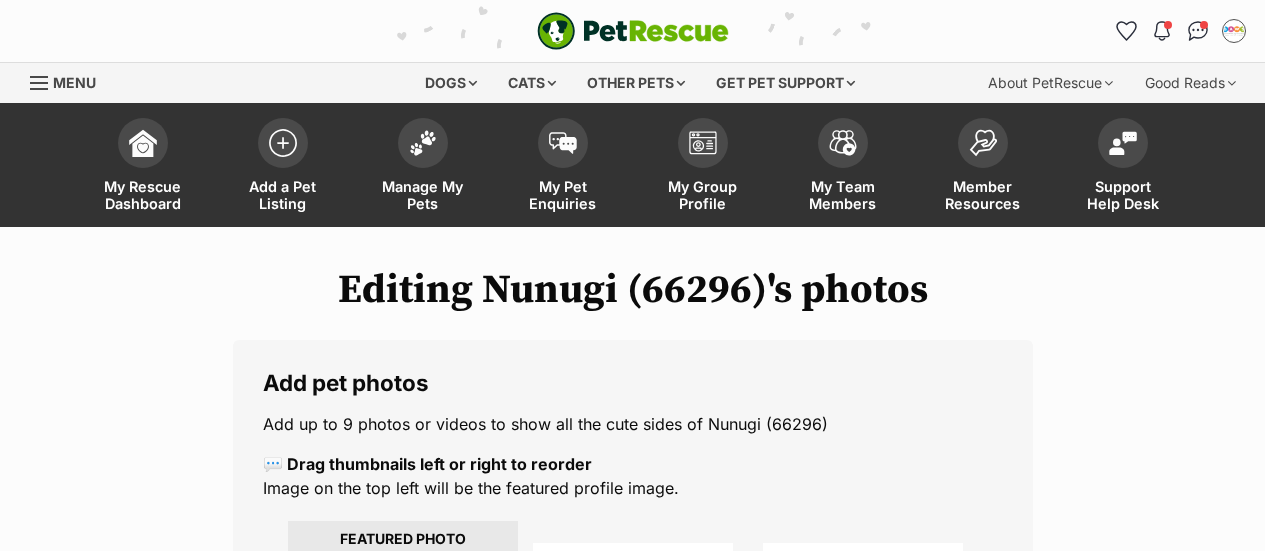 scroll, scrollTop: 0, scrollLeft: 0, axis: both 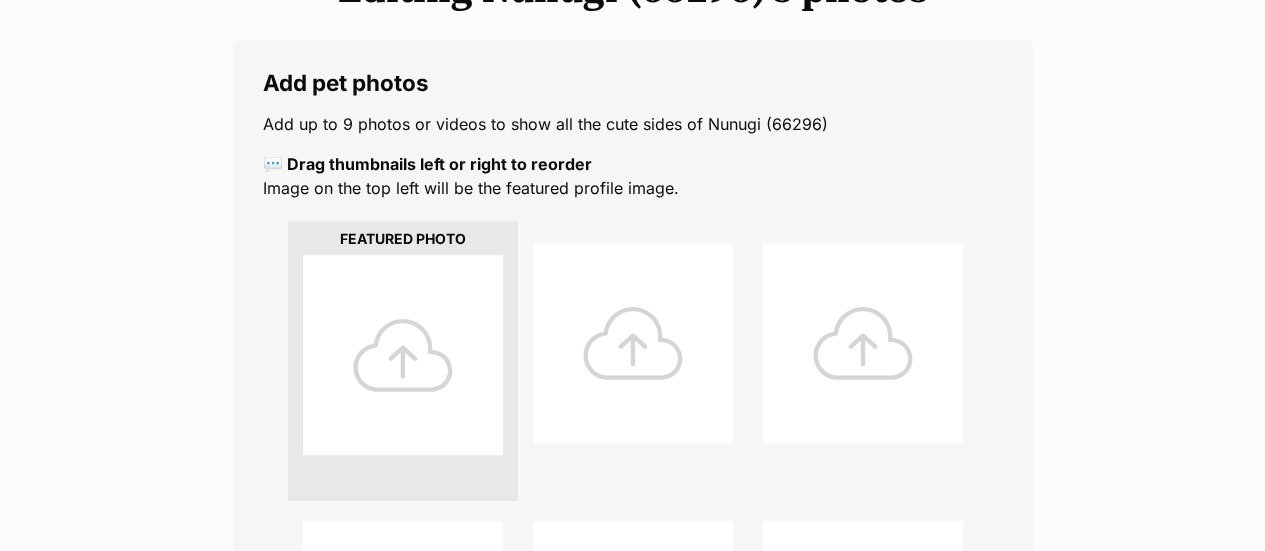 click at bounding box center [403, 355] 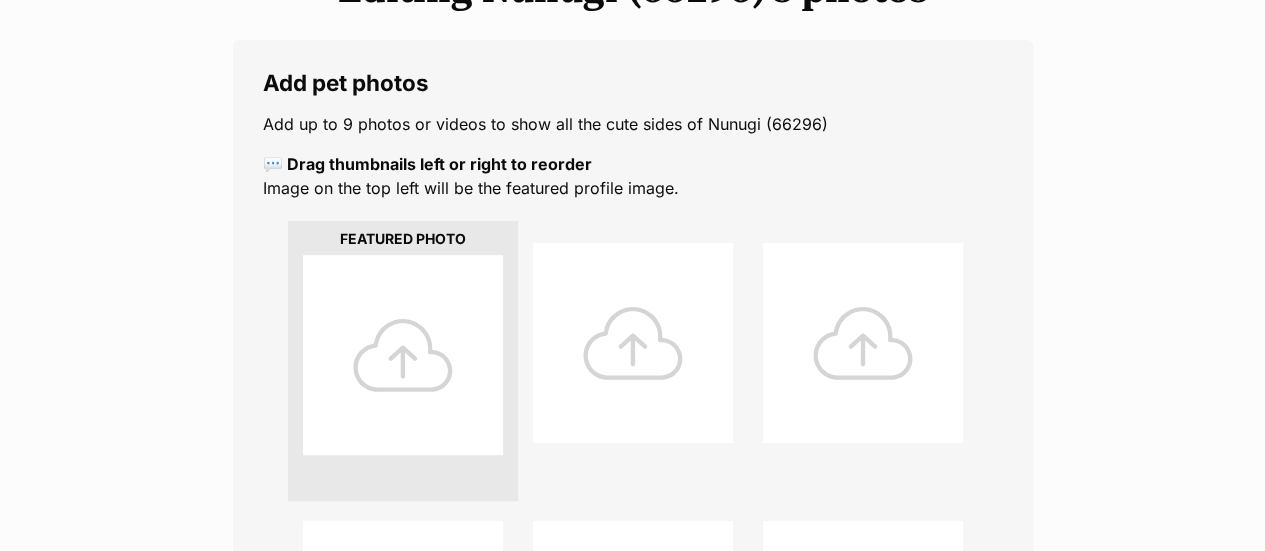click at bounding box center [403, 355] 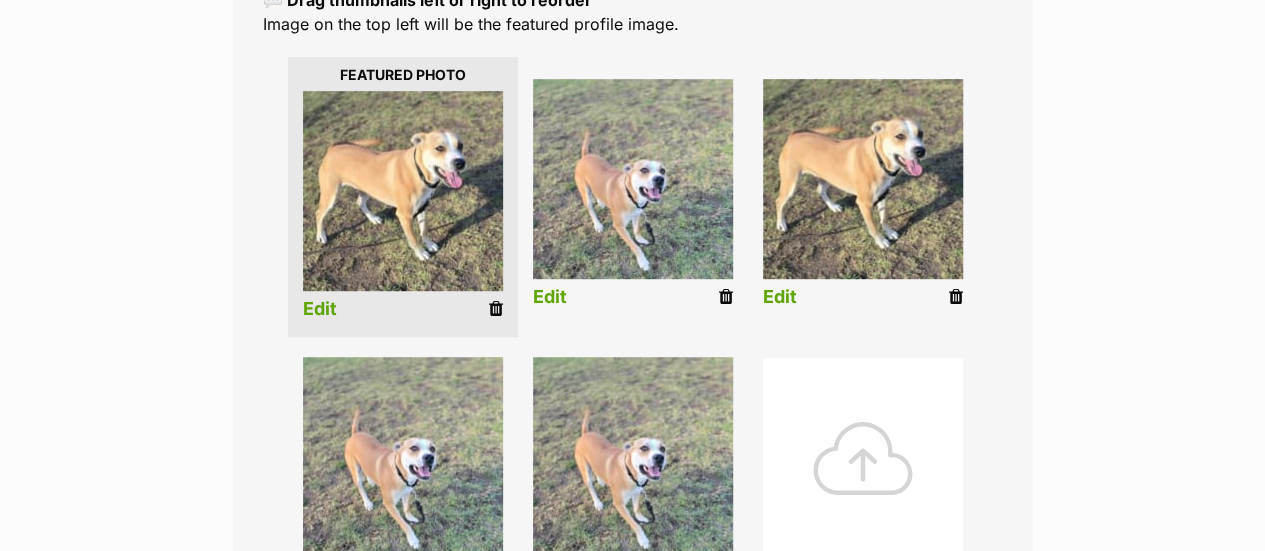 scroll, scrollTop: 400, scrollLeft: 0, axis: vertical 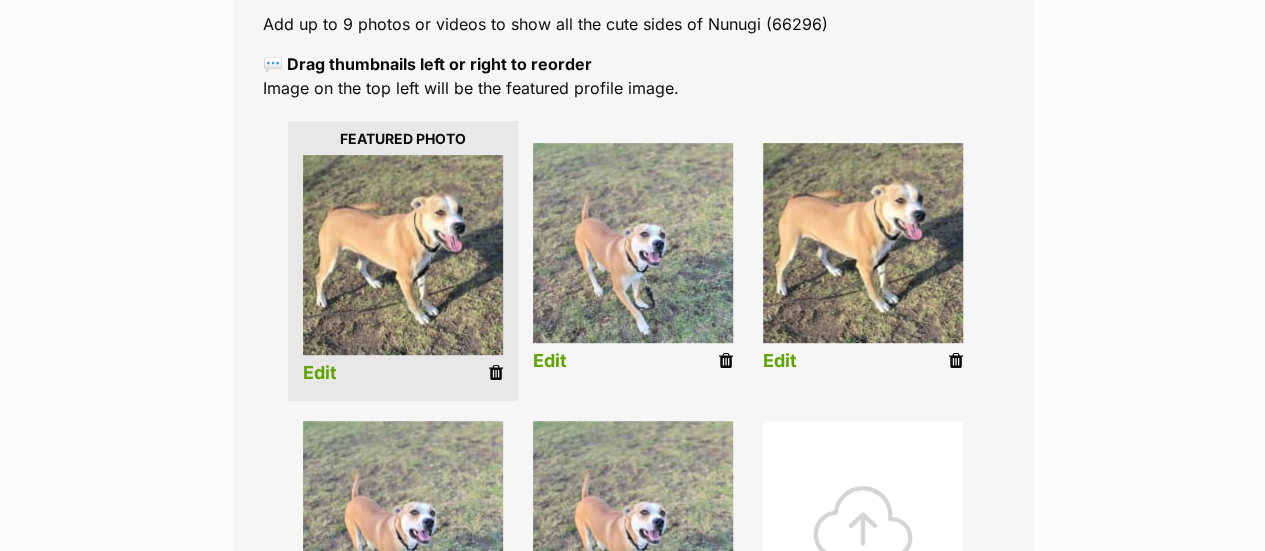 click at bounding box center [496, 373] 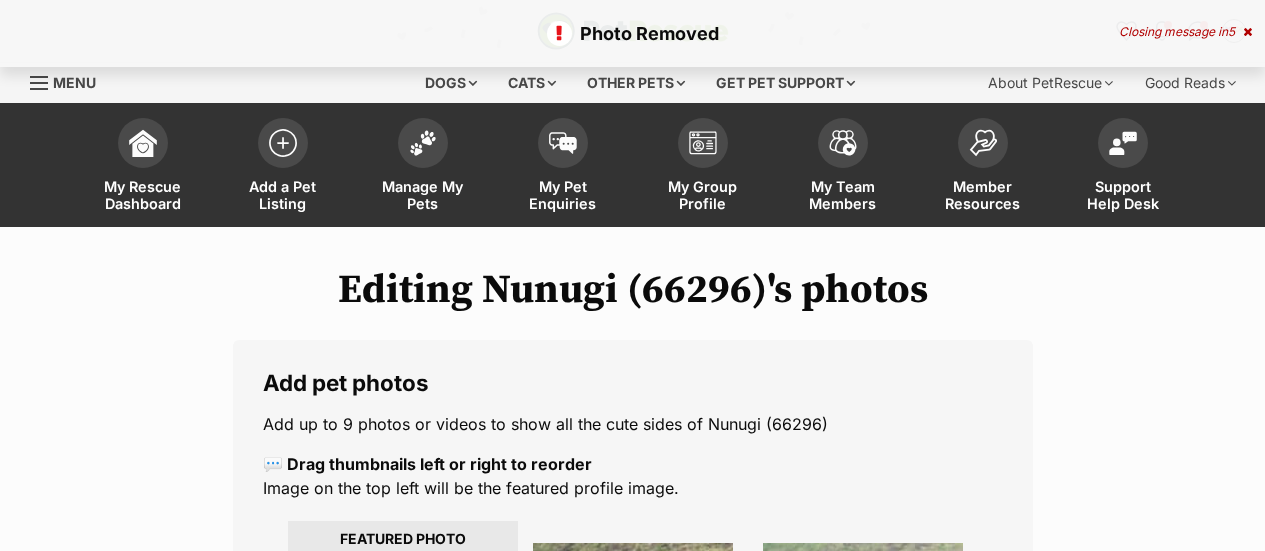 scroll, scrollTop: 0, scrollLeft: 0, axis: both 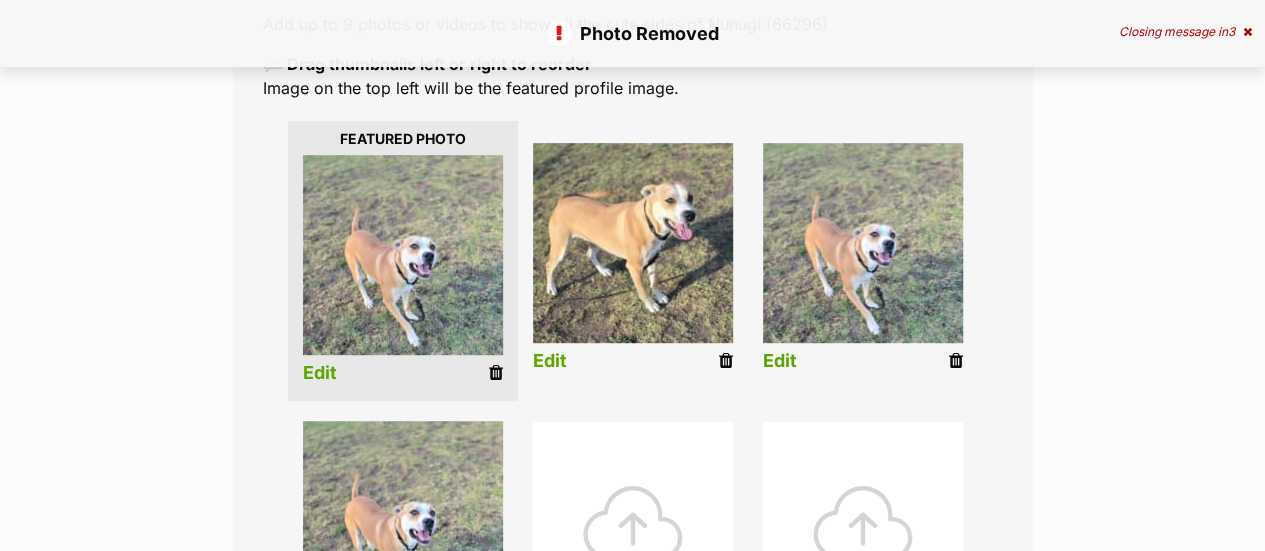 click at bounding box center (956, 361) 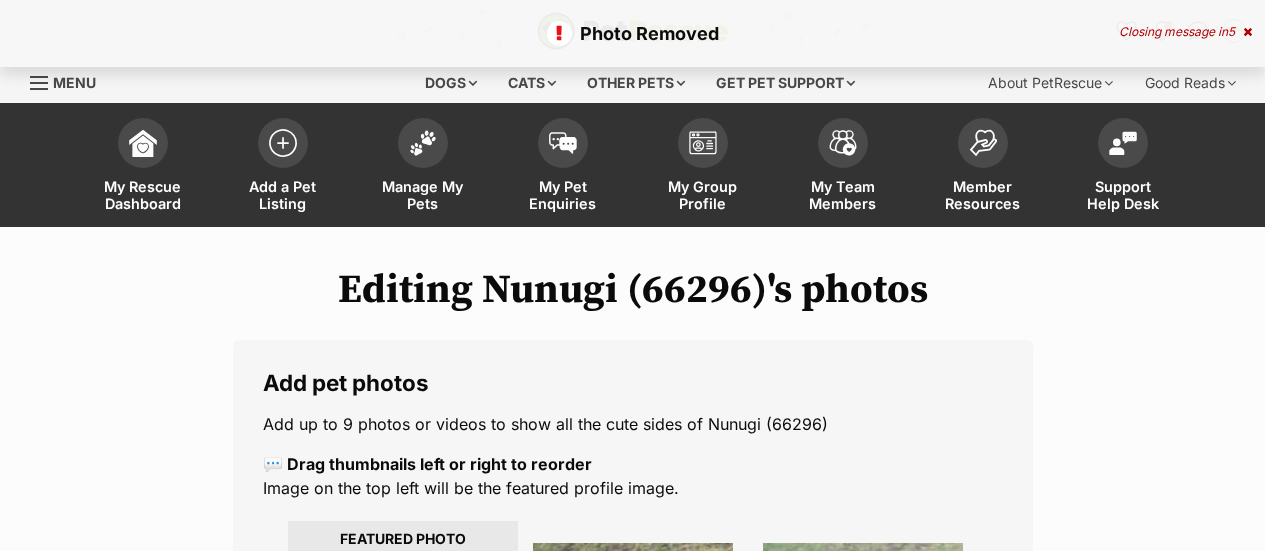 scroll, scrollTop: 428, scrollLeft: 0, axis: vertical 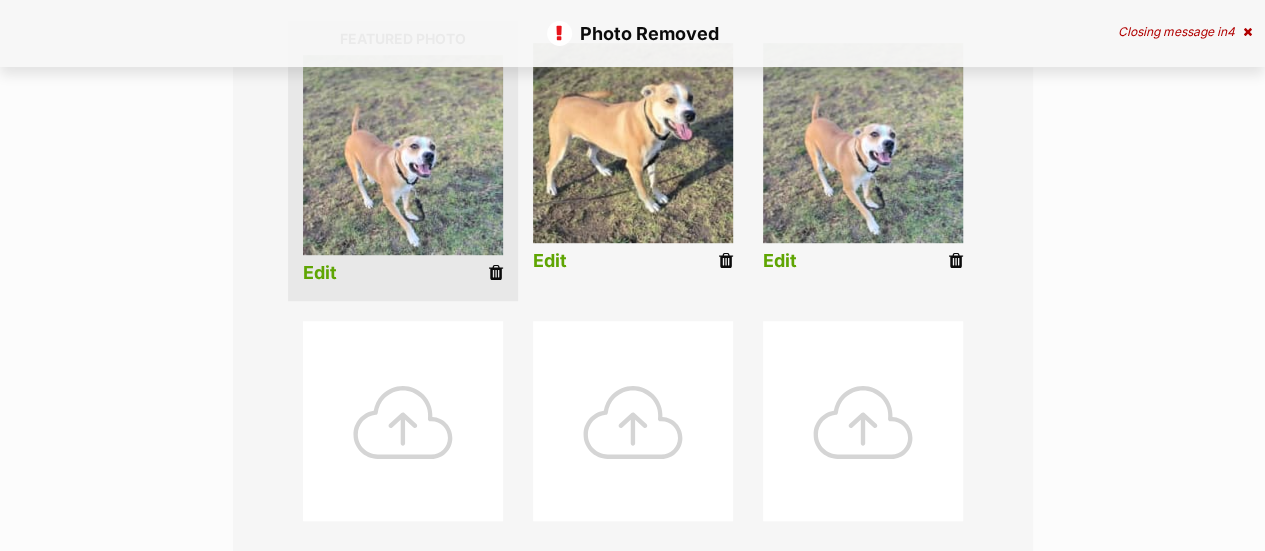 click at bounding box center [956, 261] 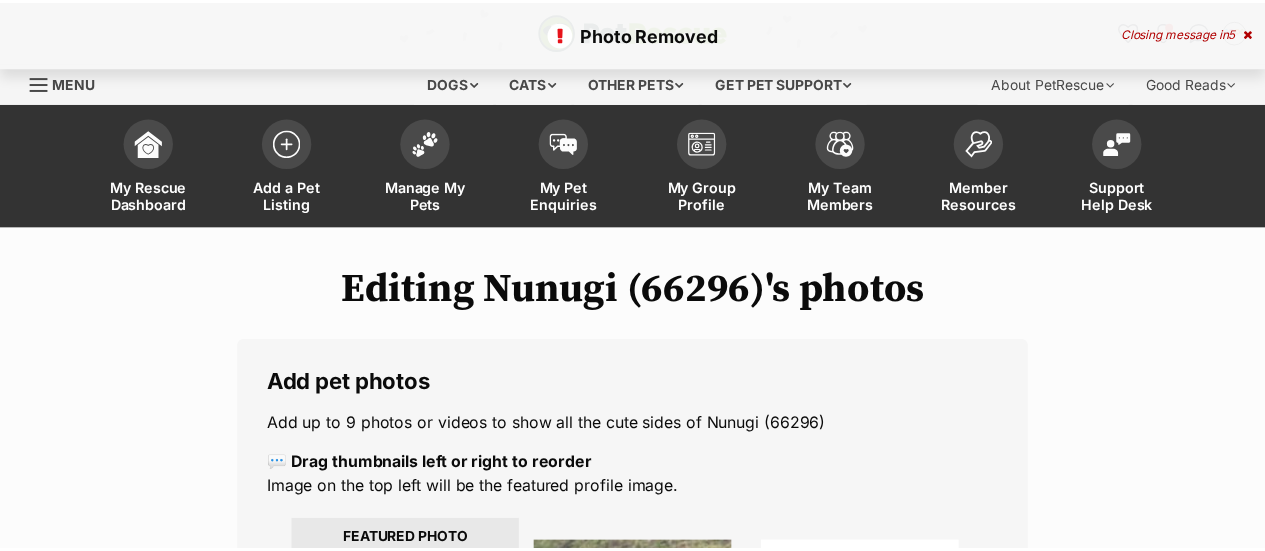scroll, scrollTop: 0, scrollLeft: 0, axis: both 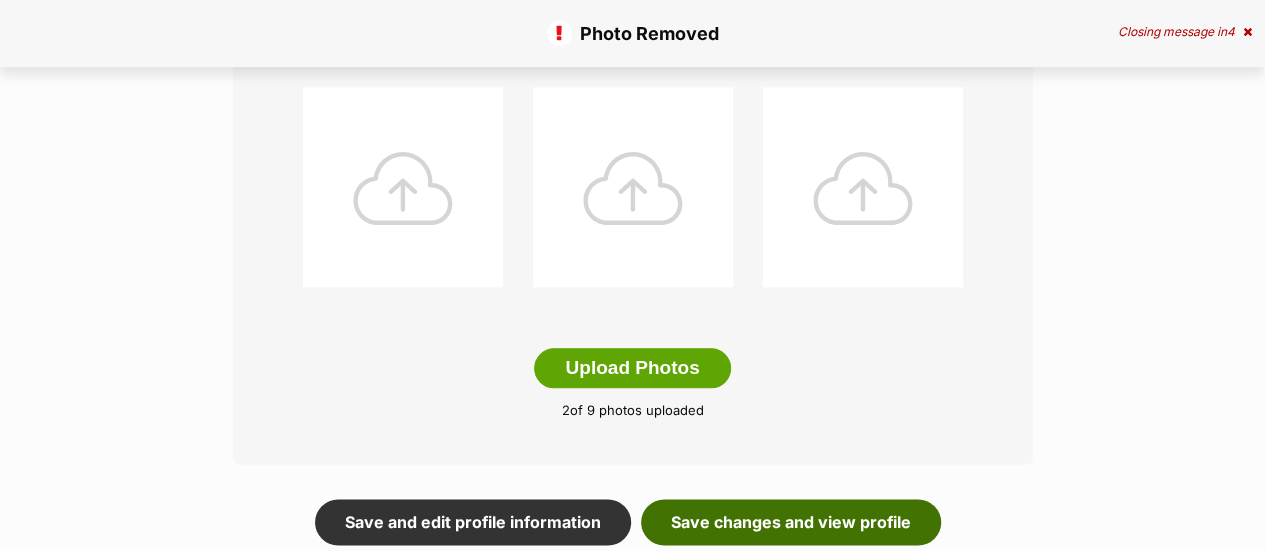 click on "Save changes and view profile" at bounding box center (791, 522) 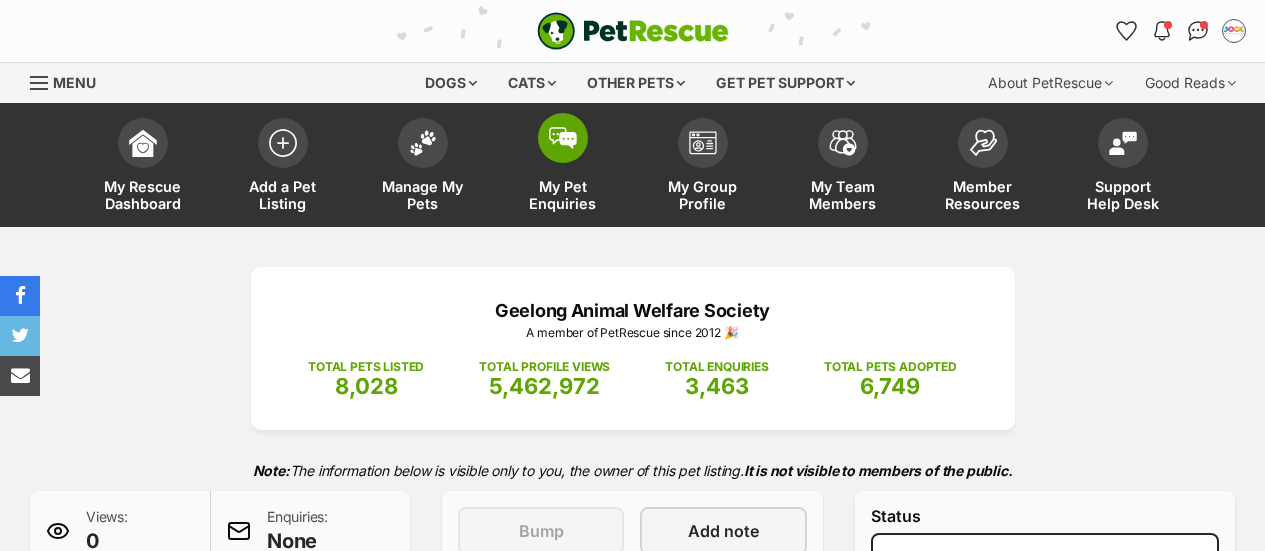 scroll, scrollTop: 0, scrollLeft: 0, axis: both 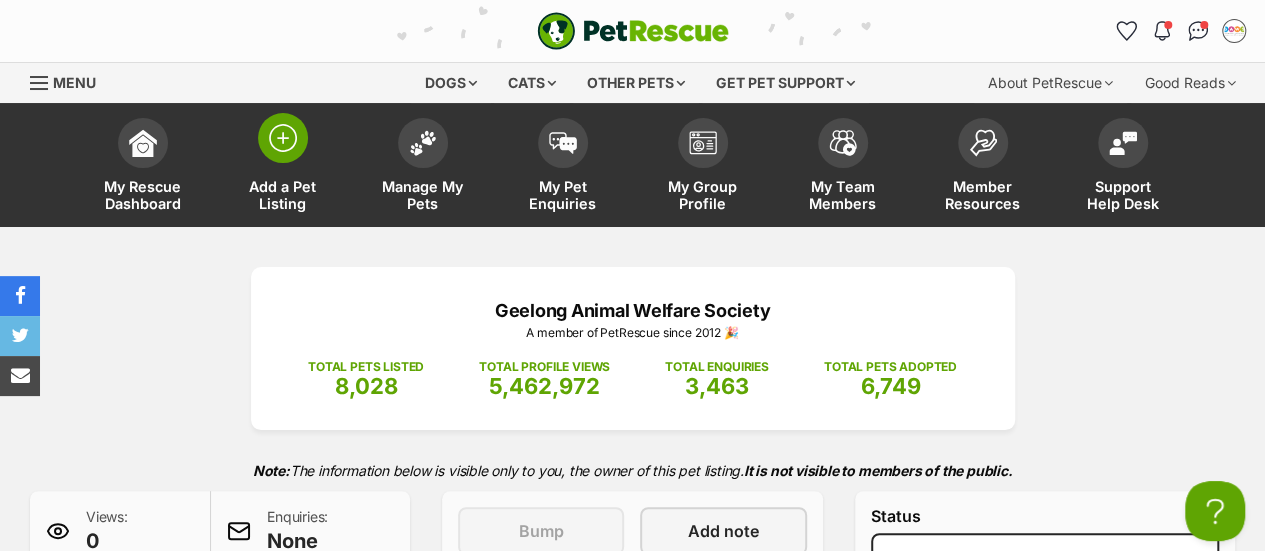 click at bounding box center [283, 138] 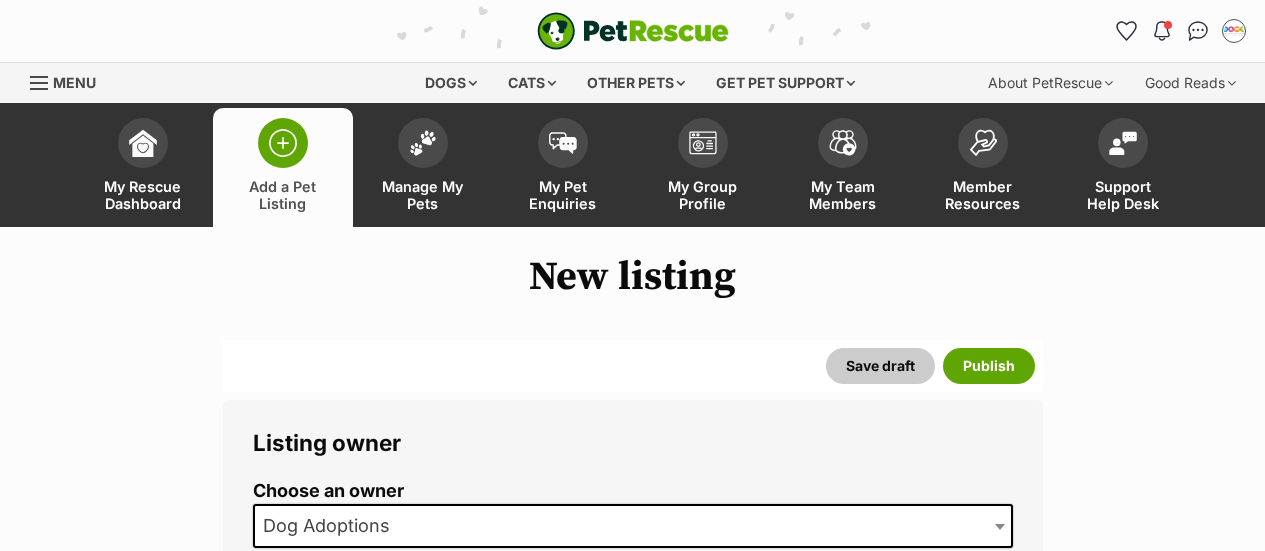 scroll, scrollTop: 0, scrollLeft: 0, axis: both 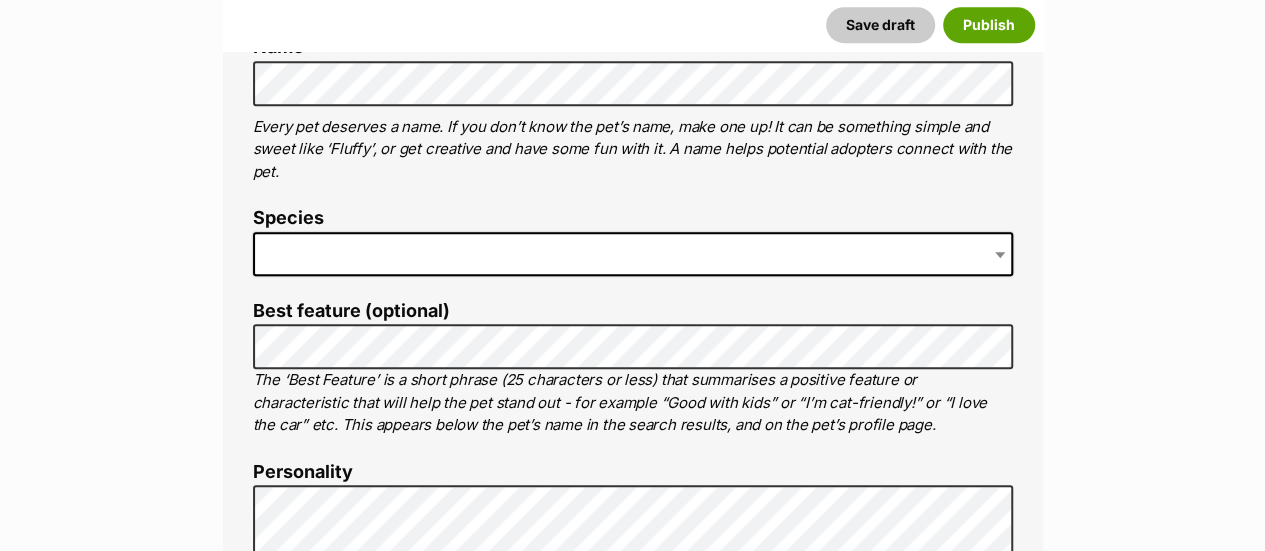 click at bounding box center (633, 254) 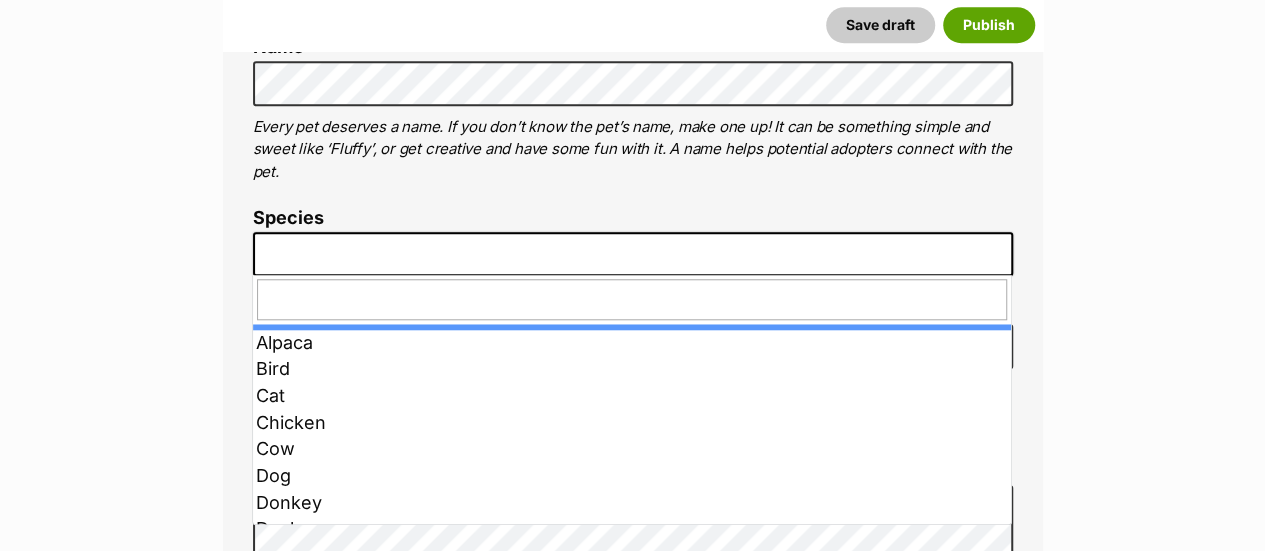 scroll, scrollTop: 0, scrollLeft: 0, axis: both 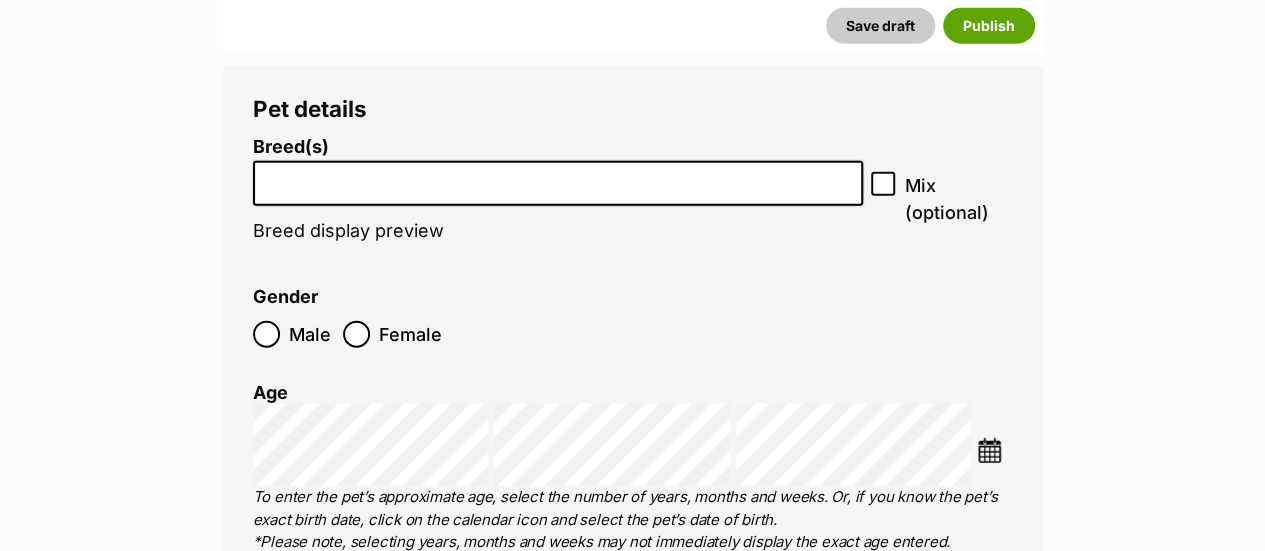 click at bounding box center (558, 178) 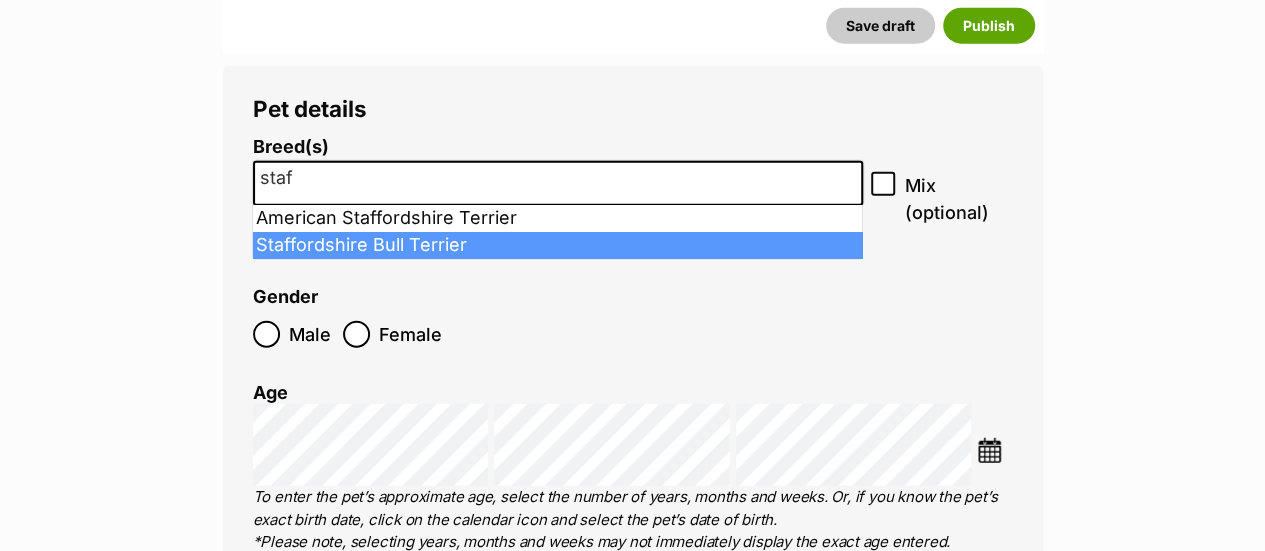 type on "staf" 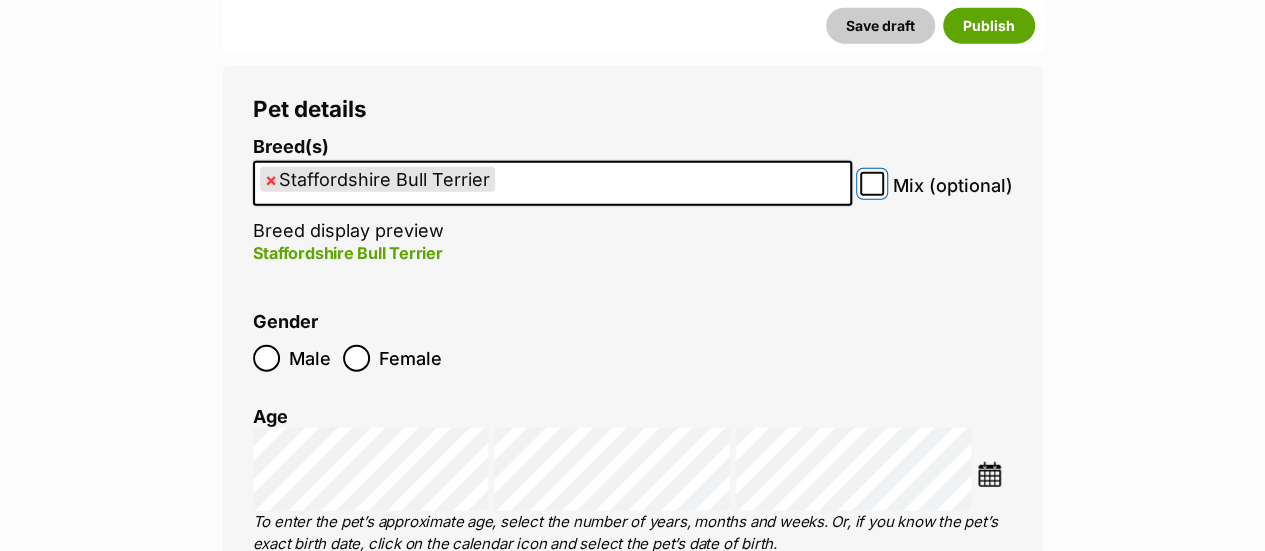 click on "Mix (optional)" at bounding box center (872, 184) 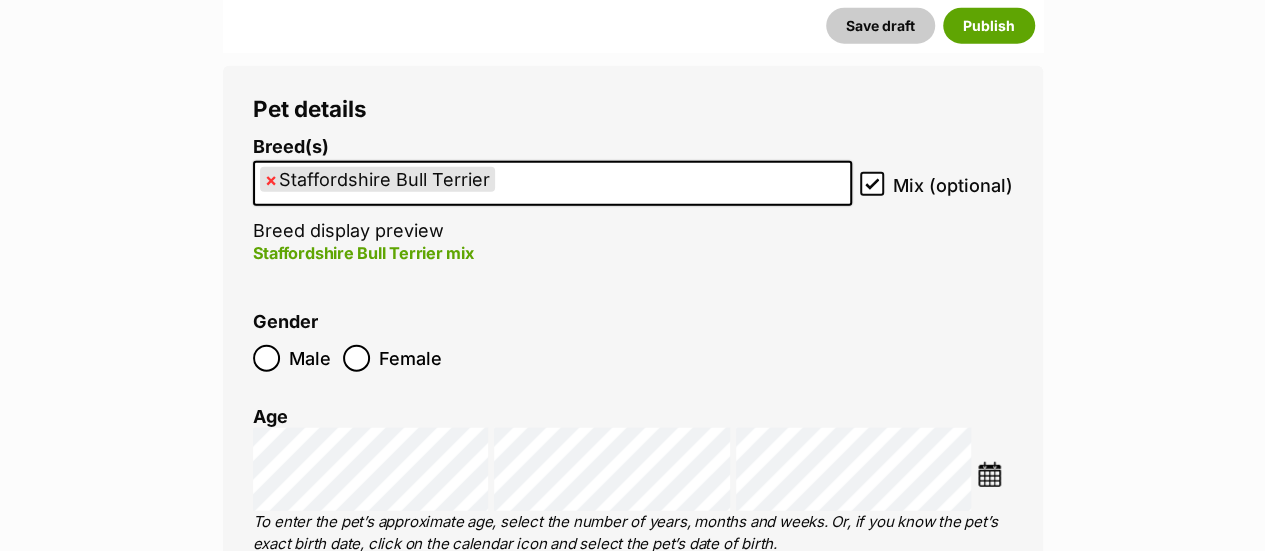click on "Male" at bounding box center [311, 358] 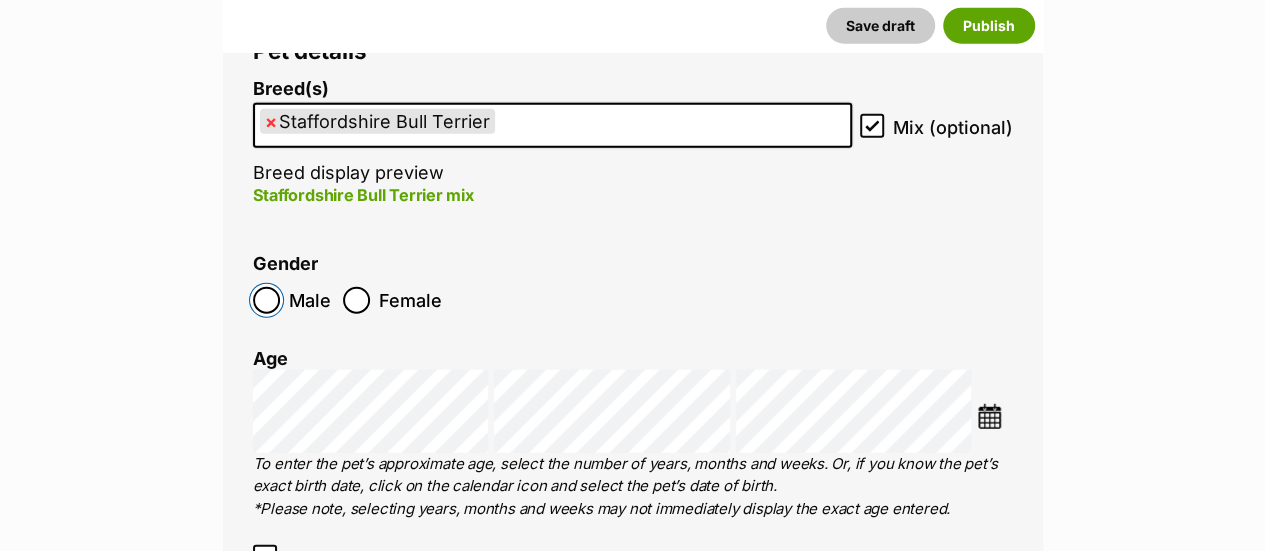 scroll, scrollTop: 2500, scrollLeft: 0, axis: vertical 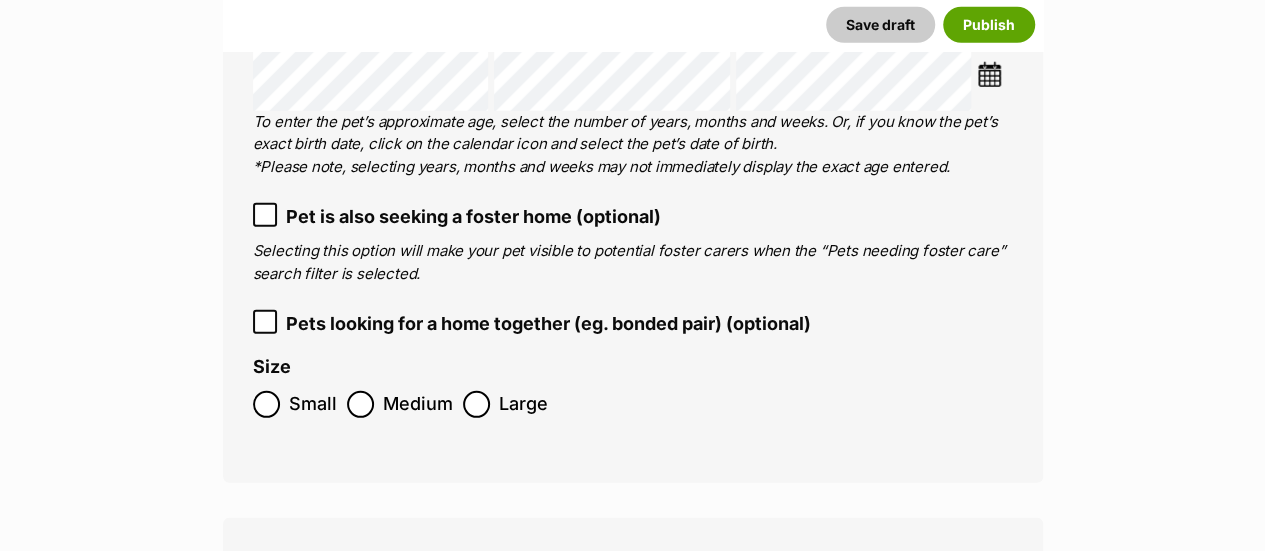 click on "Small" at bounding box center [313, 404] 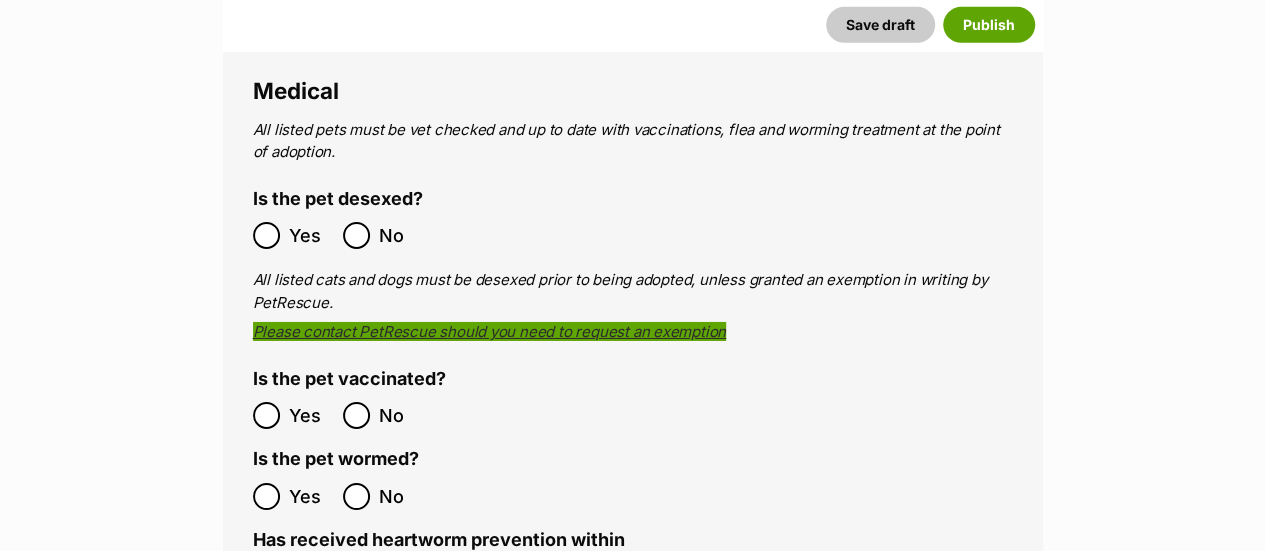 scroll, scrollTop: 3300, scrollLeft: 0, axis: vertical 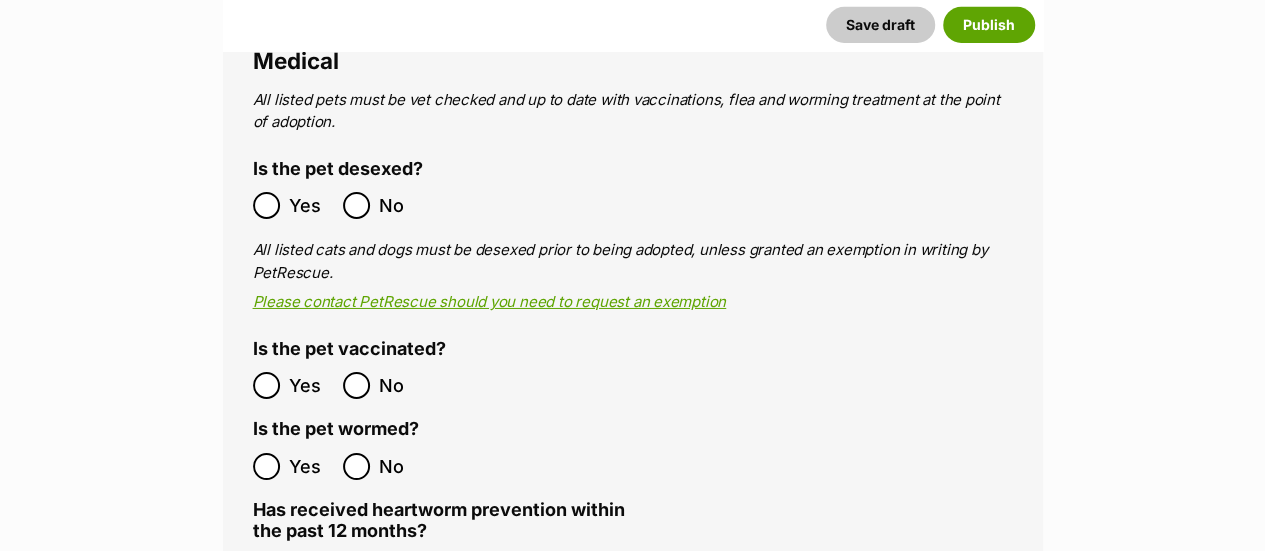 click on "Yes" at bounding box center (293, 205) 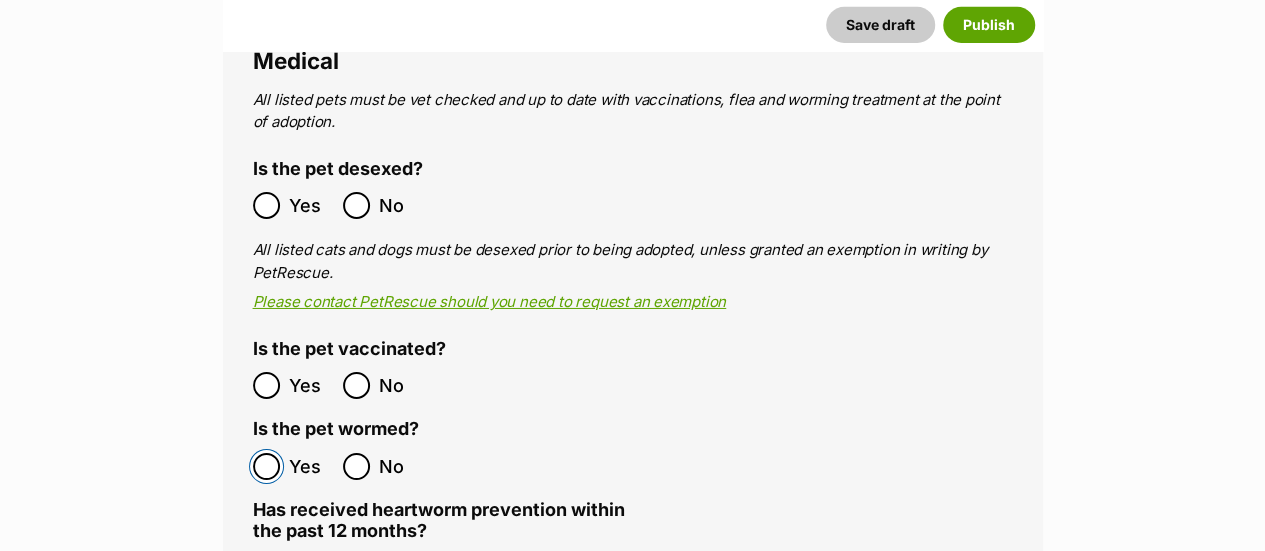 scroll, scrollTop: 3500, scrollLeft: 0, axis: vertical 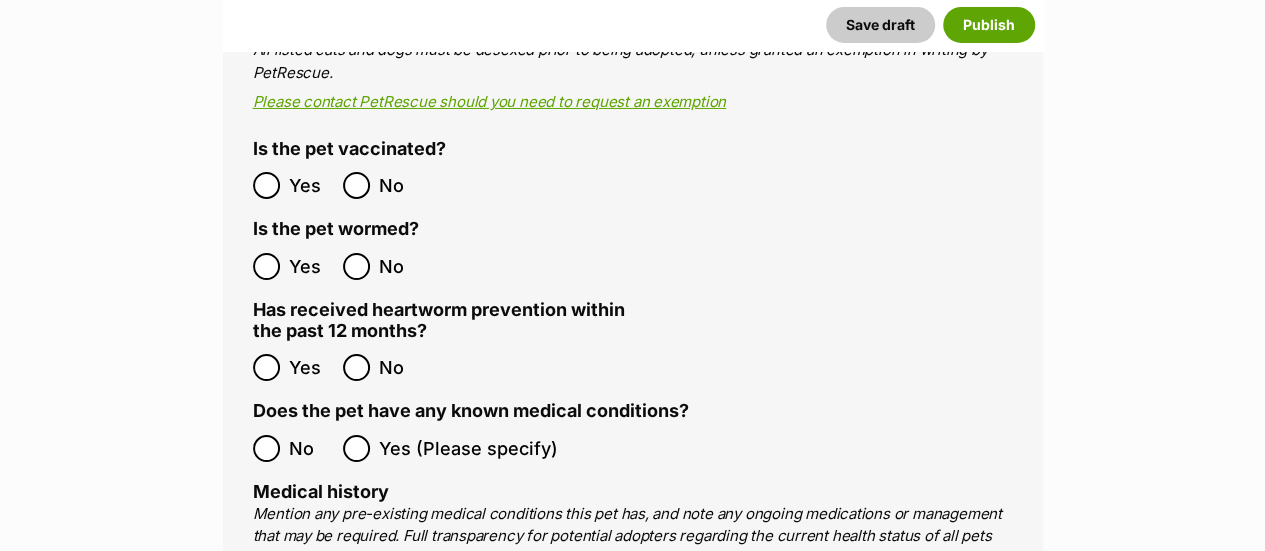 click on "No" at bounding box center [311, 448] 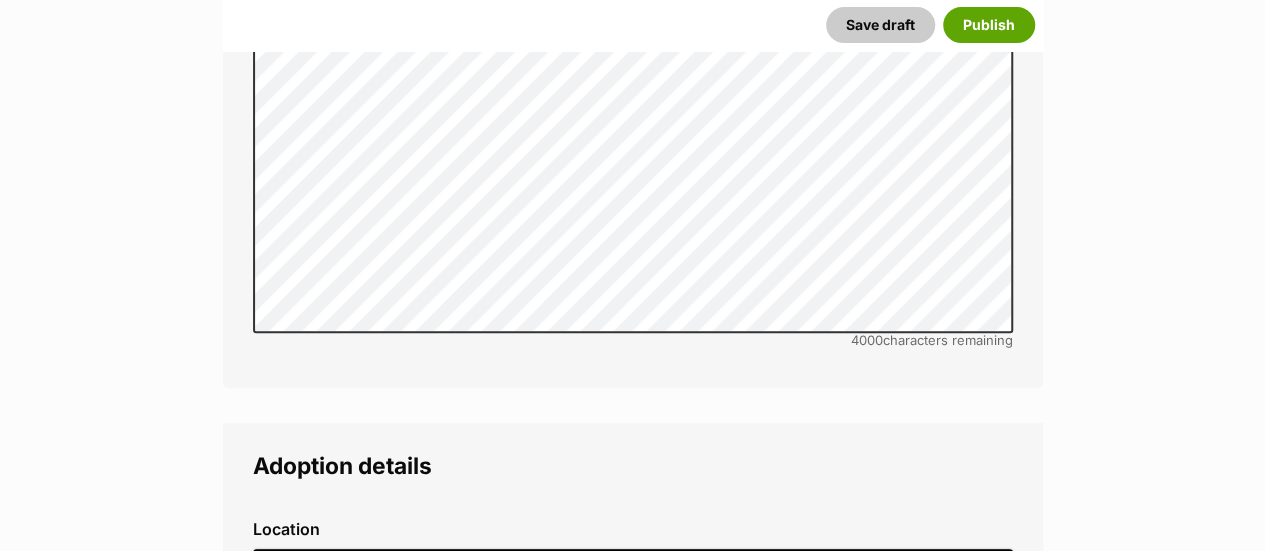 scroll, scrollTop: 4500, scrollLeft: 0, axis: vertical 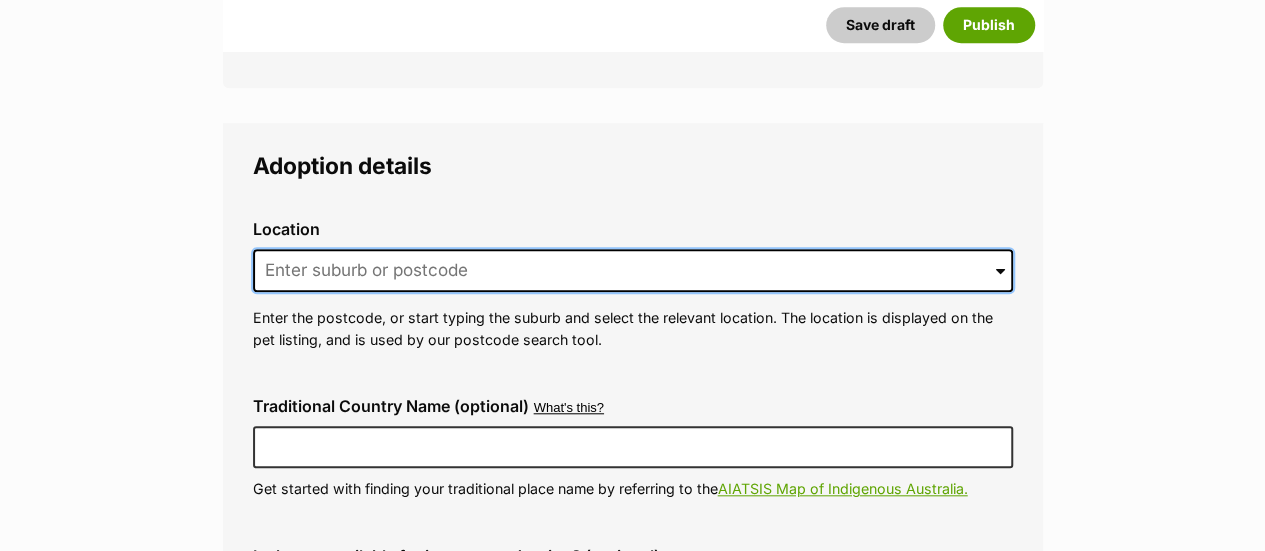 click at bounding box center (633, 271) 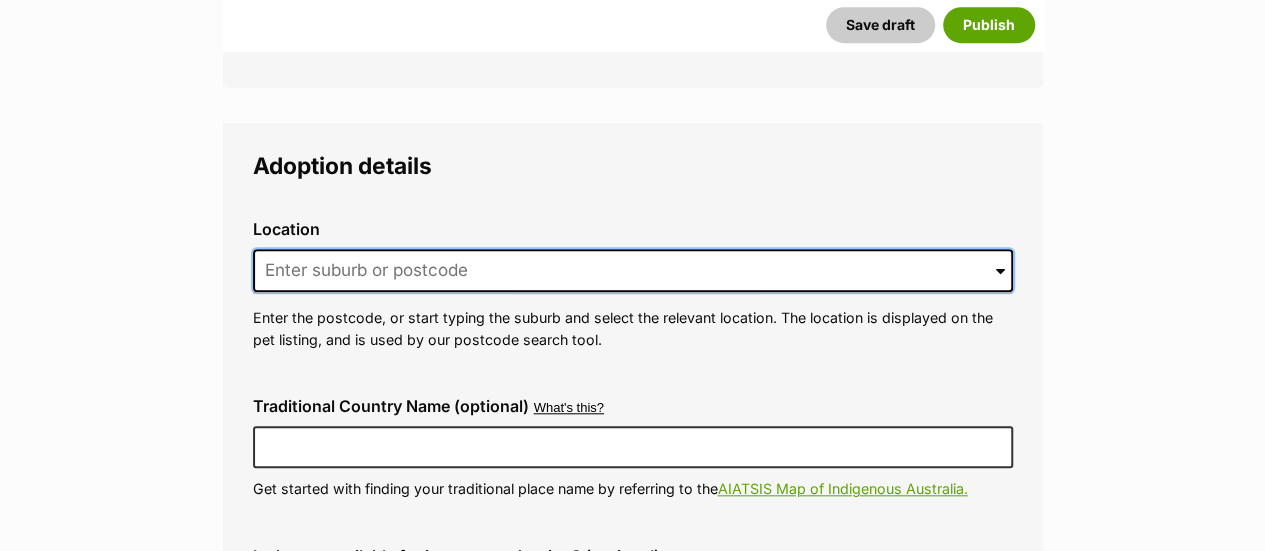 type on "MOOLAP" 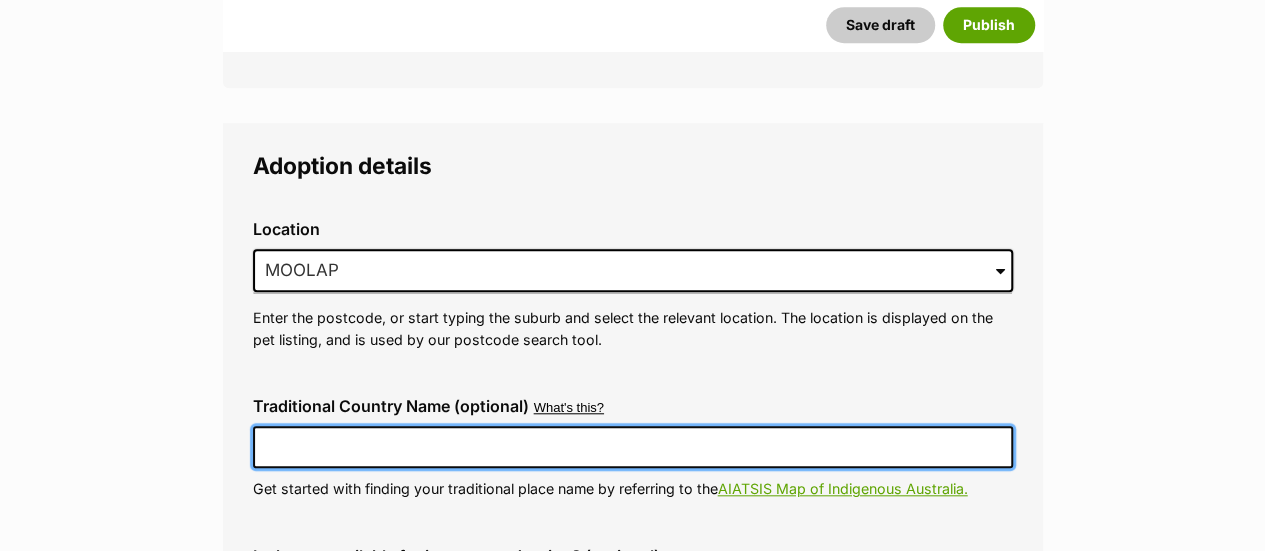 type on "Australia" 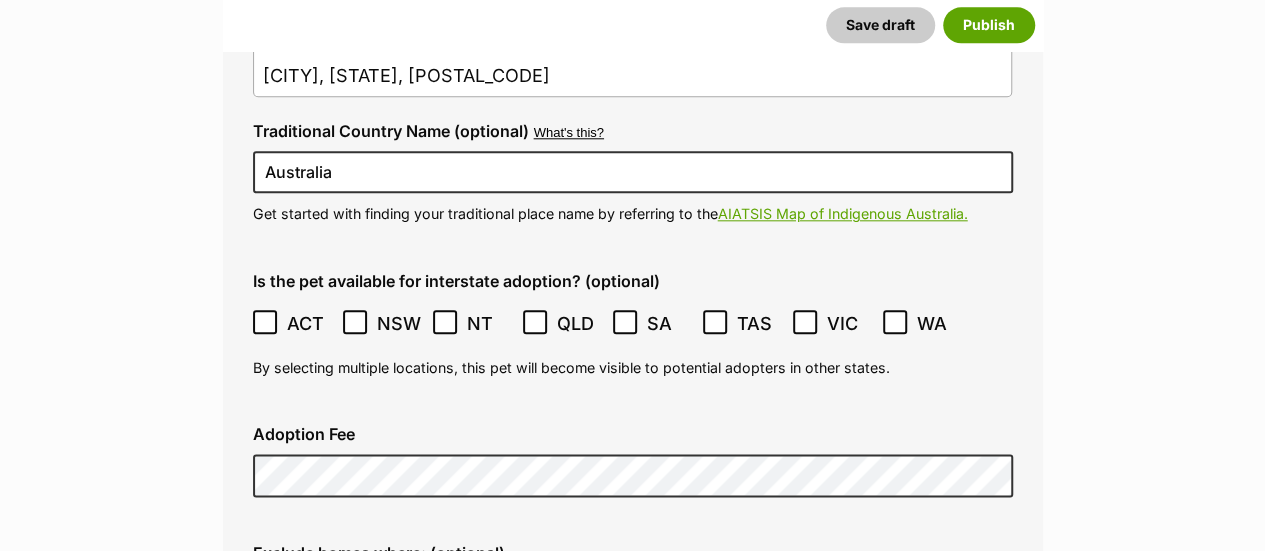 scroll, scrollTop: 4600, scrollLeft: 0, axis: vertical 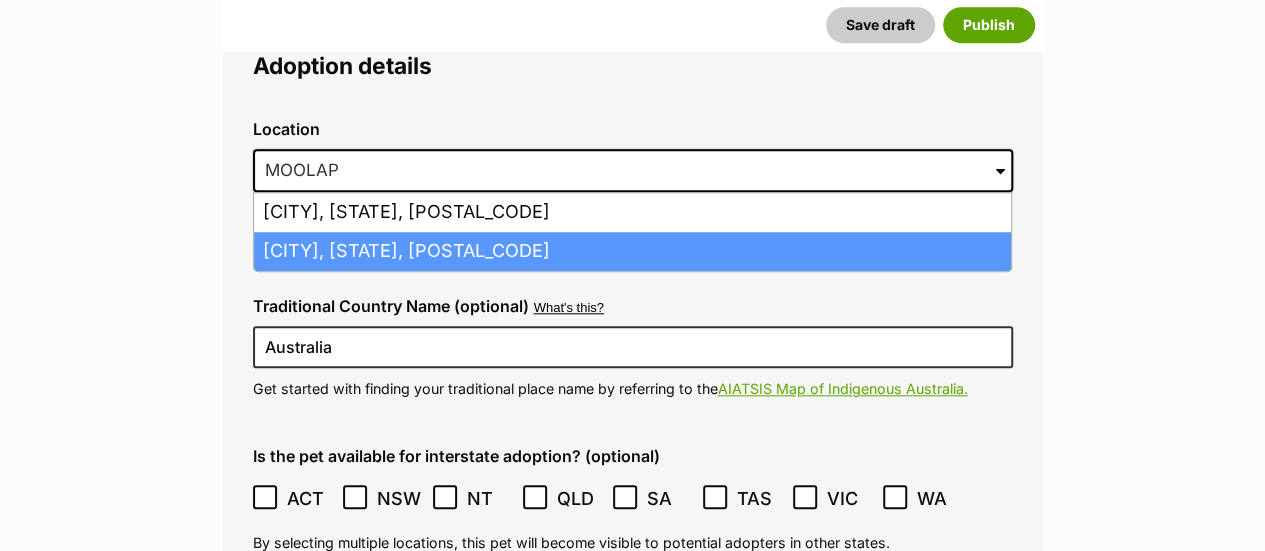 click on "Moolap, Victoria, 3224" at bounding box center (632, 251) 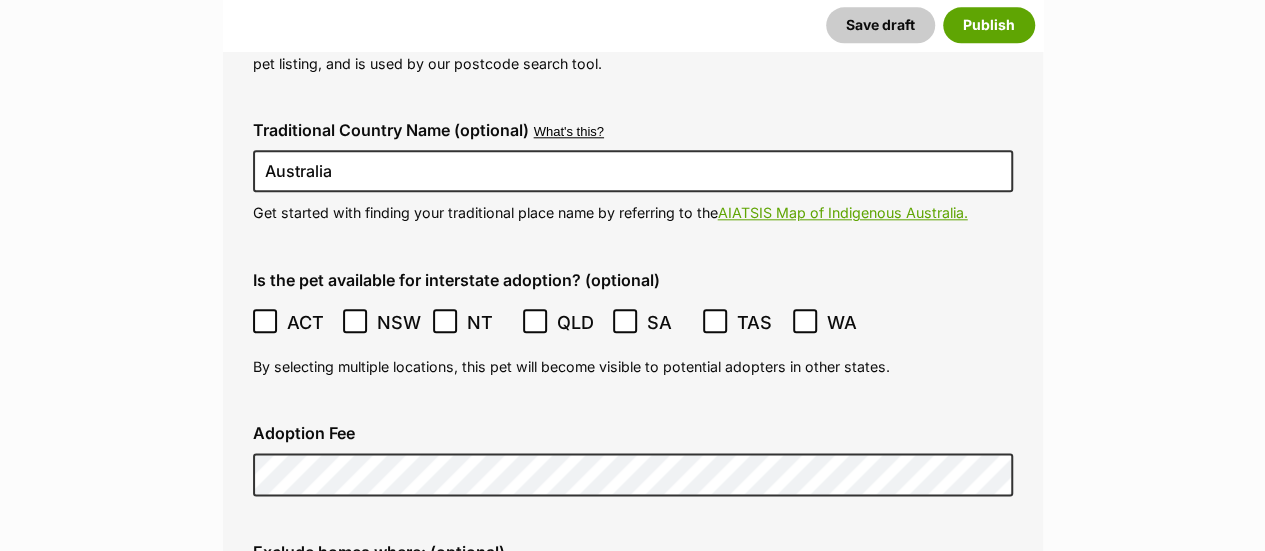 scroll, scrollTop: 4800, scrollLeft: 0, axis: vertical 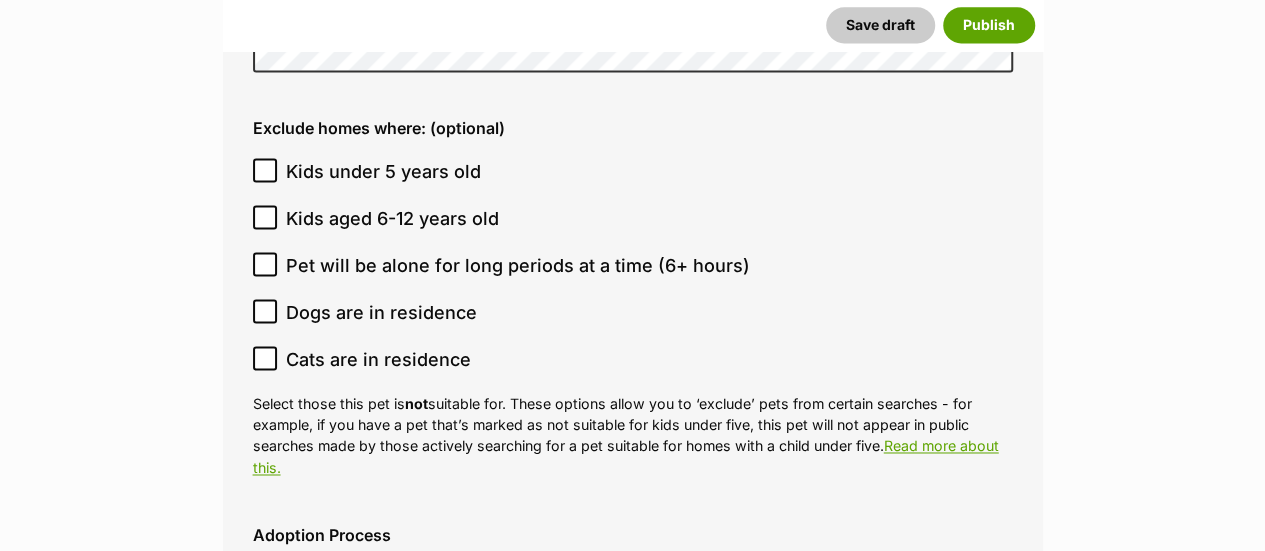 click on "Kids under 5 years old" at bounding box center (383, 171) 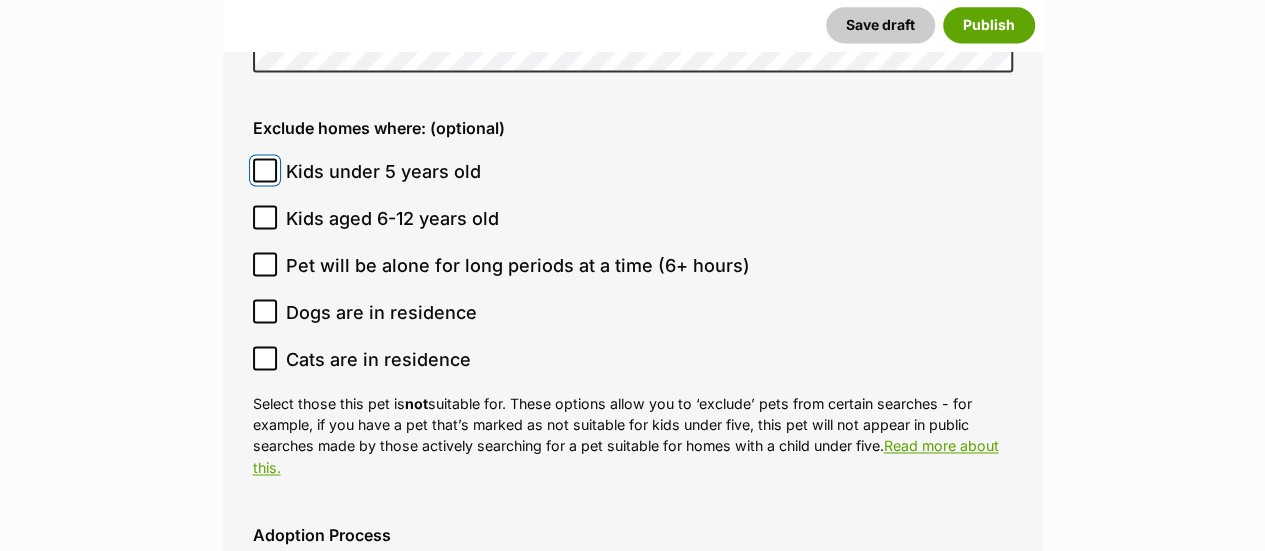 click on "Kids under 5 years old" at bounding box center (265, 170) 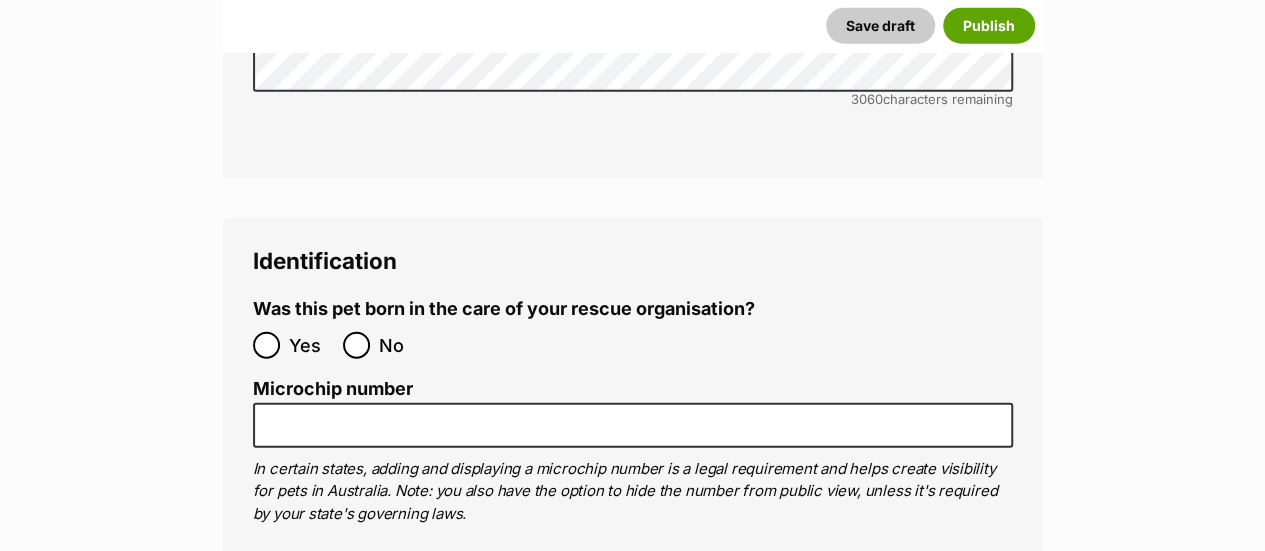 scroll, scrollTop: 6300, scrollLeft: 0, axis: vertical 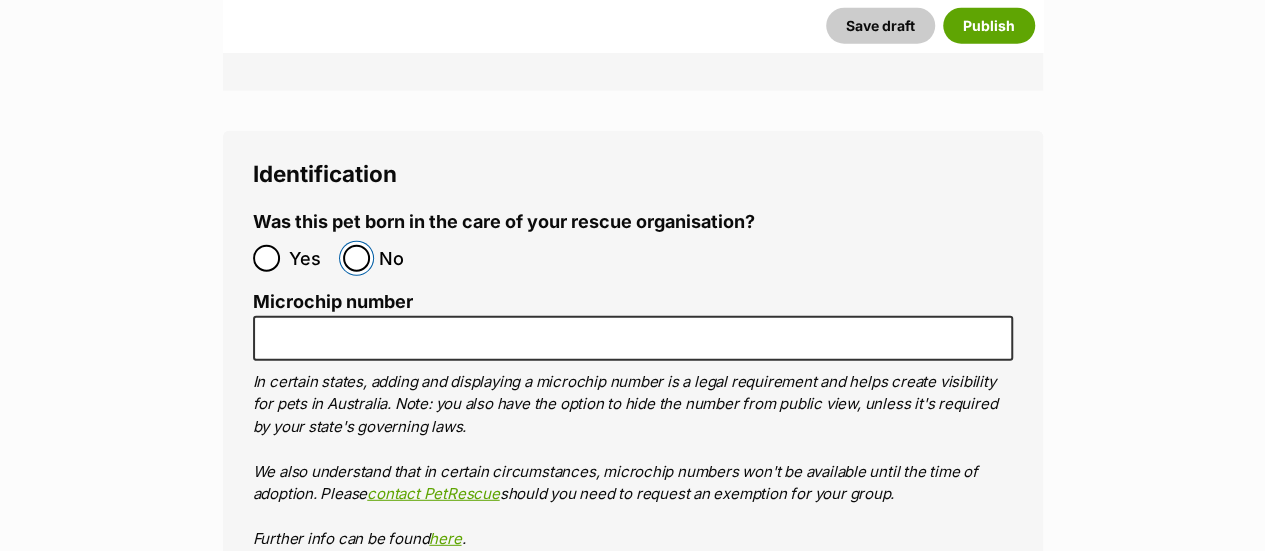 click on "No" at bounding box center [356, 258] 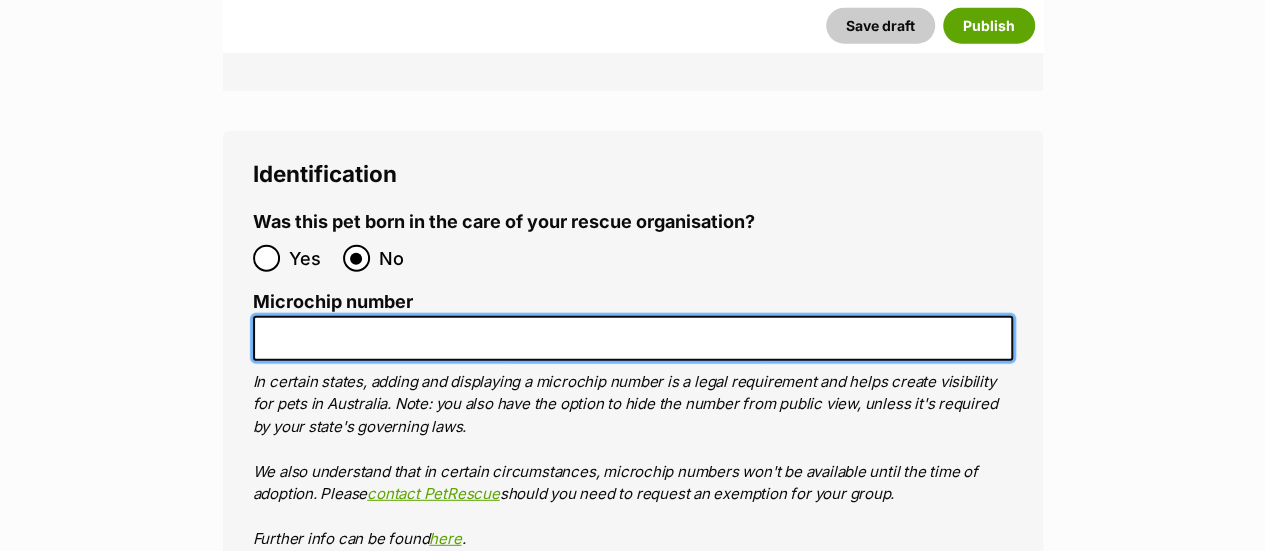 click on "Microchip number" at bounding box center (633, 338) 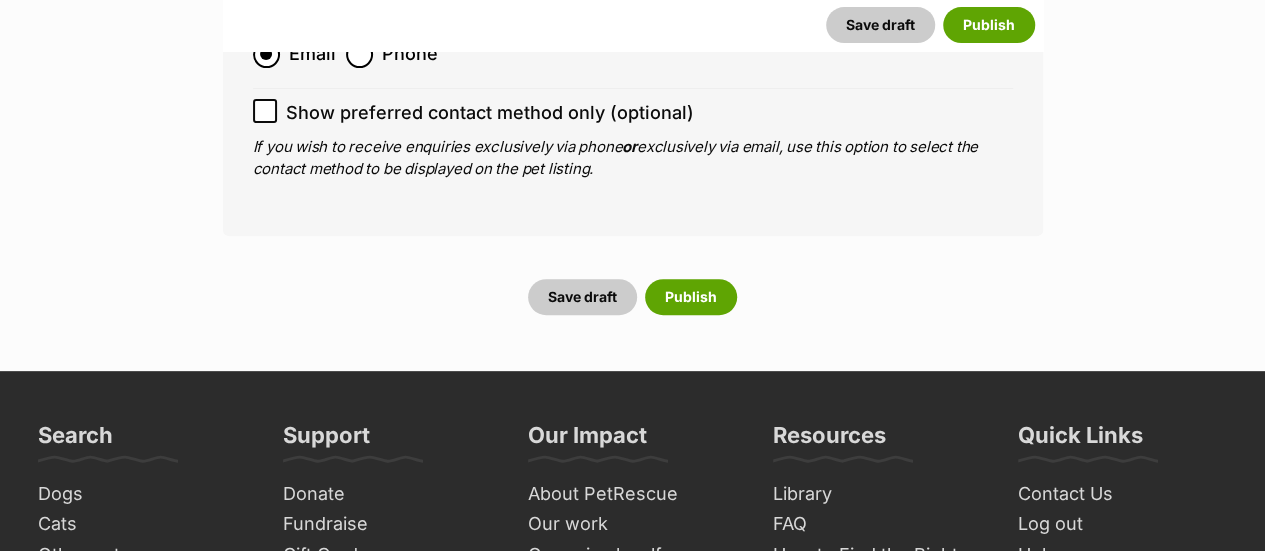 scroll, scrollTop: 8000, scrollLeft: 0, axis: vertical 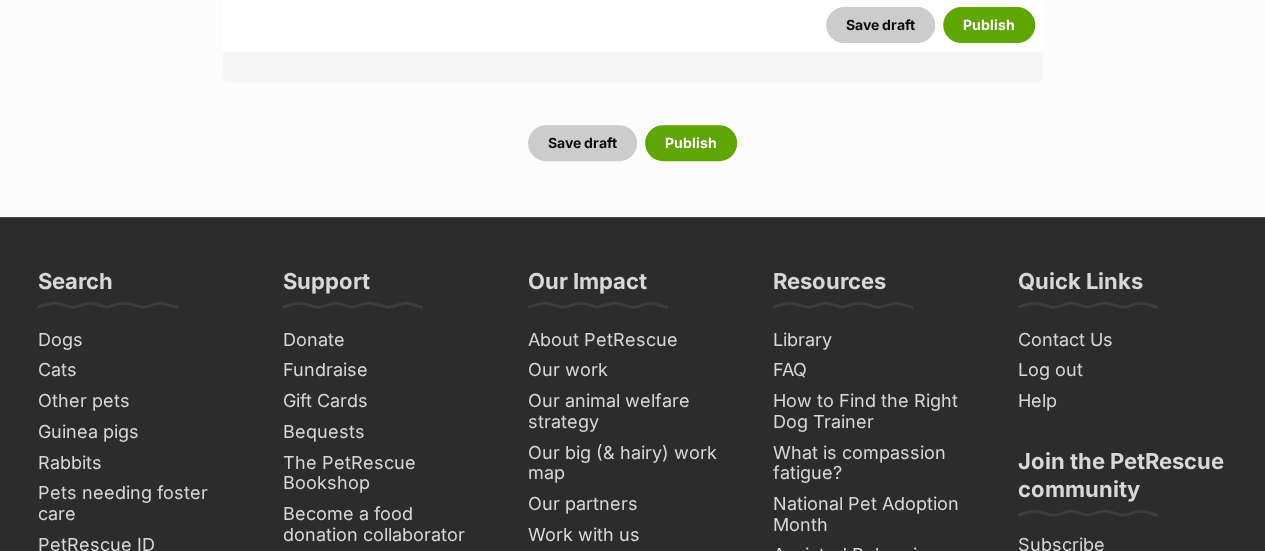 type on "956000017232142" 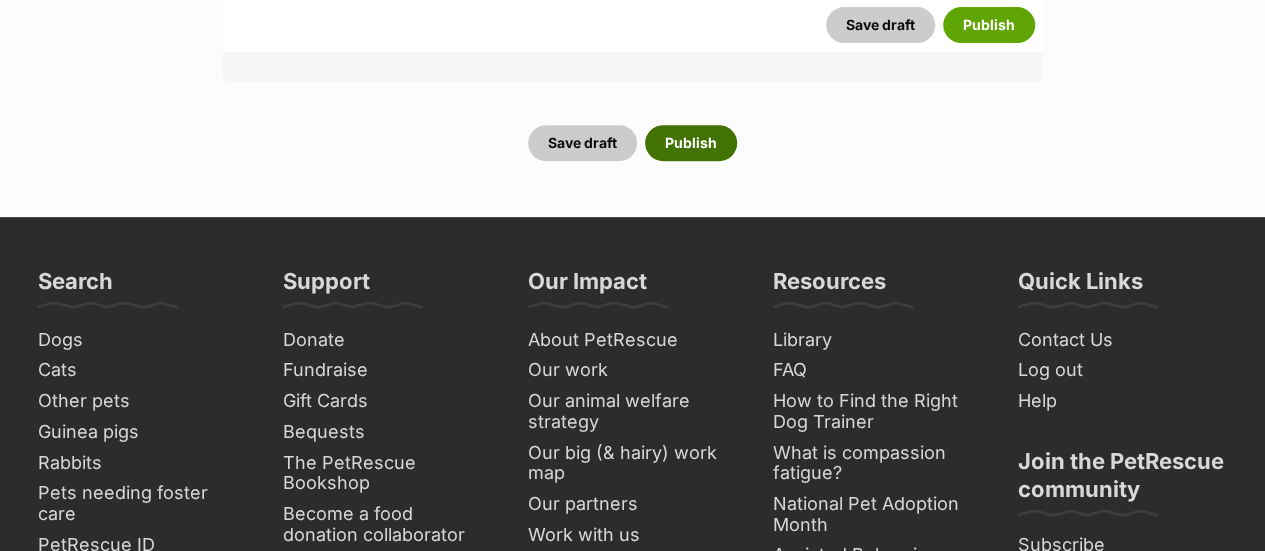 click on "Publish" at bounding box center (691, 143) 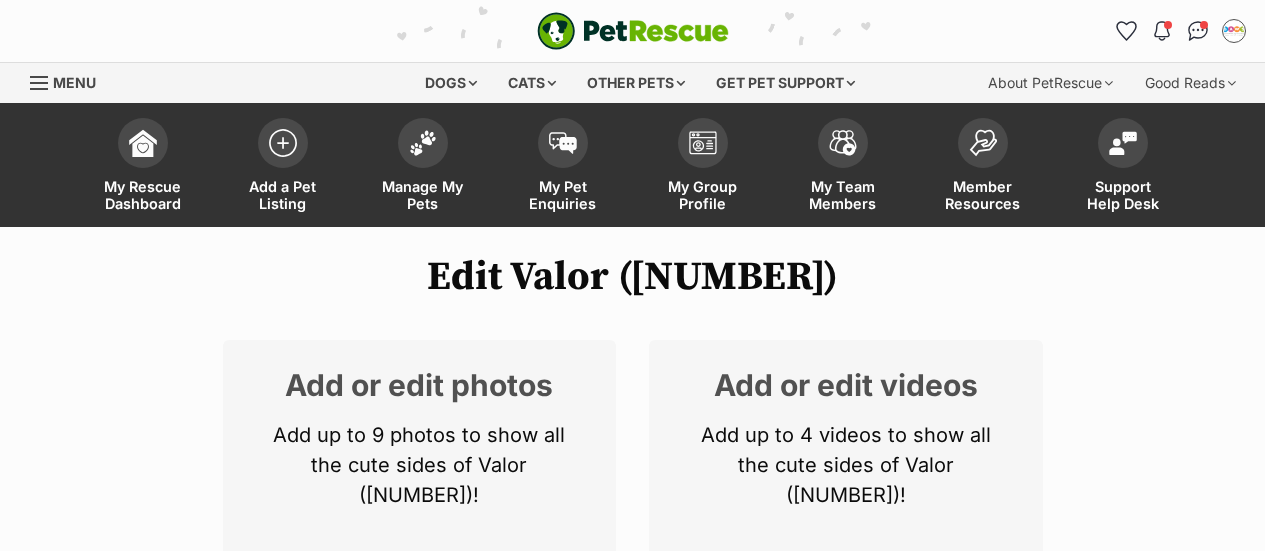 scroll, scrollTop: 0, scrollLeft: 0, axis: both 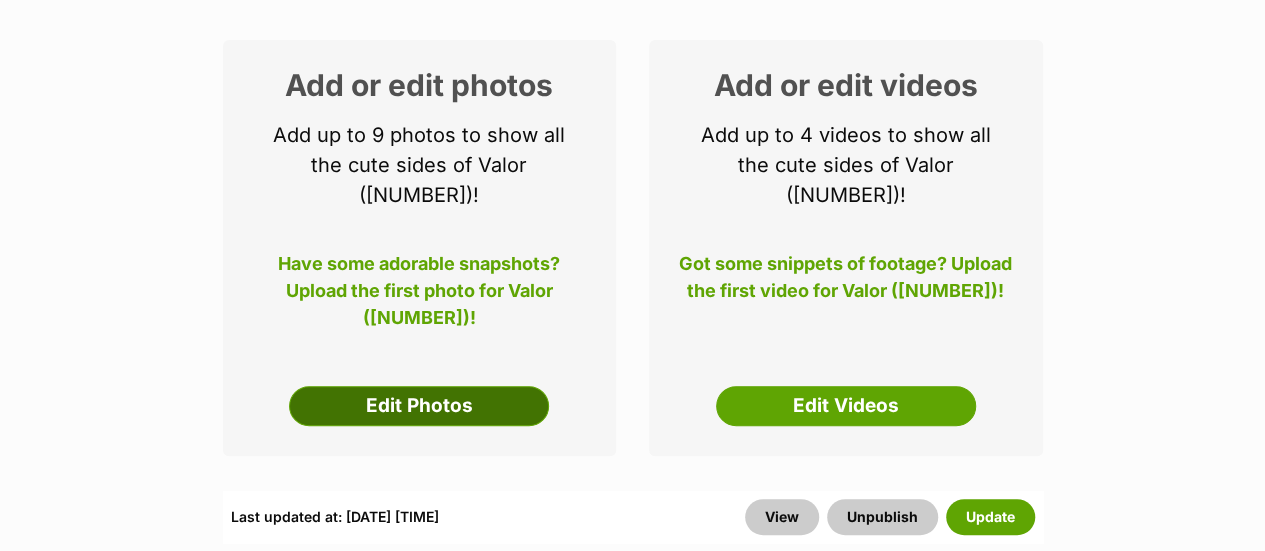 click on "Edit Photos" at bounding box center (419, 406) 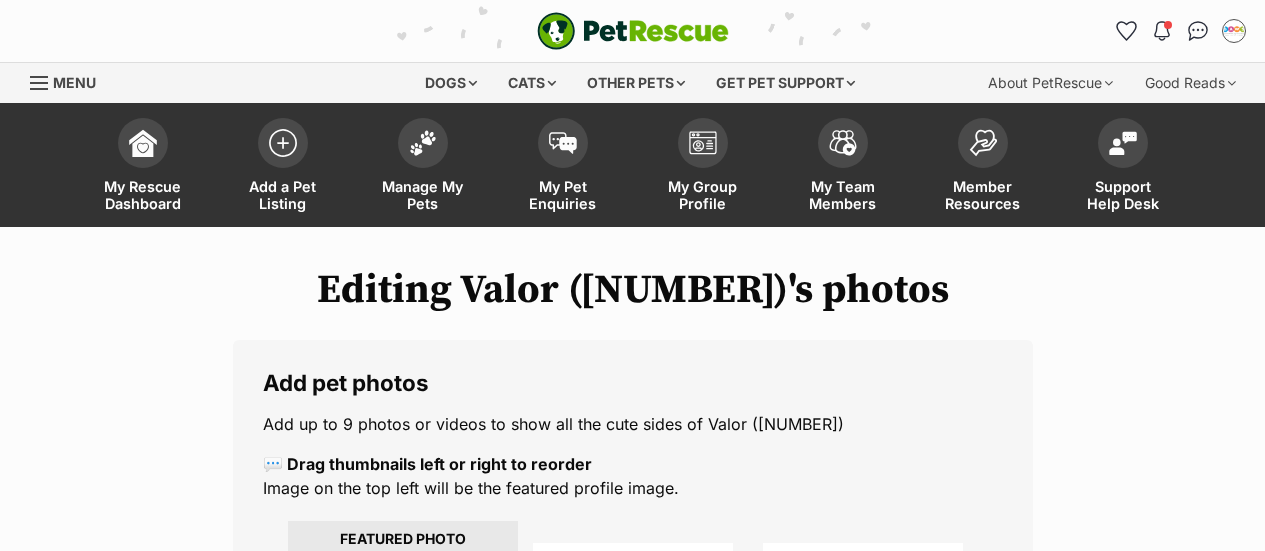 scroll, scrollTop: 0, scrollLeft: 0, axis: both 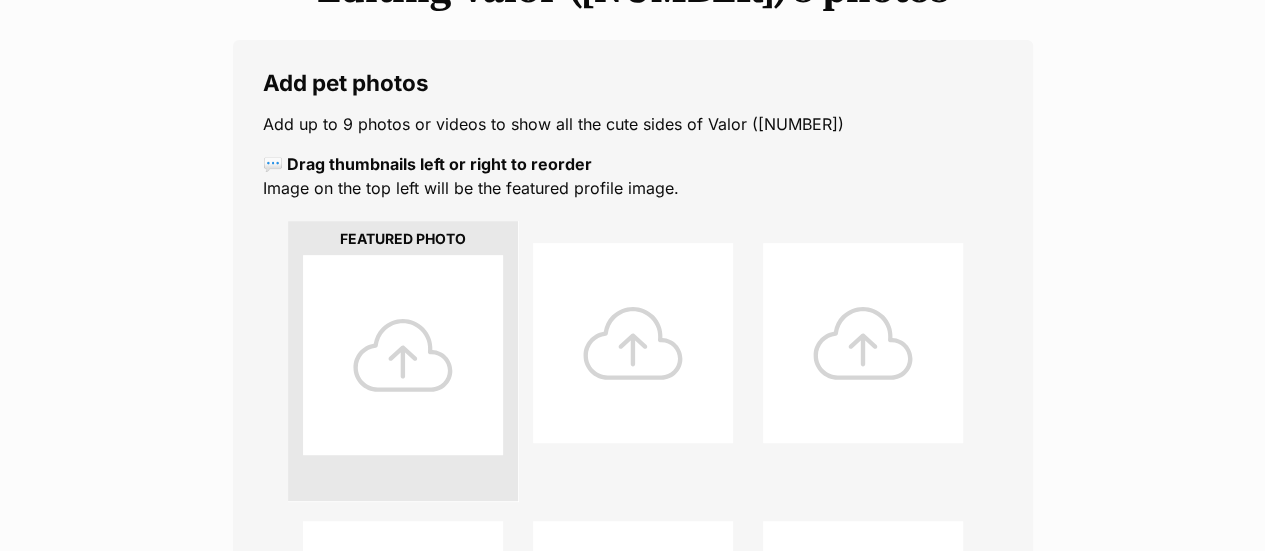 click at bounding box center (403, 355) 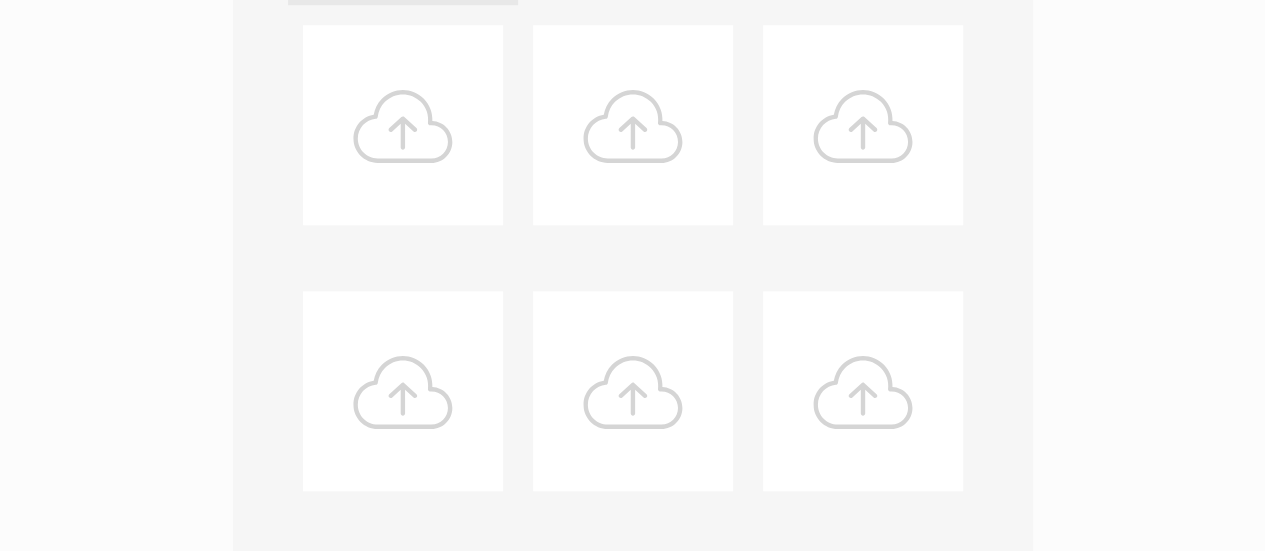 scroll, scrollTop: 1100, scrollLeft: 0, axis: vertical 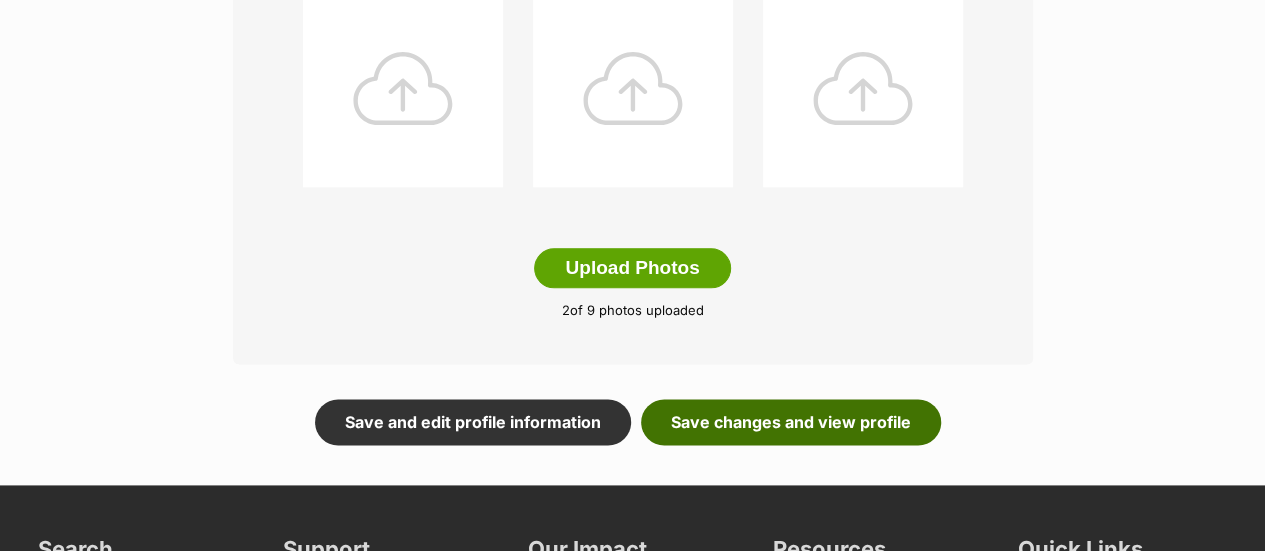click on "Save changes and view profile" at bounding box center [791, 422] 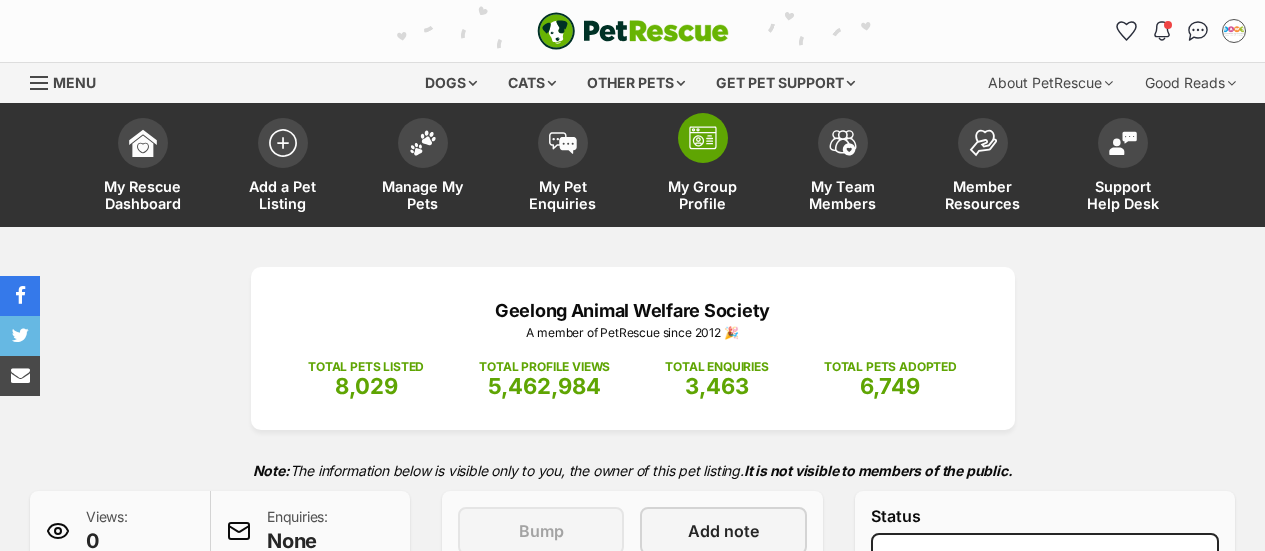 scroll, scrollTop: 0, scrollLeft: 0, axis: both 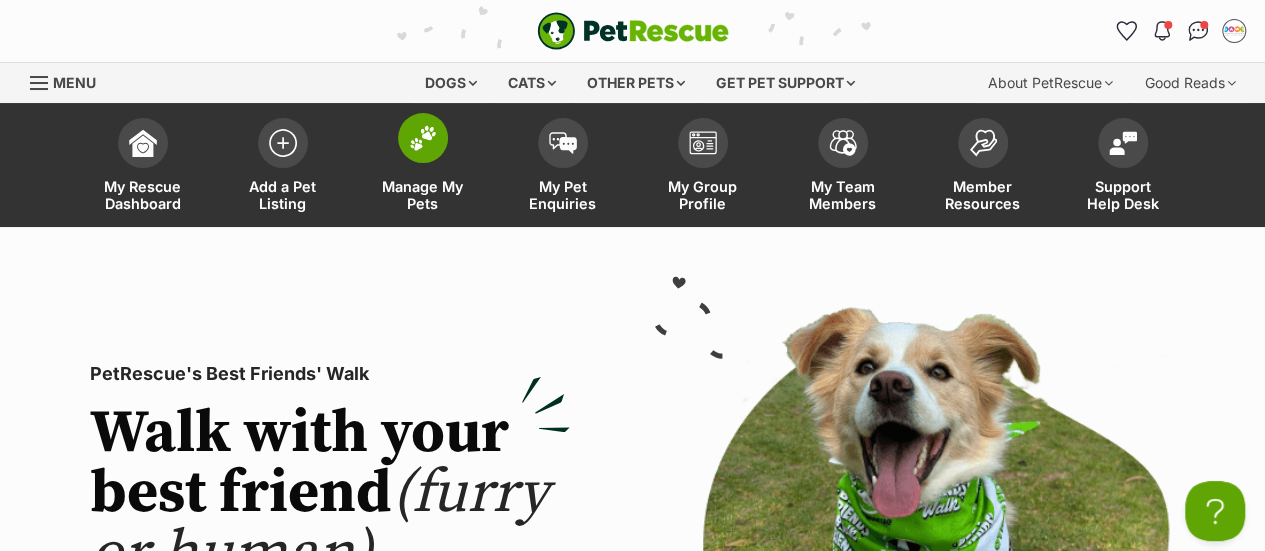 click at bounding box center [423, 138] 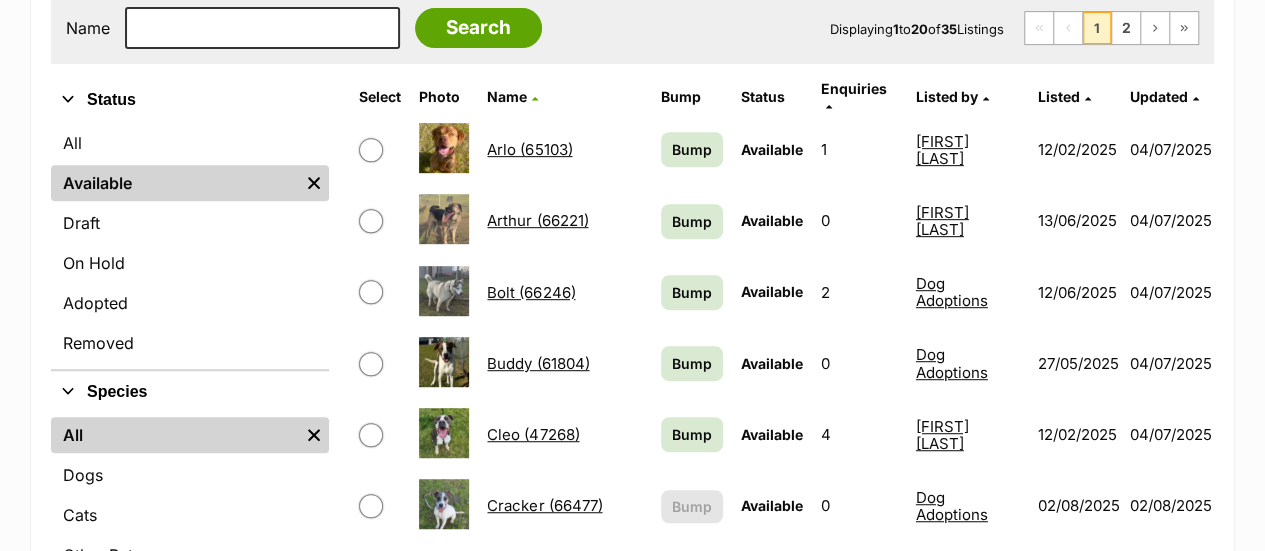 scroll, scrollTop: 500, scrollLeft: 0, axis: vertical 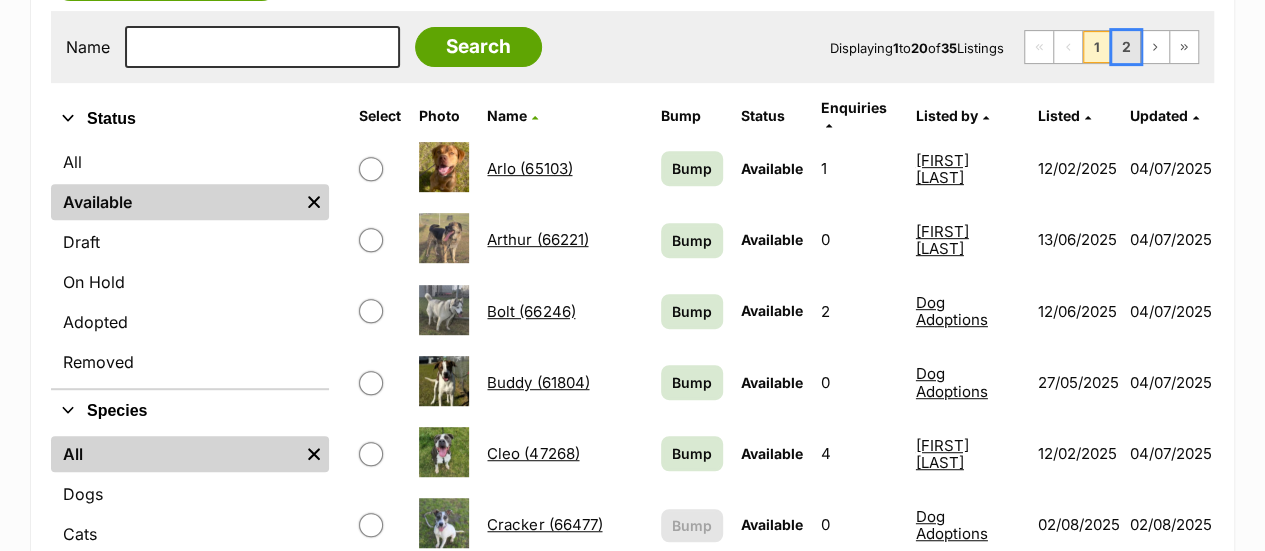click on "2" at bounding box center [1126, 47] 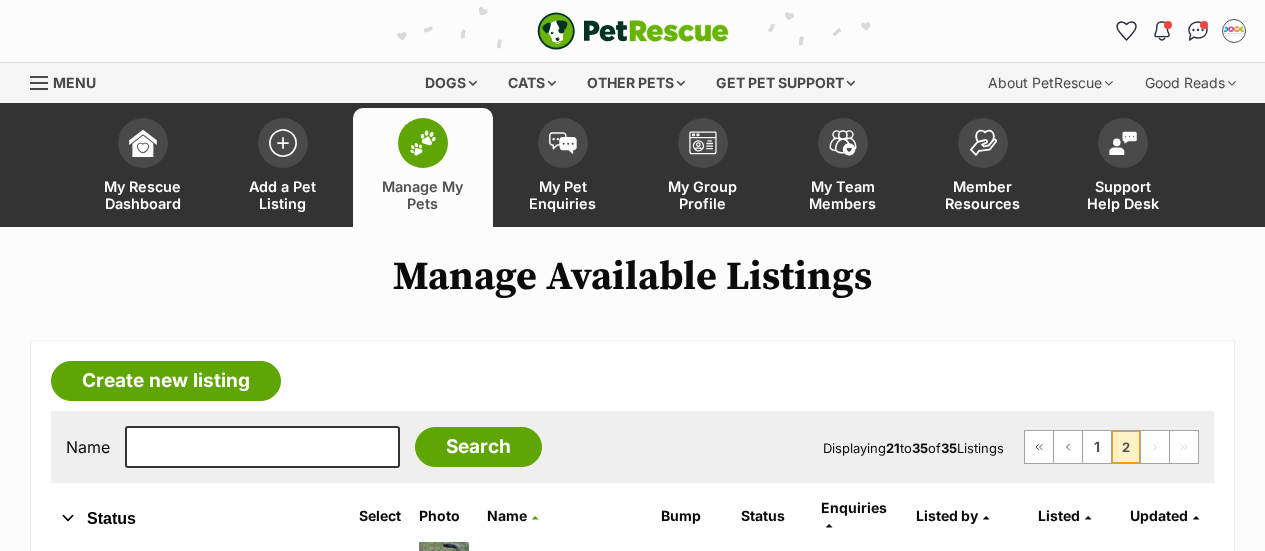 scroll, scrollTop: 0, scrollLeft: 0, axis: both 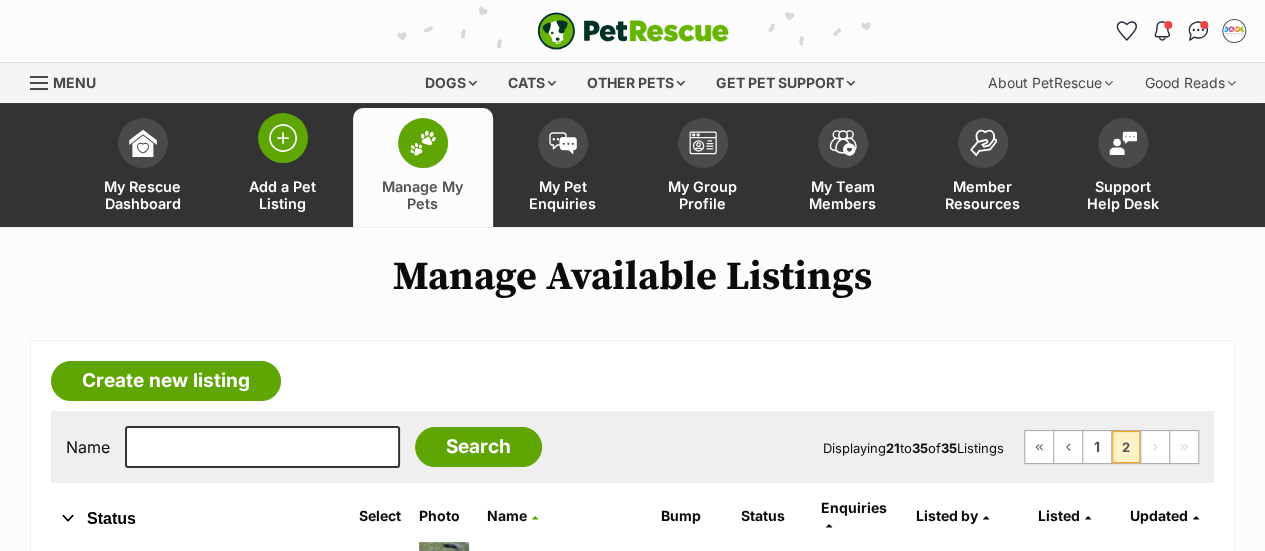 click at bounding box center [283, 138] 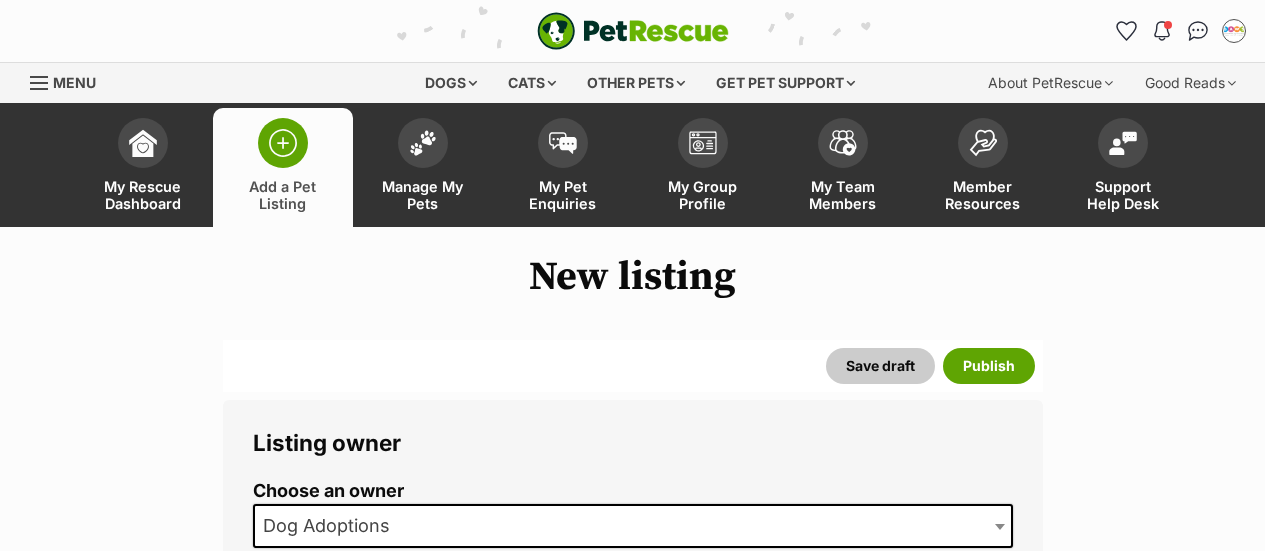 scroll, scrollTop: 268, scrollLeft: 0, axis: vertical 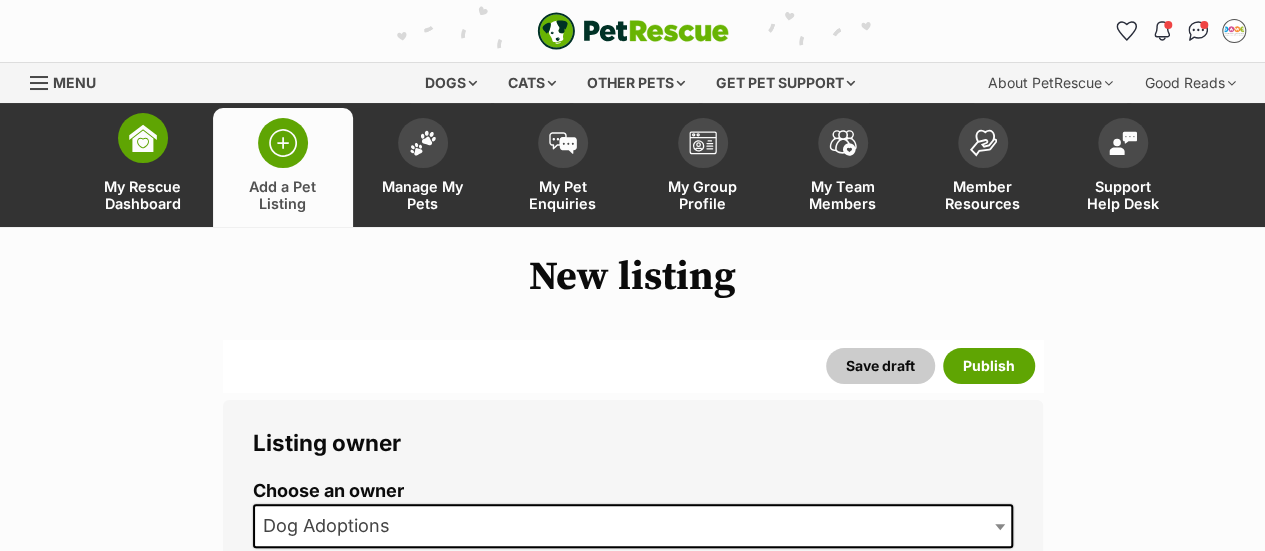 click on "My Rescue Dashboard" at bounding box center (143, 167) 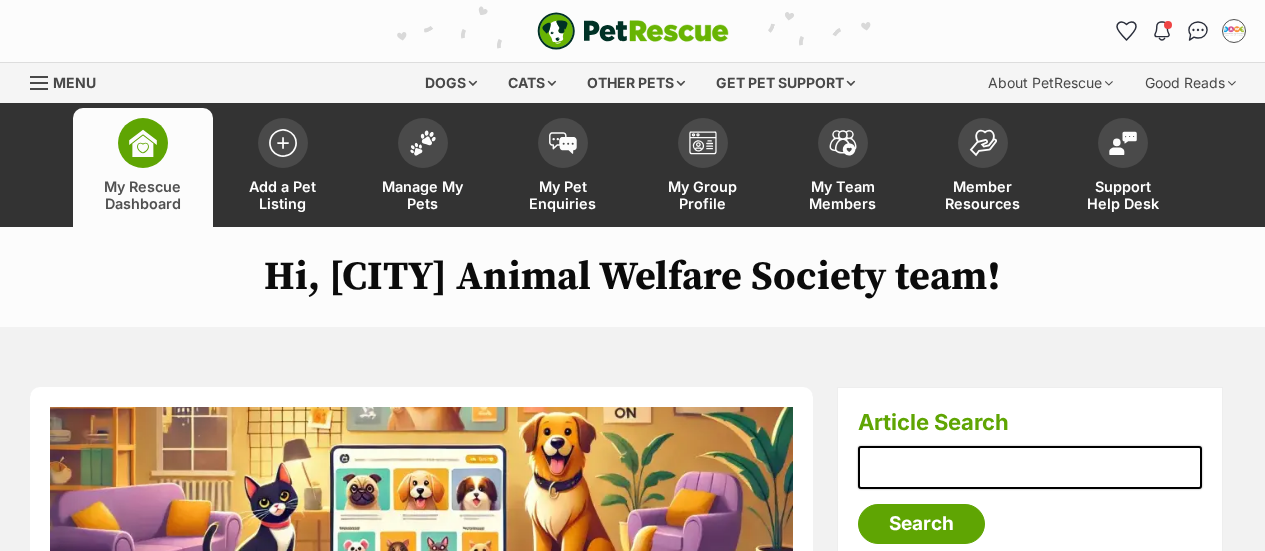 scroll, scrollTop: 0, scrollLeft: 0, axis: both 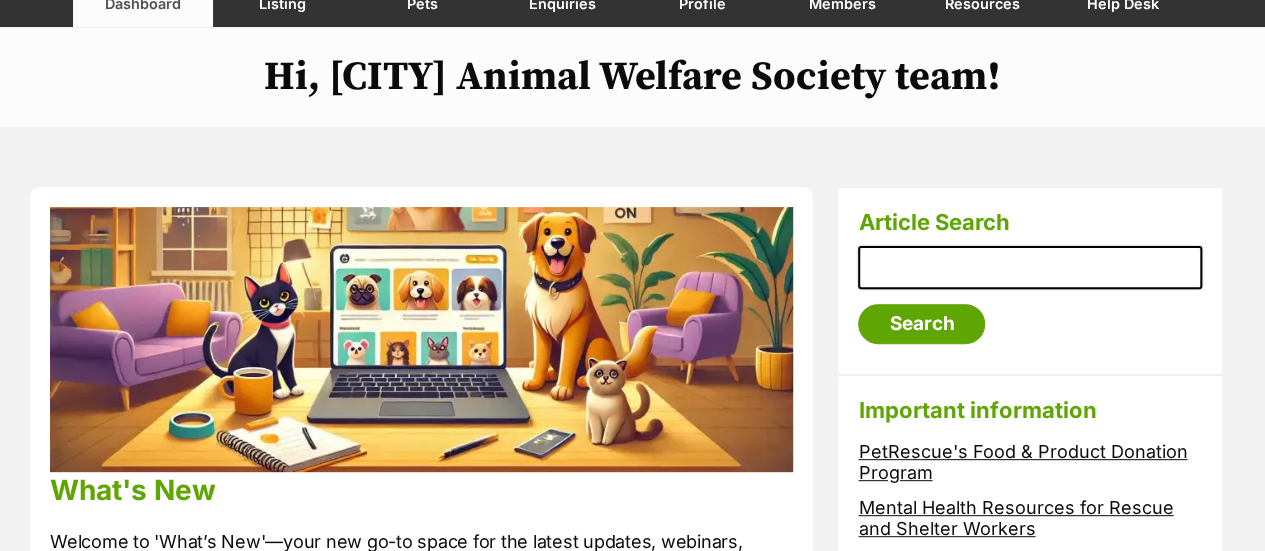 click at bounding box center (1030, 268) 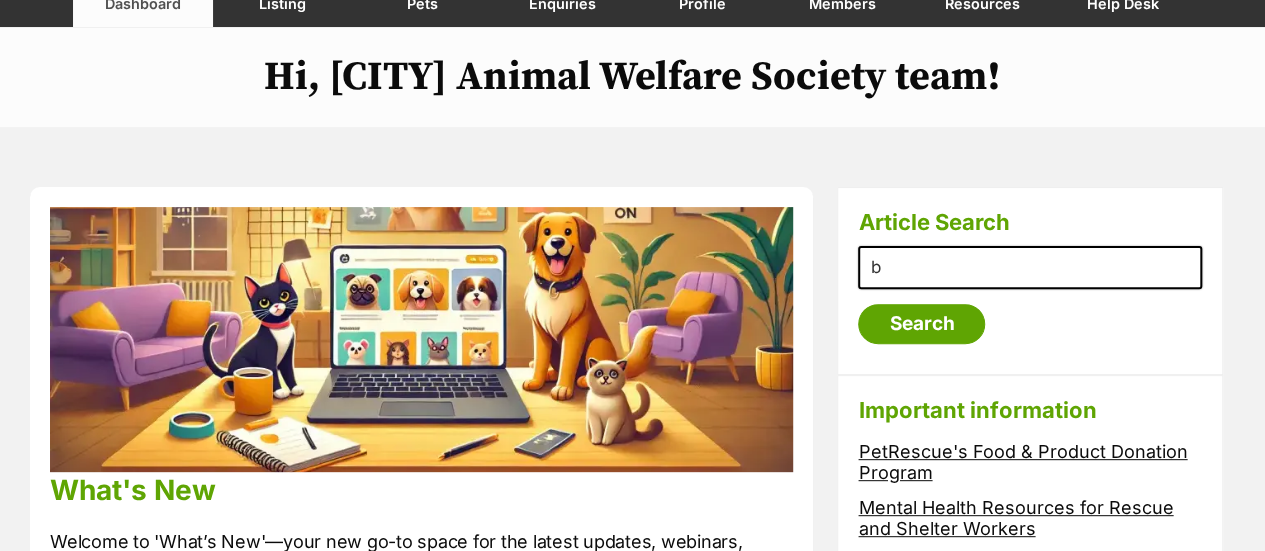 scroll, scrollTop: 0, scrollLeft: 0, axis: both 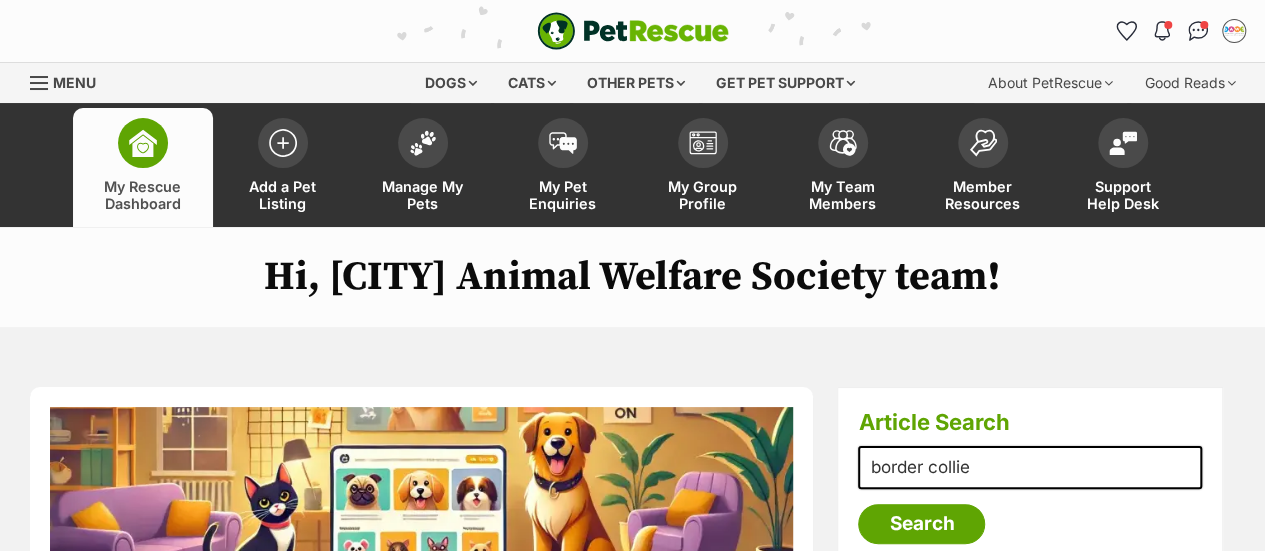 type on "border collie" 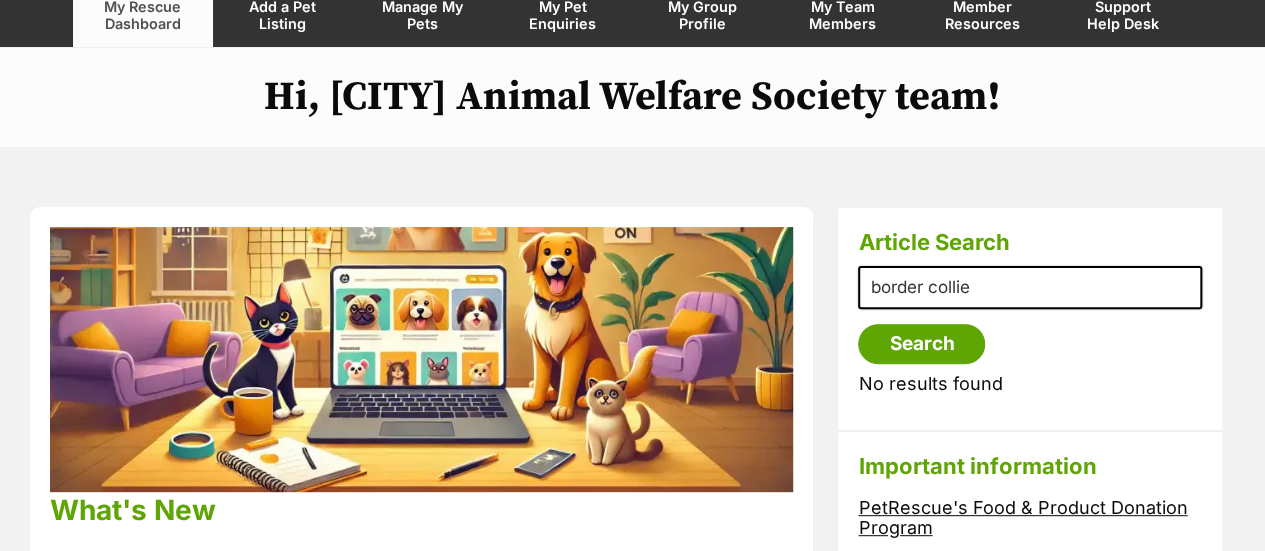 scroll, scrollTop: 200, scrollLeft: 0, axis: vertical 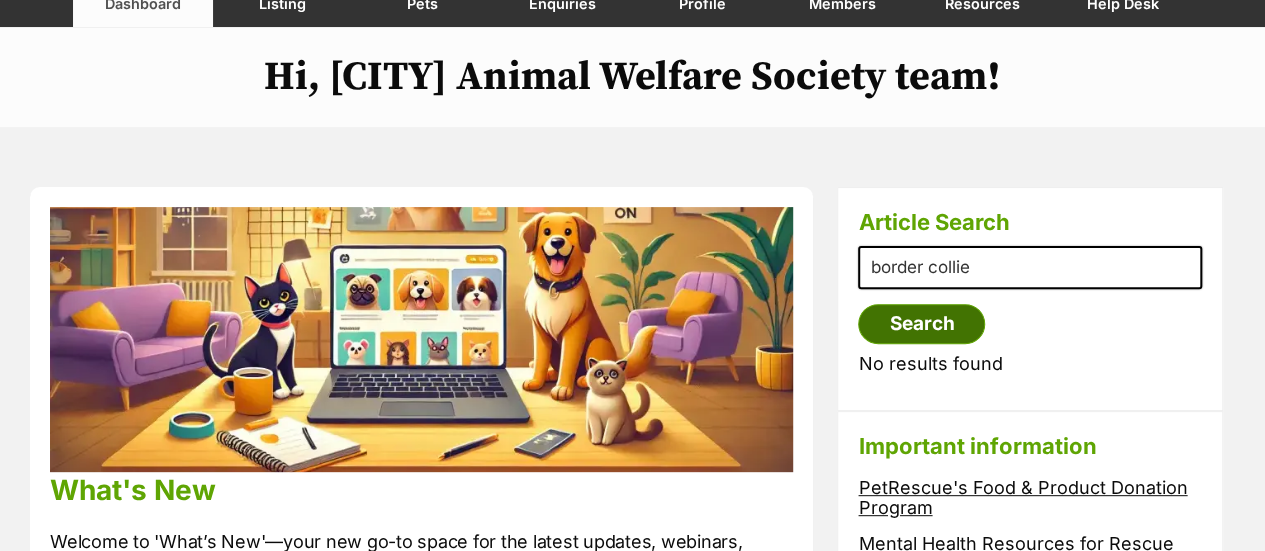 click on "Search" at bounding box center (921, 324) 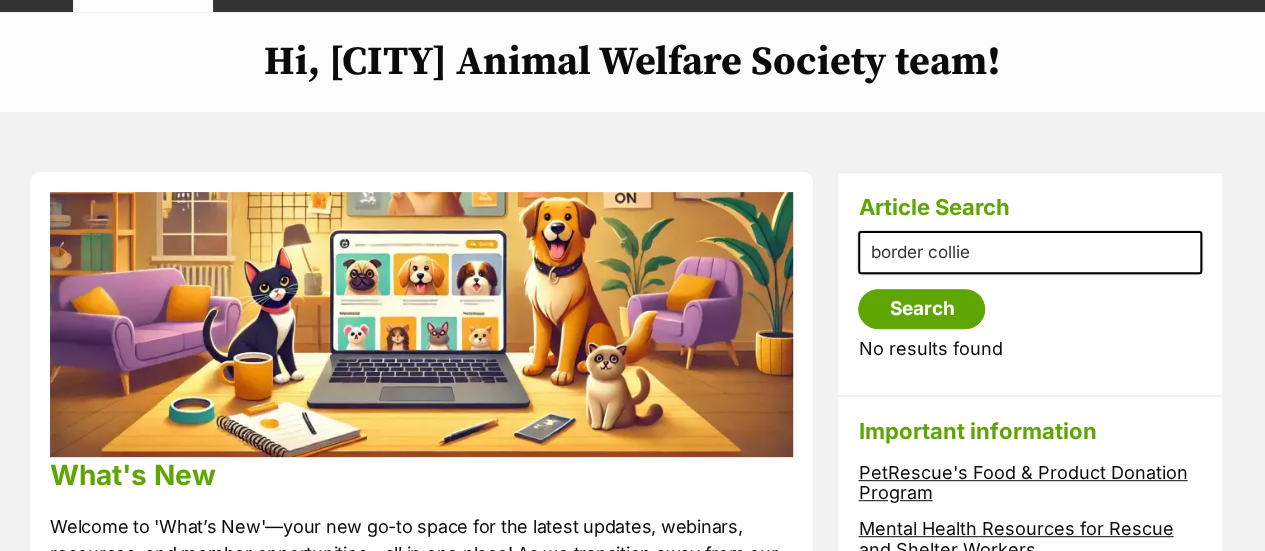 scroll, scrollTop: 0, scrollLeft: 0, axis: both 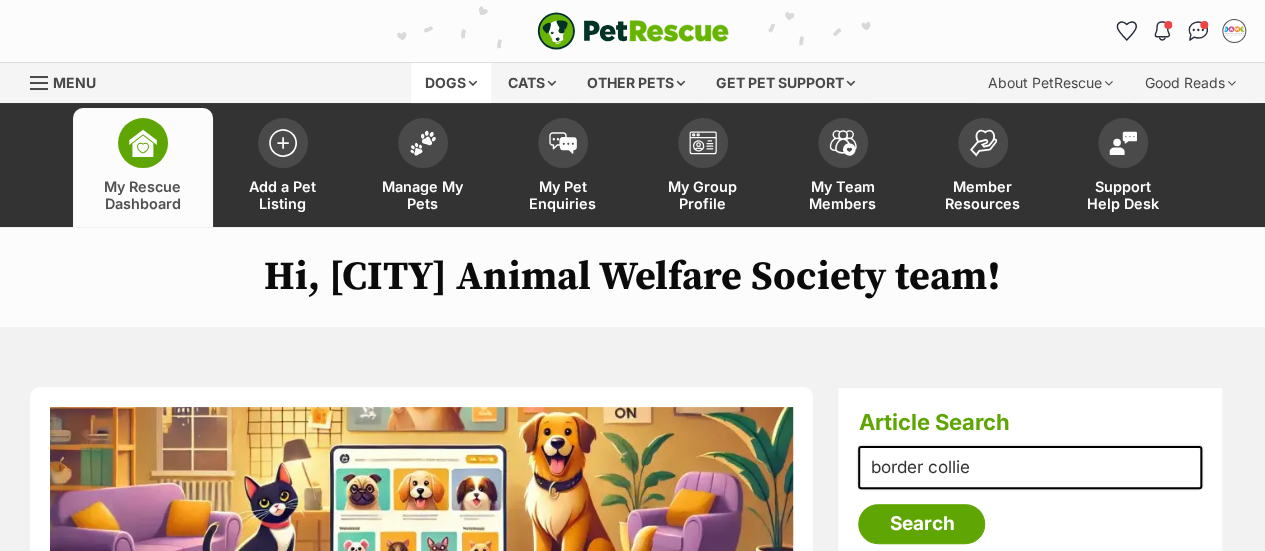 click on "Dogs" at bounding box center [451, 83] 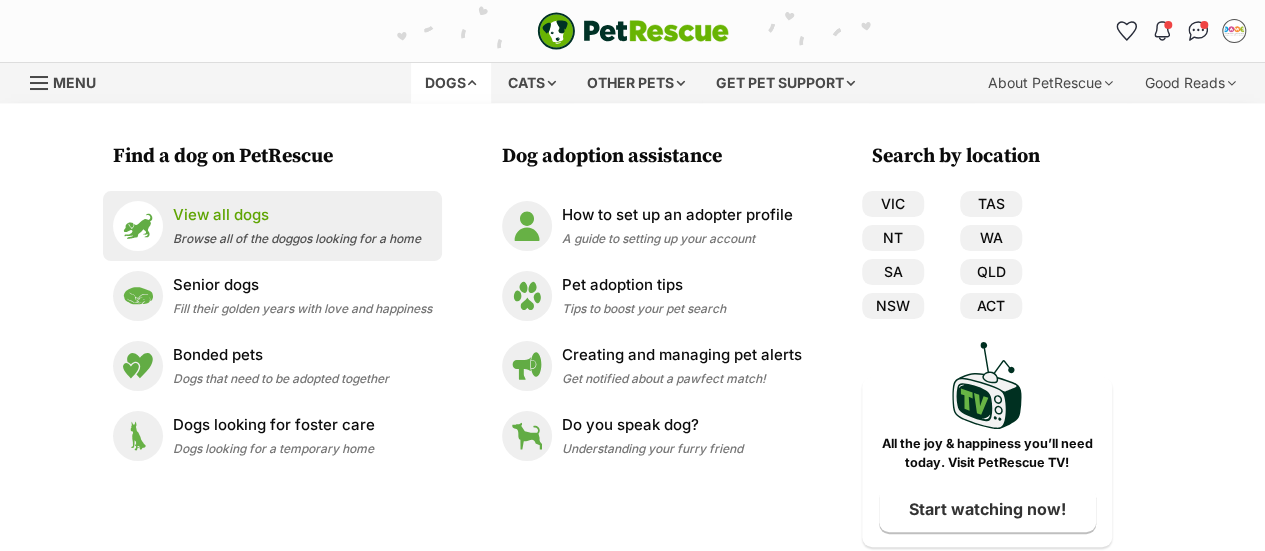 click on "View all dogs" at bounding box center (297, 215) 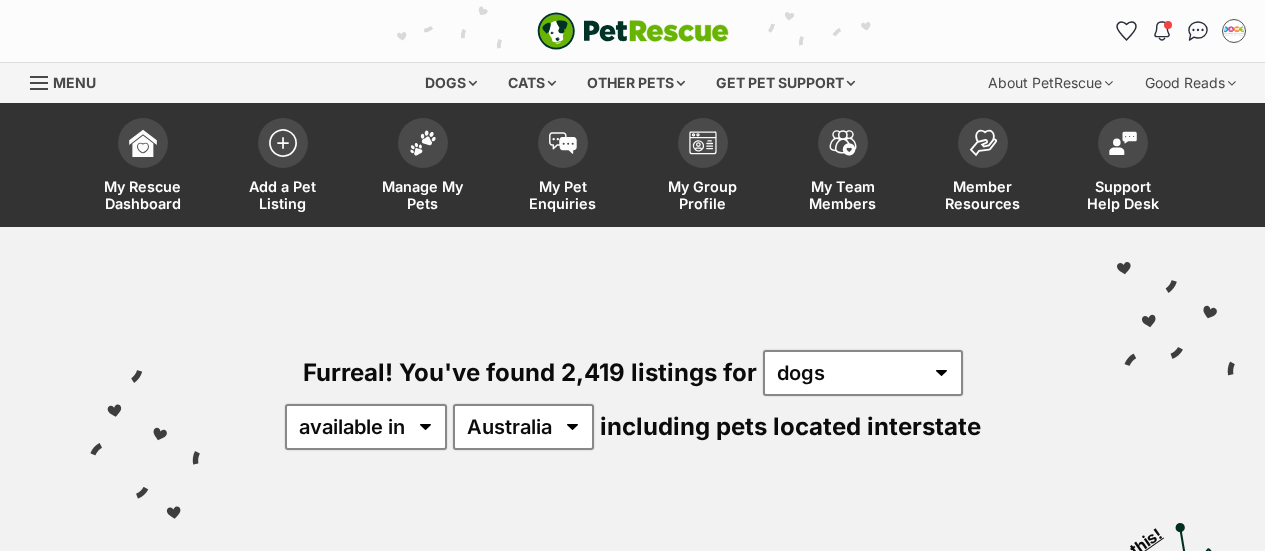 scroll, scrollTop: 157, scrollLeft: 0, axis: vertical 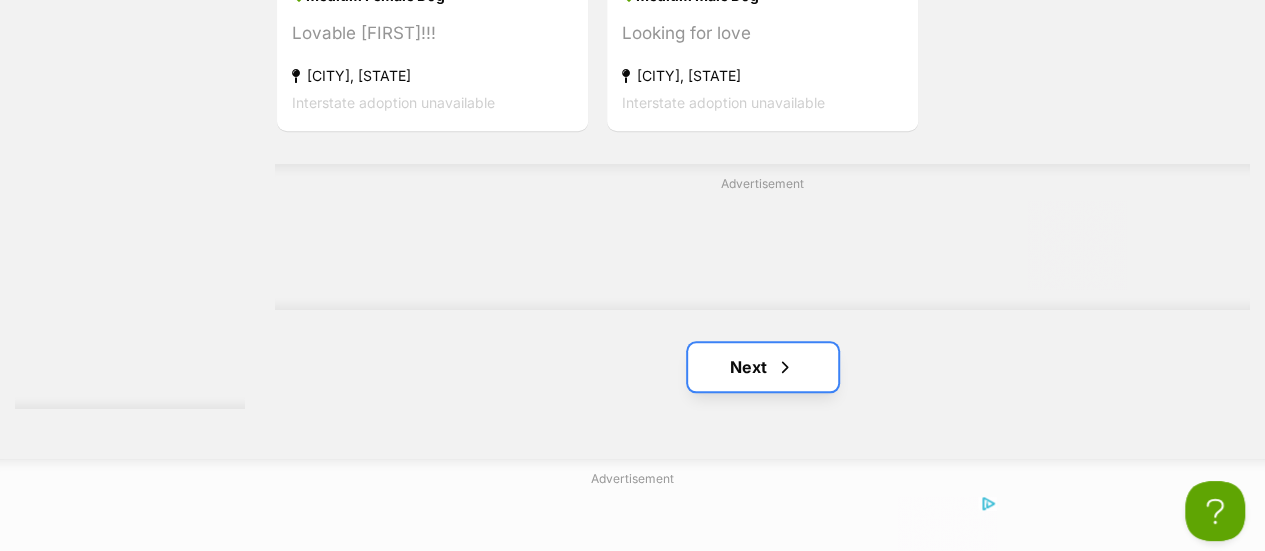 click at bounding box center (785, 367) 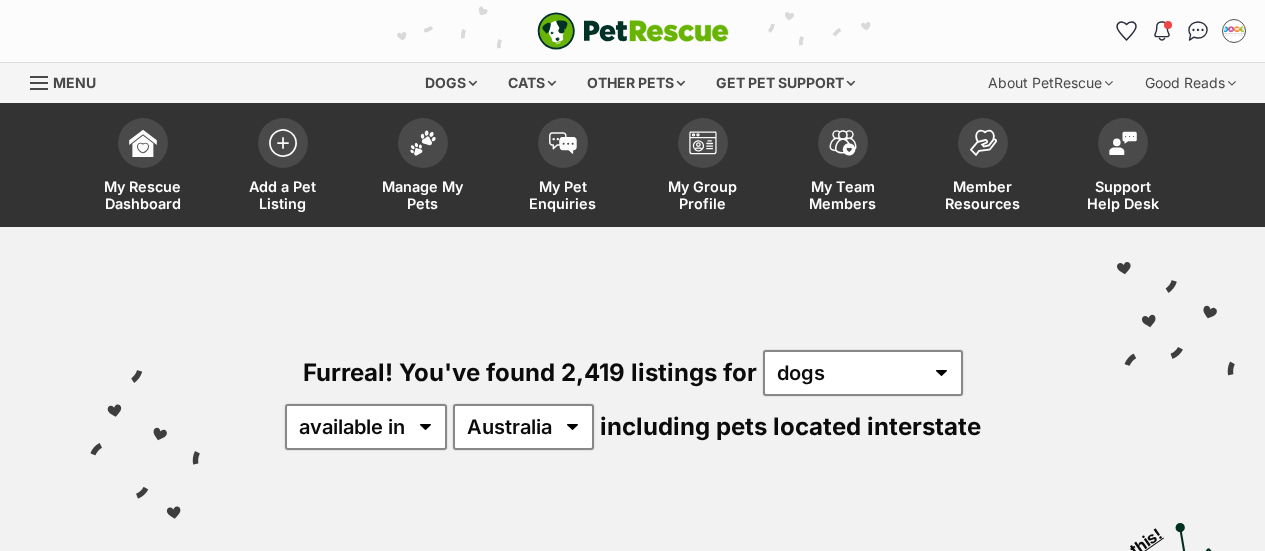scroll, scrollTop: 930, scrollLeft: 0, axis: vertical 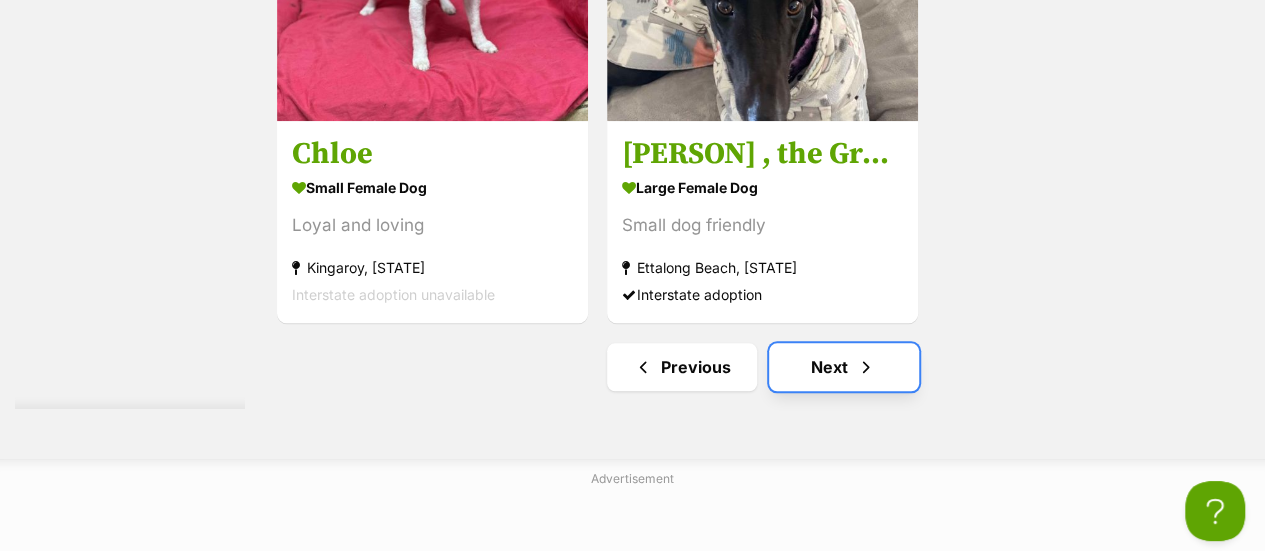 click on "Next" at bounding box center [844, 367] 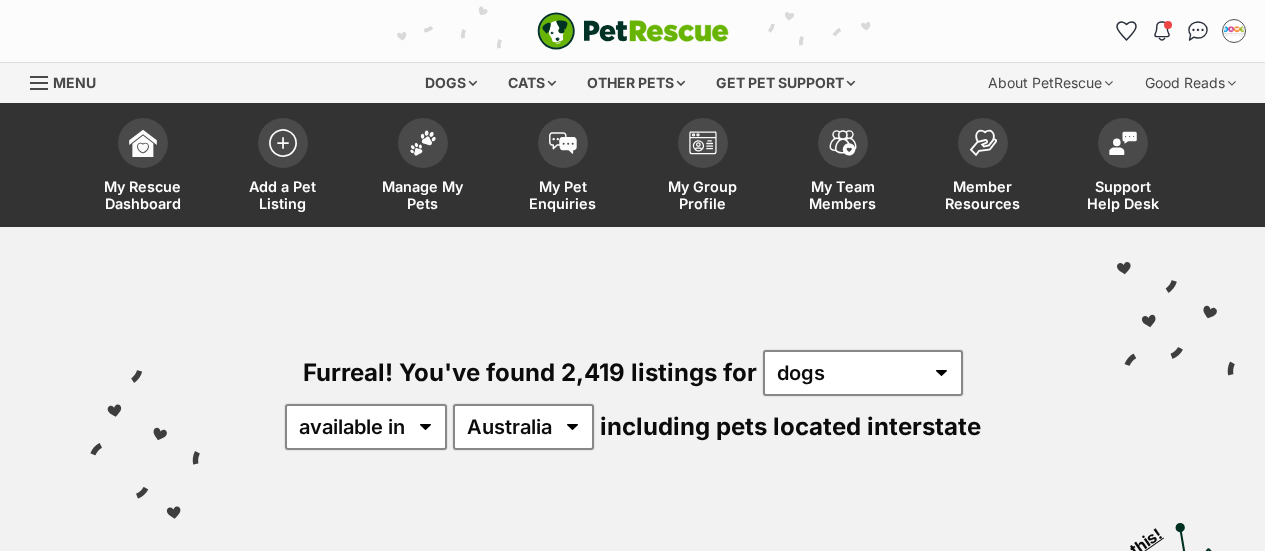scroll, scrollTop: 500, scrollLeft: 0, axis: vertical 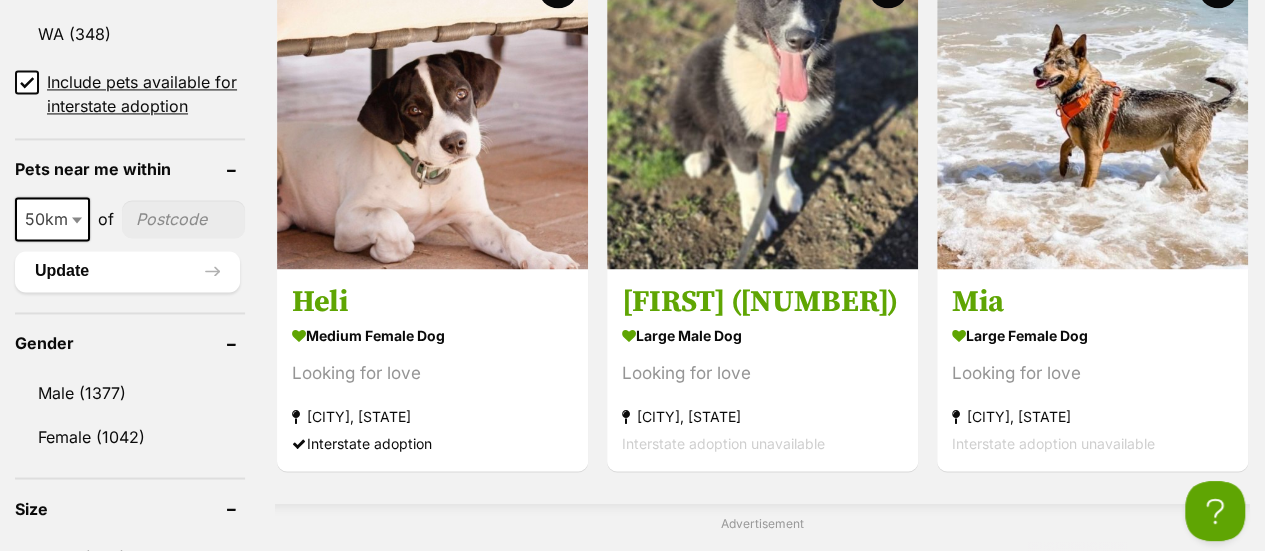 click at bounding box center (762, 113) 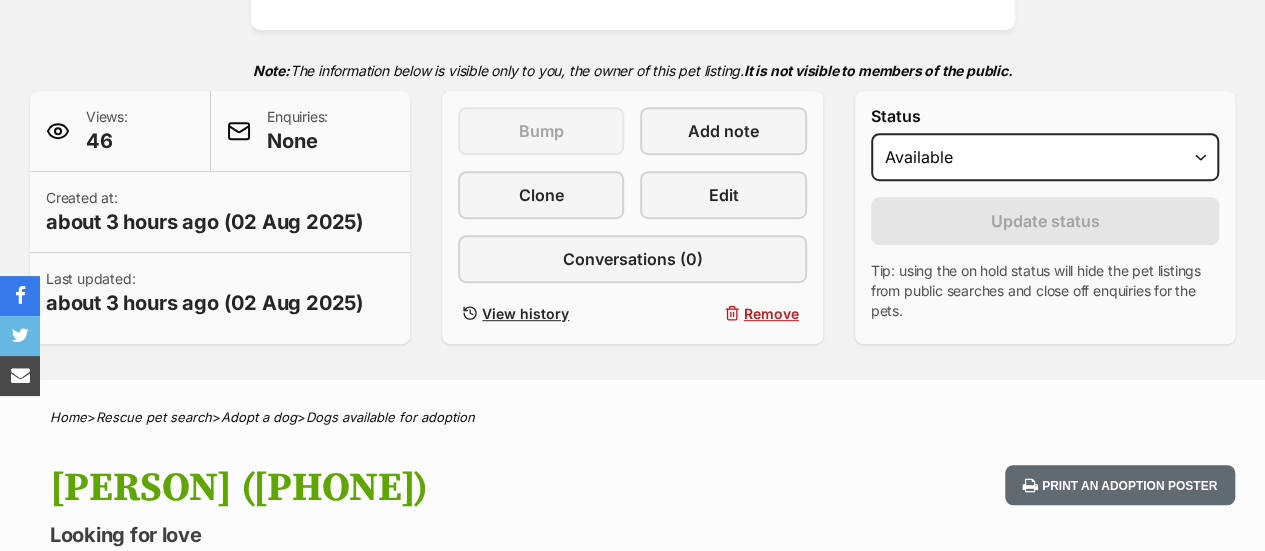 scroll, scrollTop: 0, scrollLeft: 0, axis: both 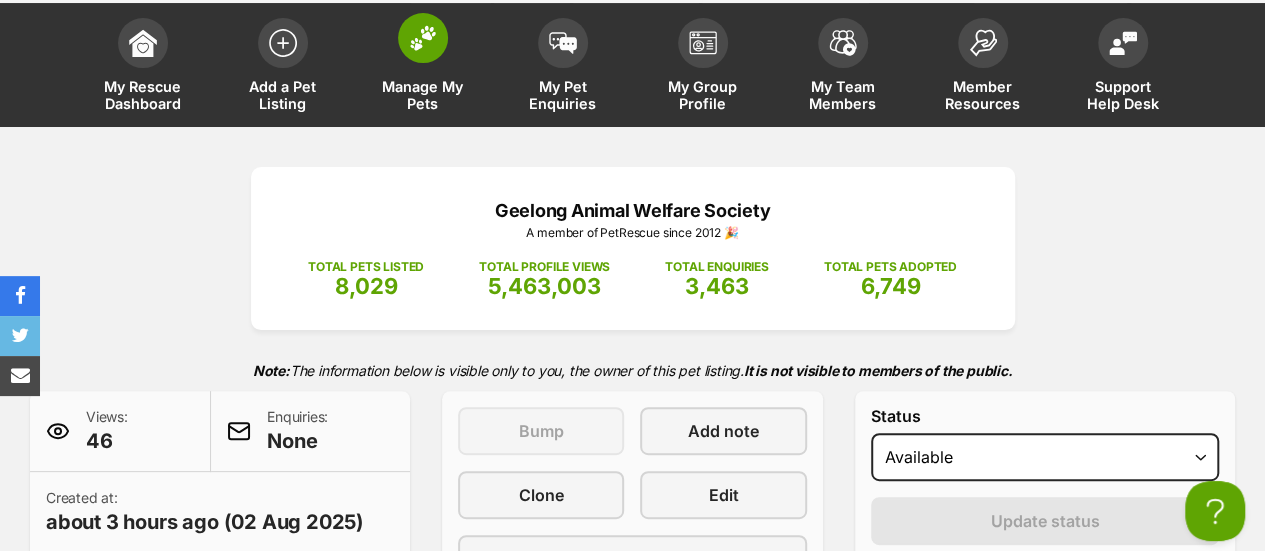 click on "Manage My Pets" at bounding box center (423, 67) 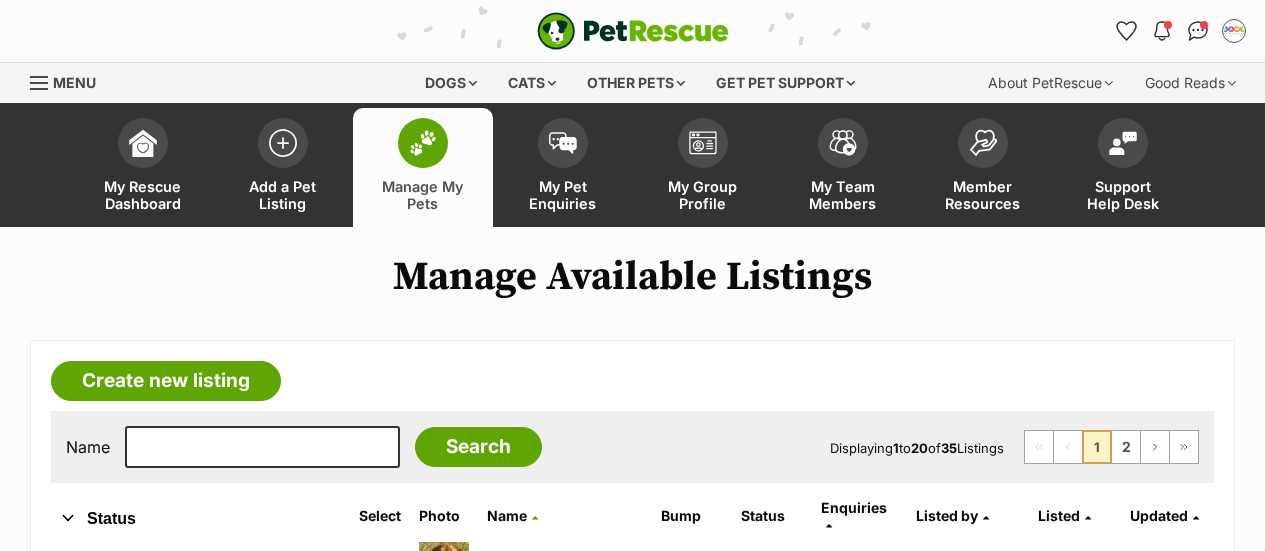 scroll, scrollTop: 0, scrollLeft: 0, axis: both 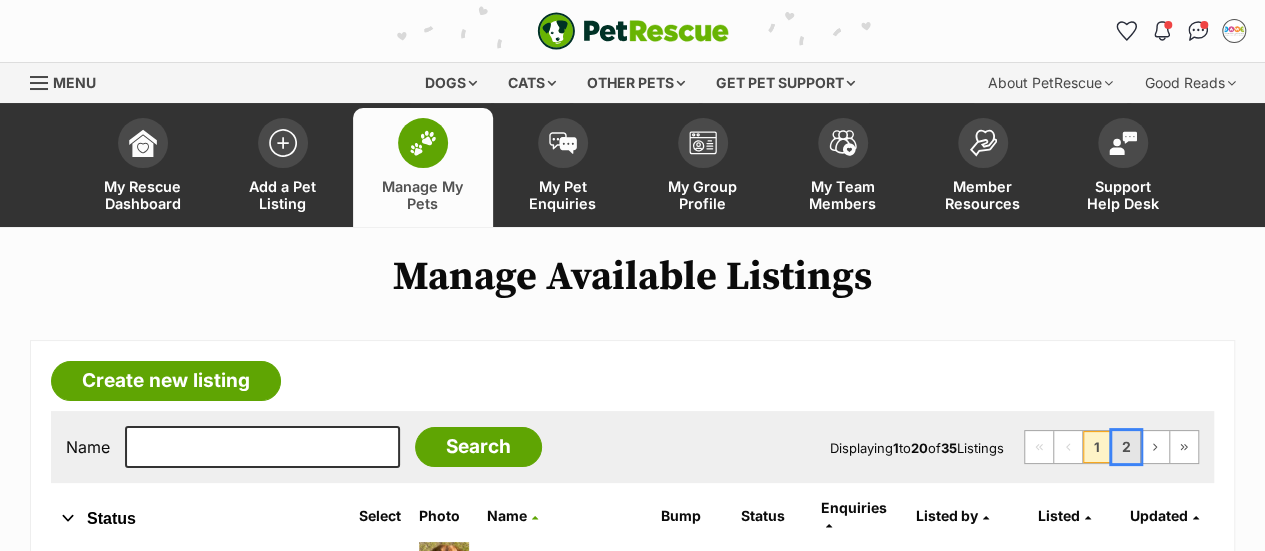 click on "2" at bounding box center (1126, 447) 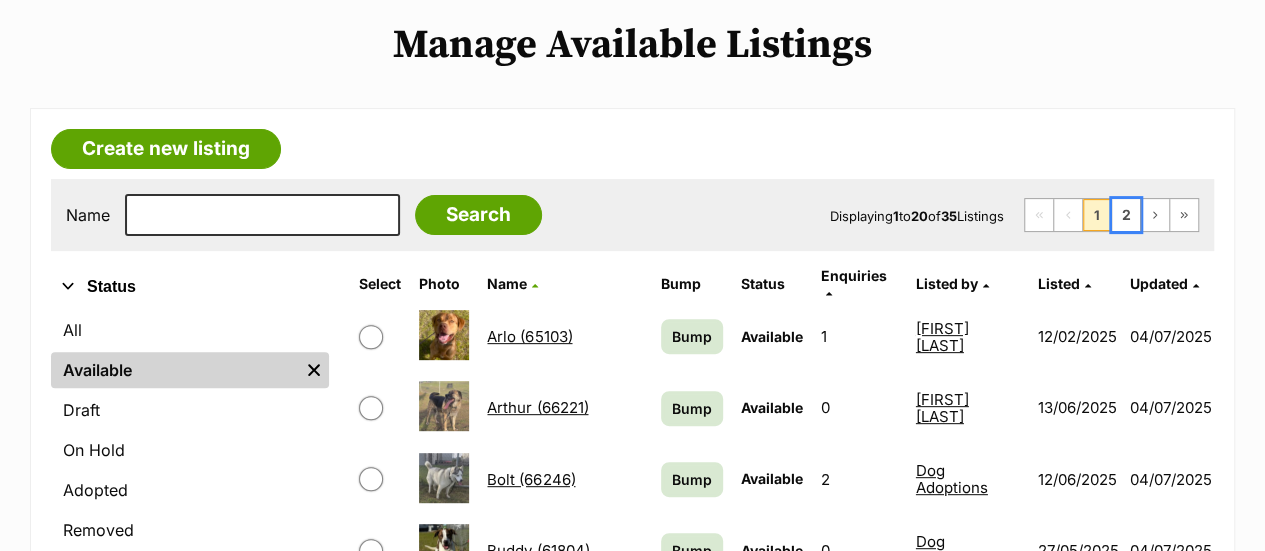 scroll, scrollTop: 400, scrollLeft: 0, axis: vertical 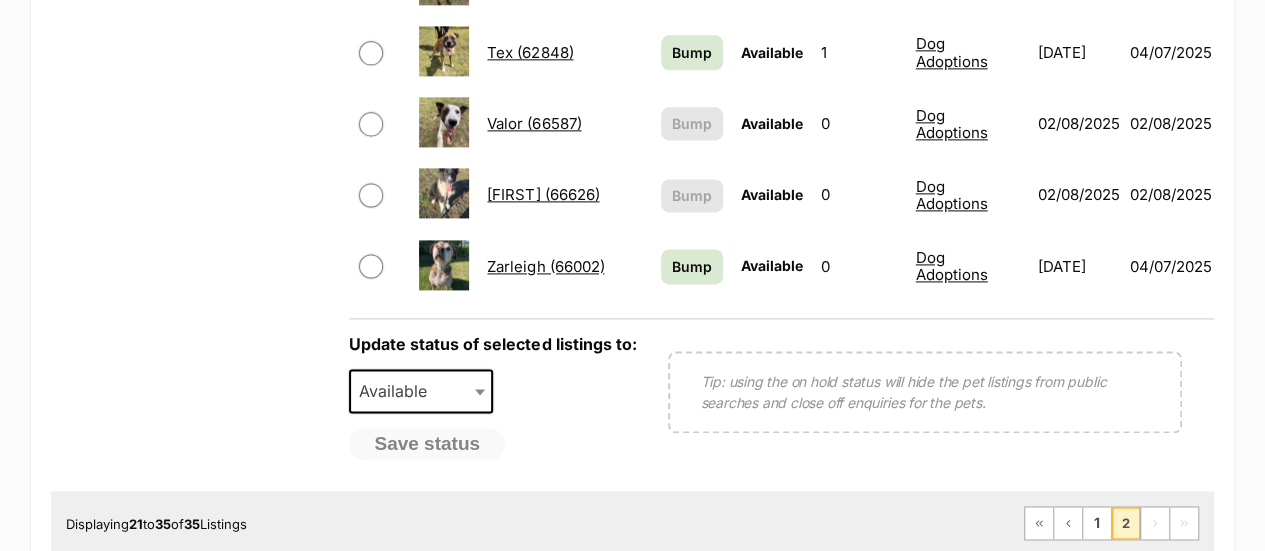 click on "[NAME] ([POSTAL_CODE])" at bounding box center (543, 194) 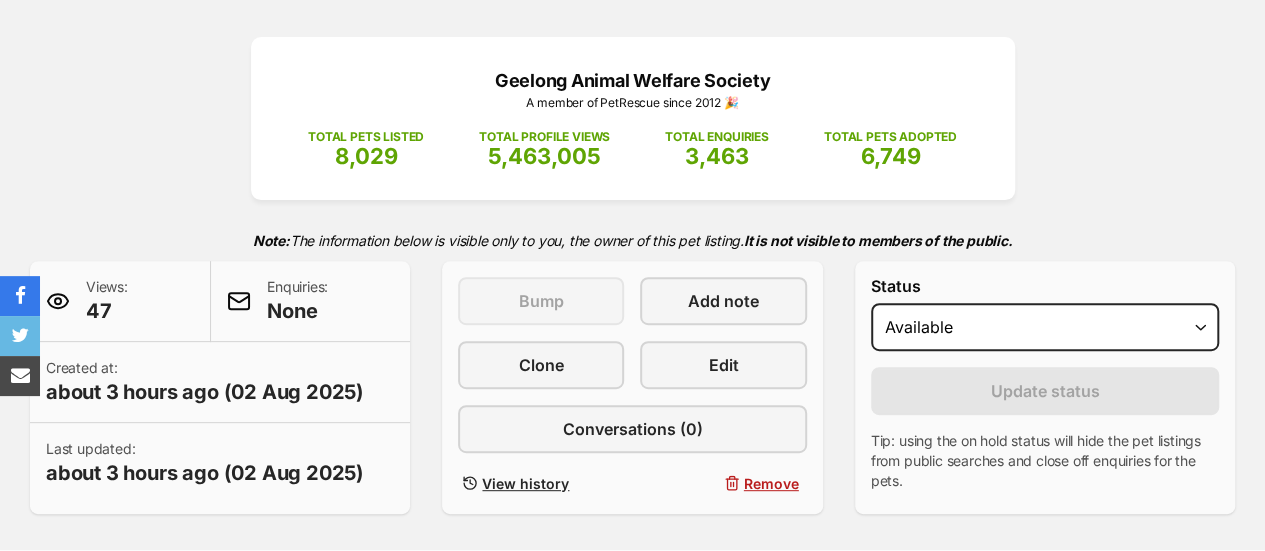 scroll, scrollTop: 0, scrollLeft: 0, axis: both 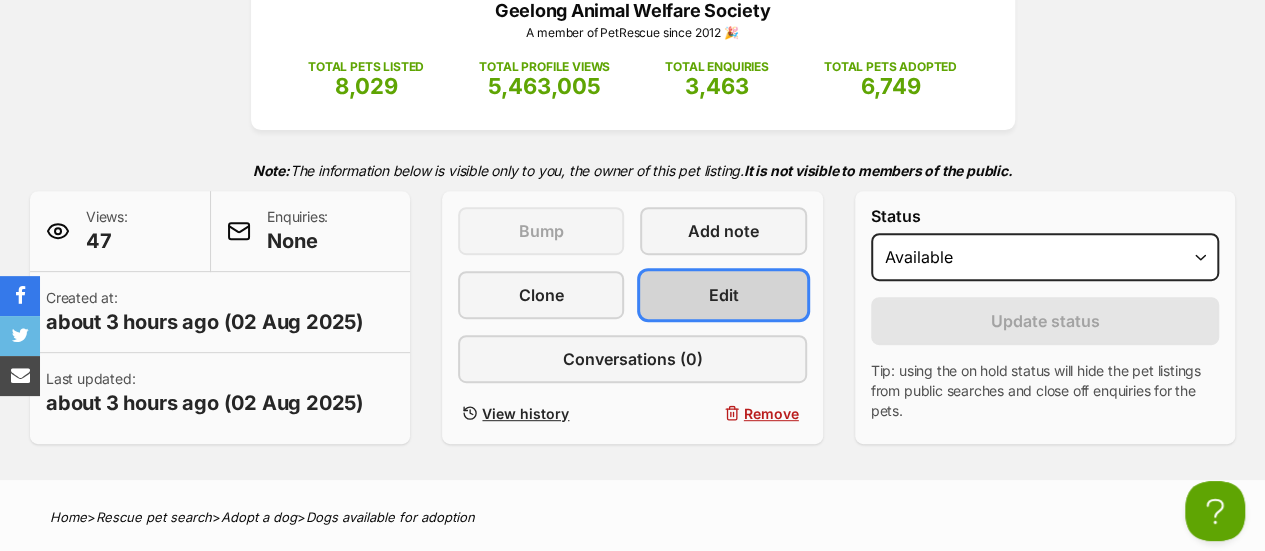 click on "Edit" at bounding box center (724, 295) 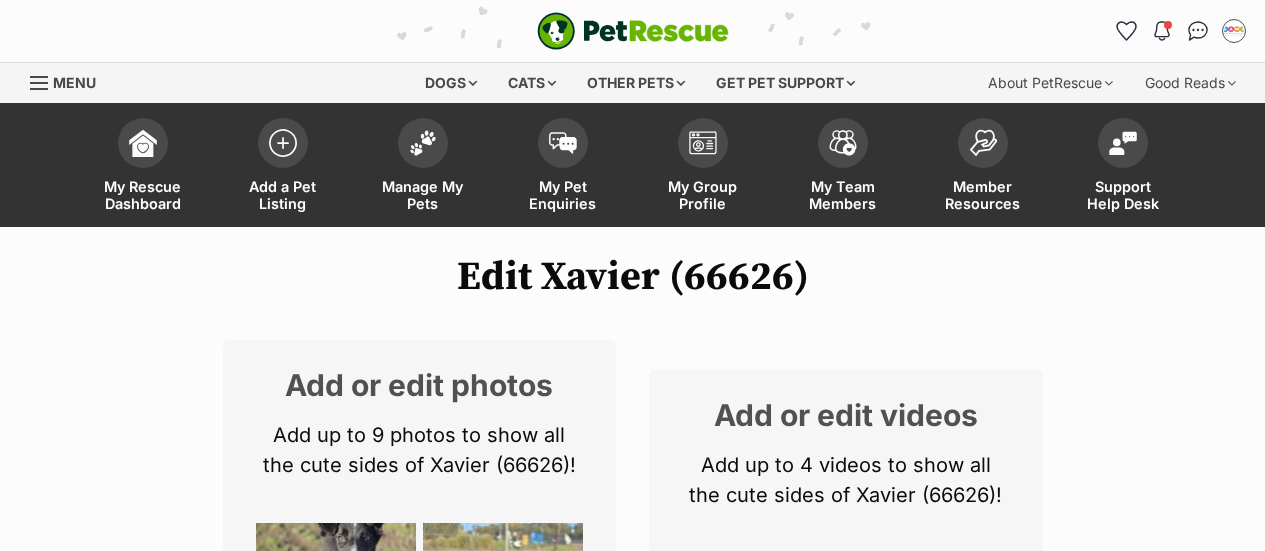scroll, scrollTop: 500, scrollLeft: 0, axis: vertical 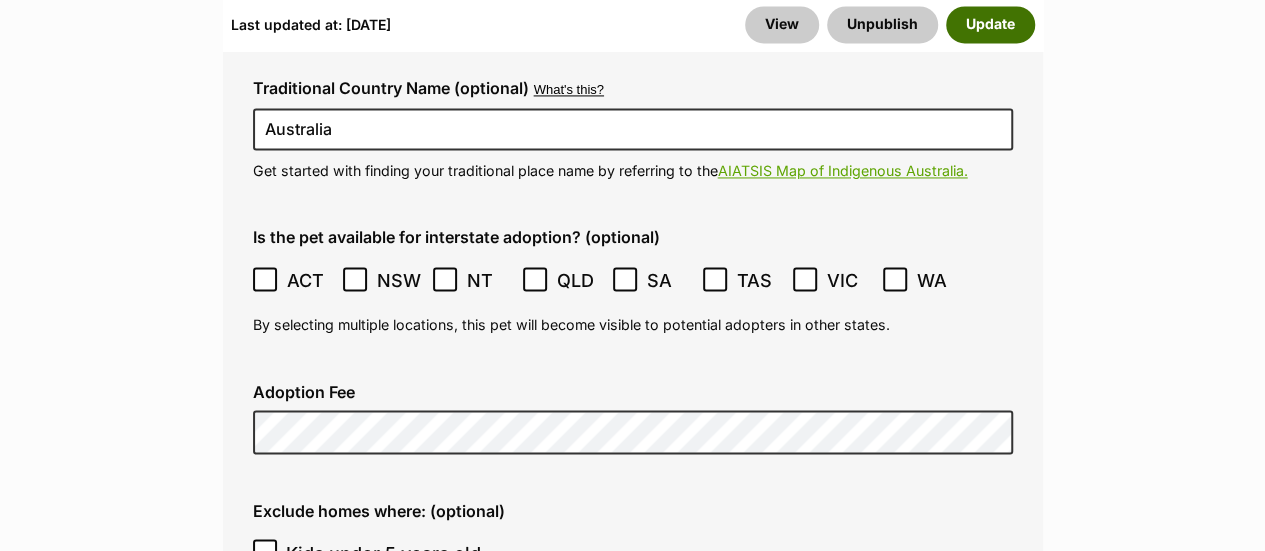 click on "Update" at bounding box center (990, 25) 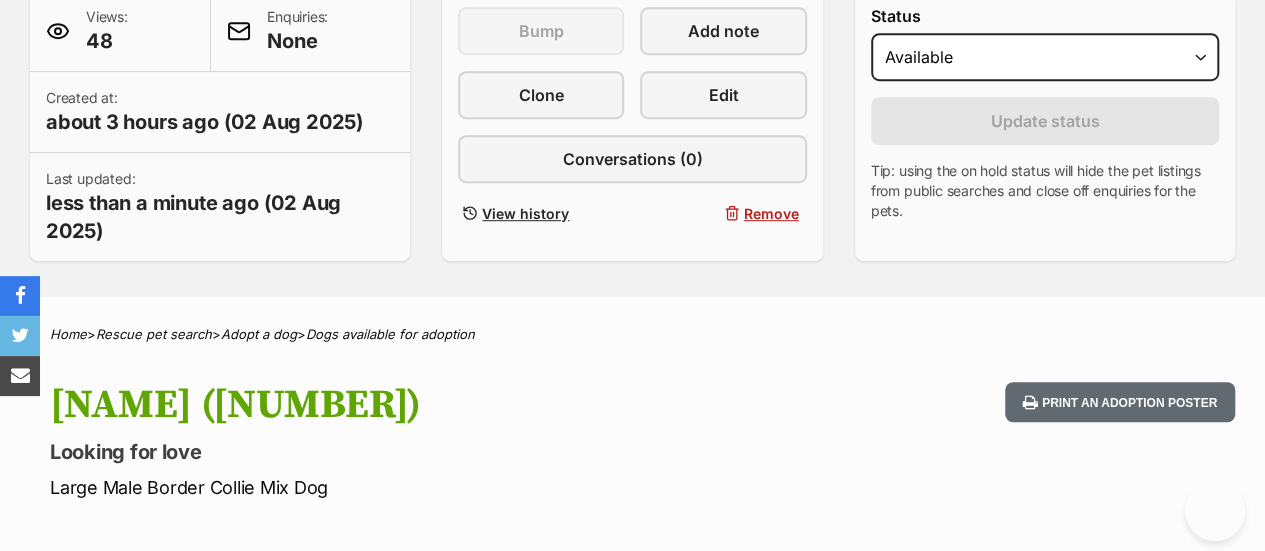 scroll, scrollTop: 562, scrollLeft: 0, axis: vertical 